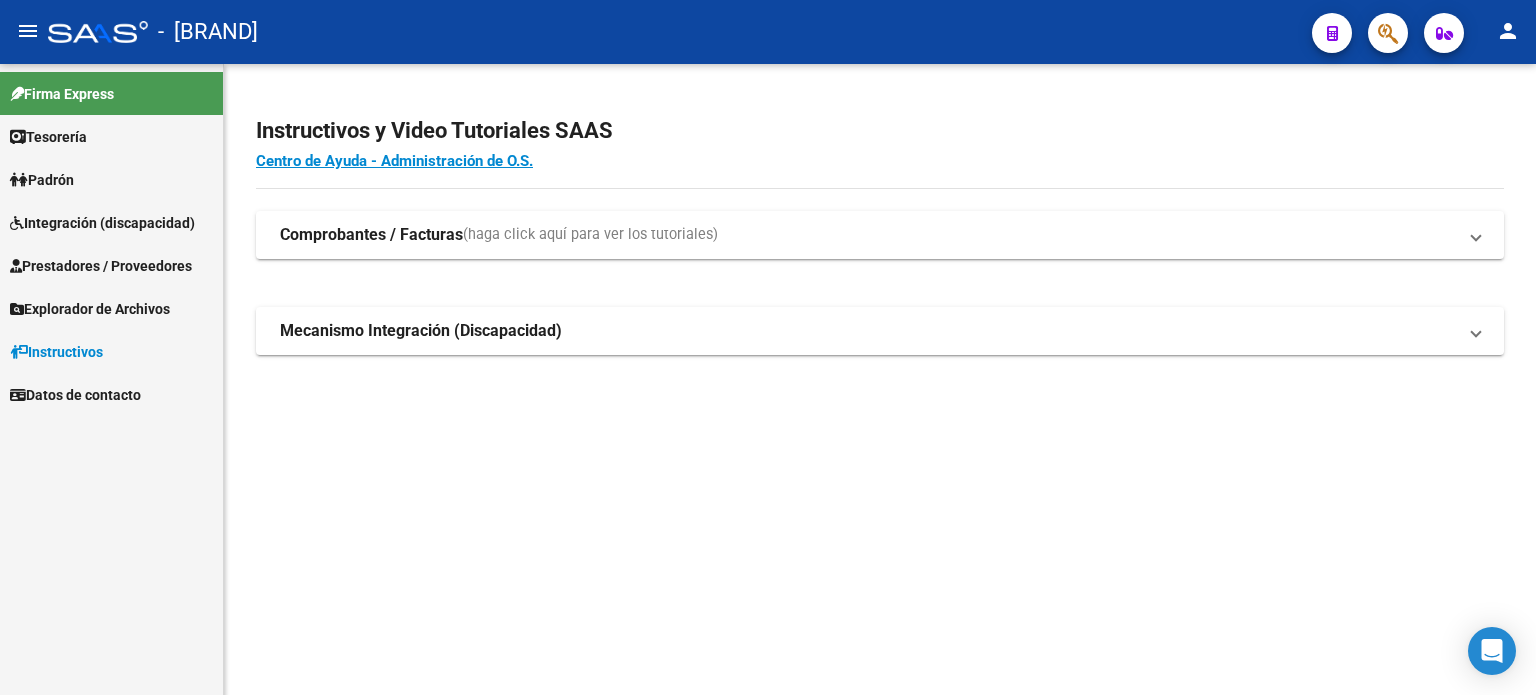 scroll, scrollTop: 0, scrollLeft: 0, axis: both 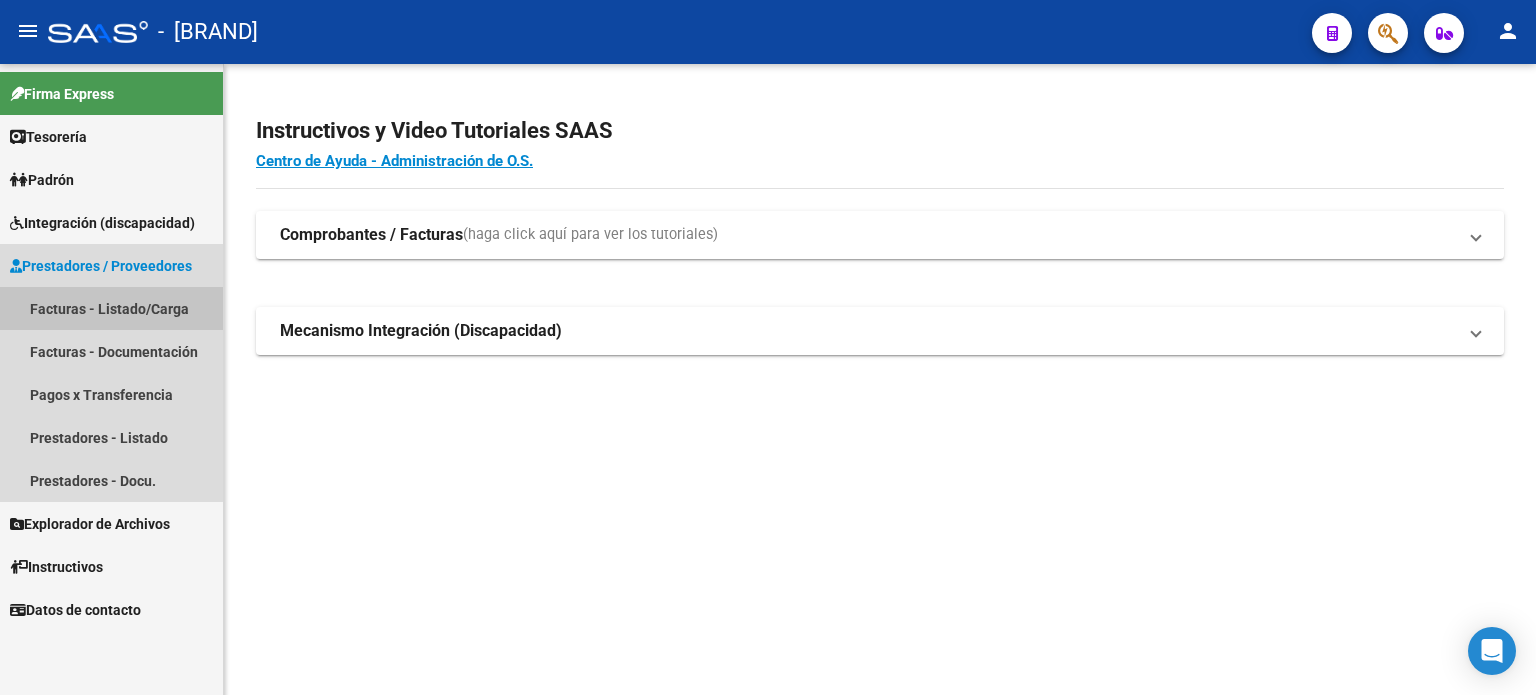 click on "Facturas - Listado/Carga" at bounding box center [111, 308] 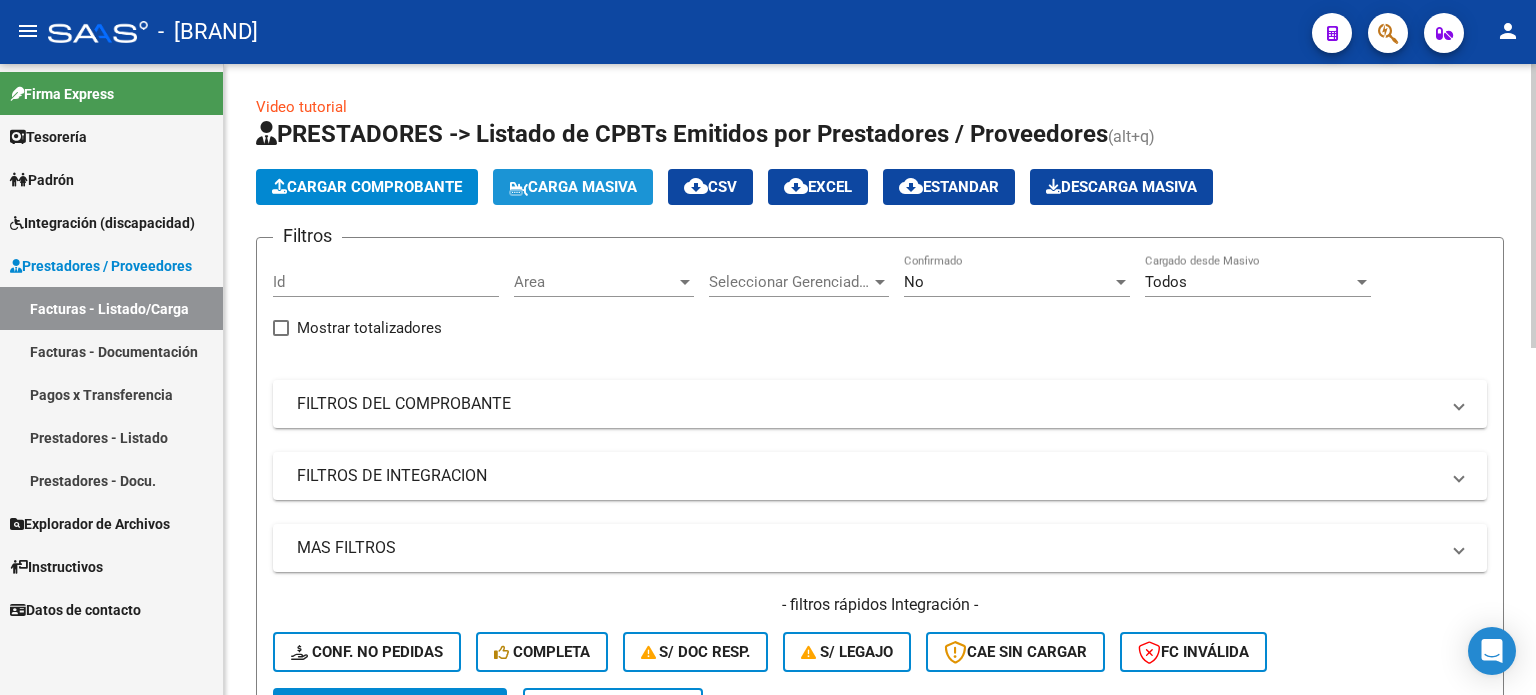 click on "Carga Masiva" 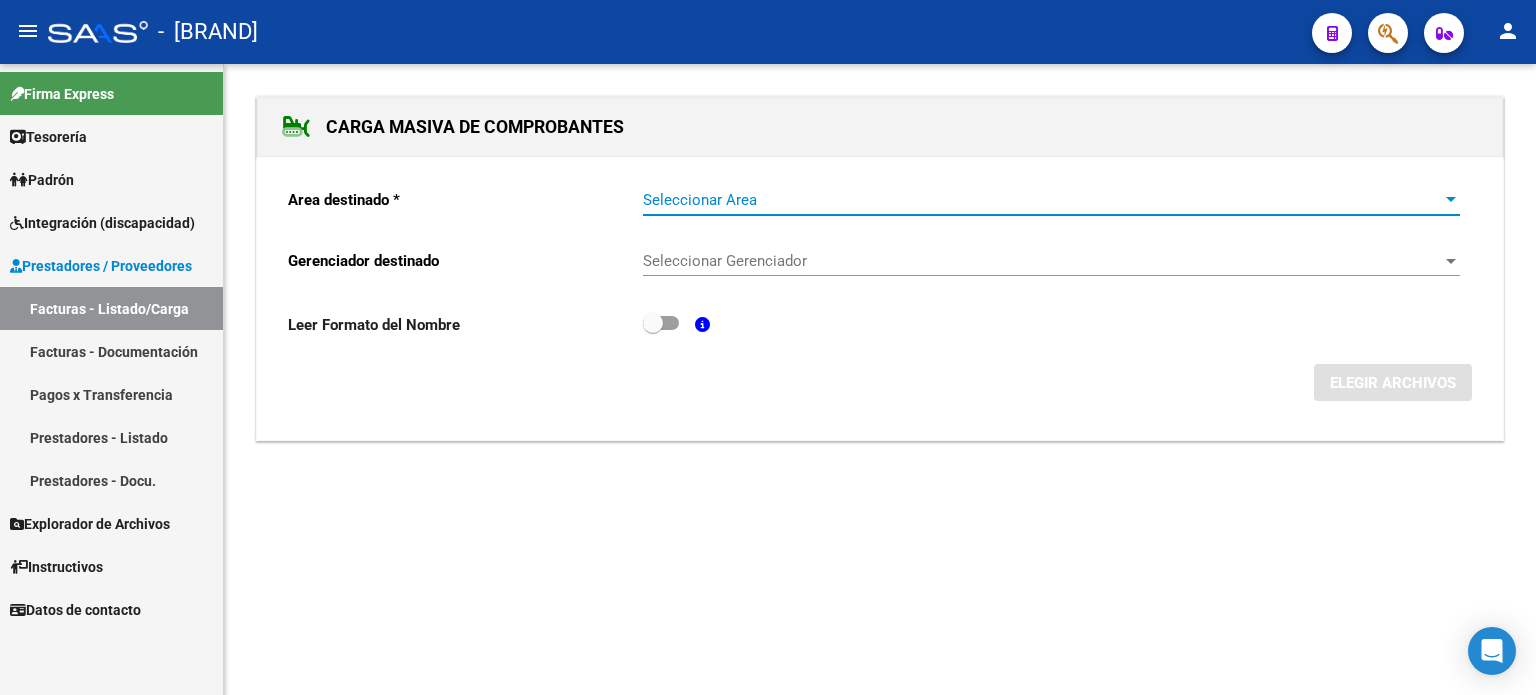 click on "Seleccionar Area" at bounding box center [1042, 200] 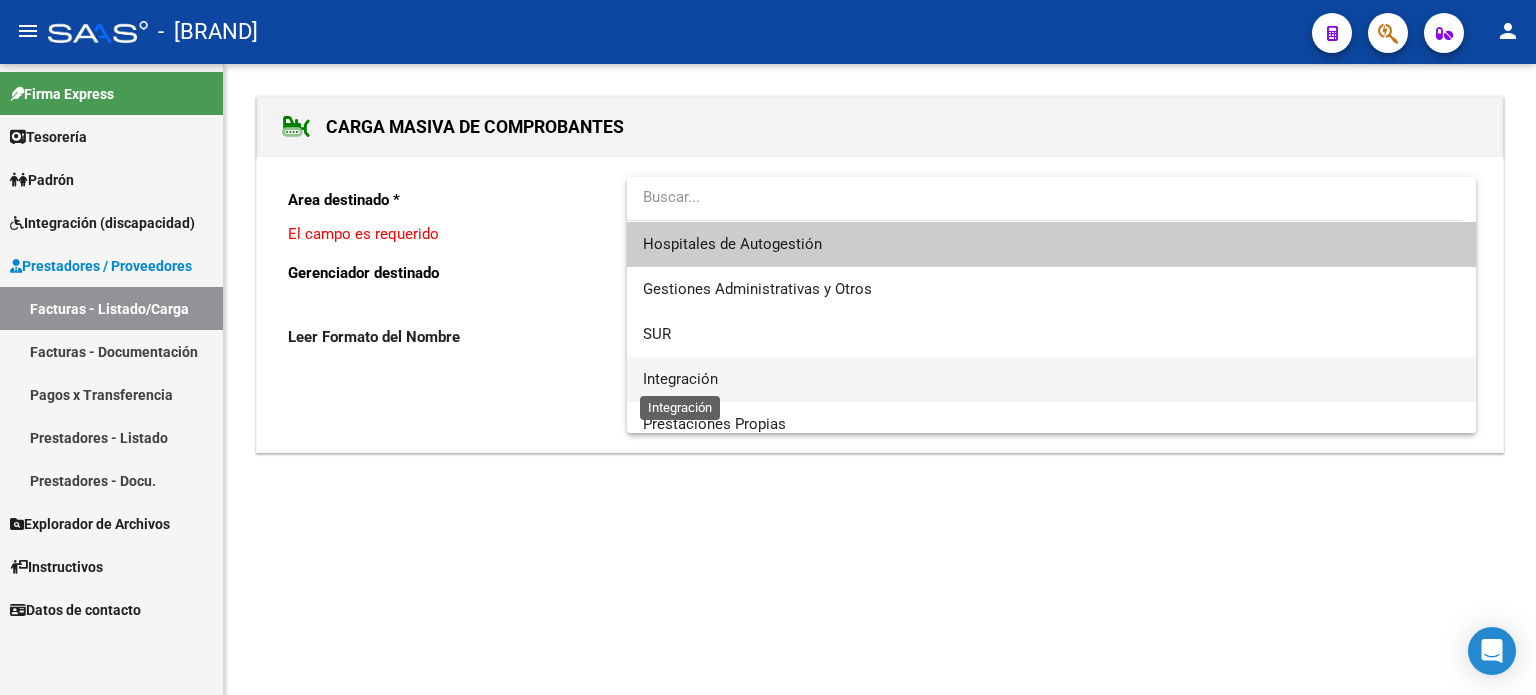 click on "Integración" at bounding box center (680, 379) 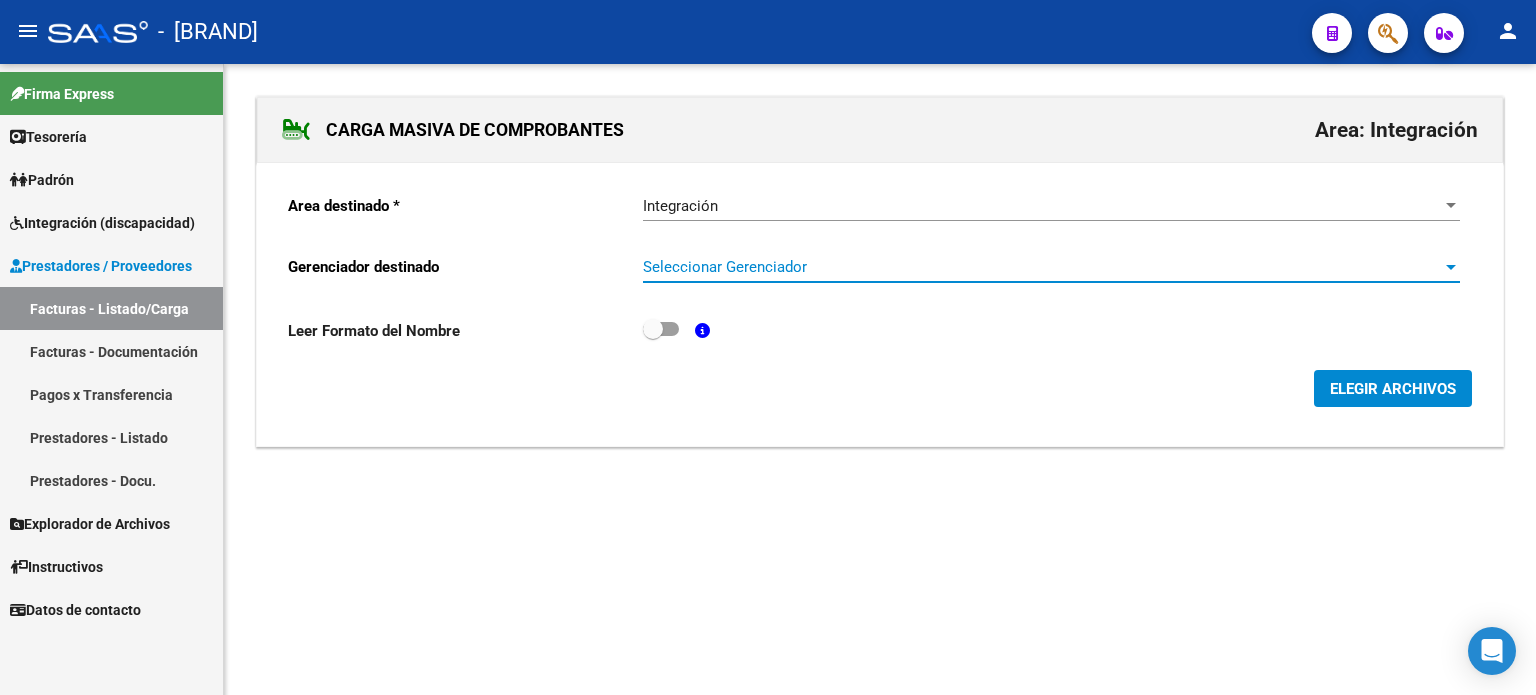 click on "Seleccionar Gerenciador" at bounding box center (1042, 267) 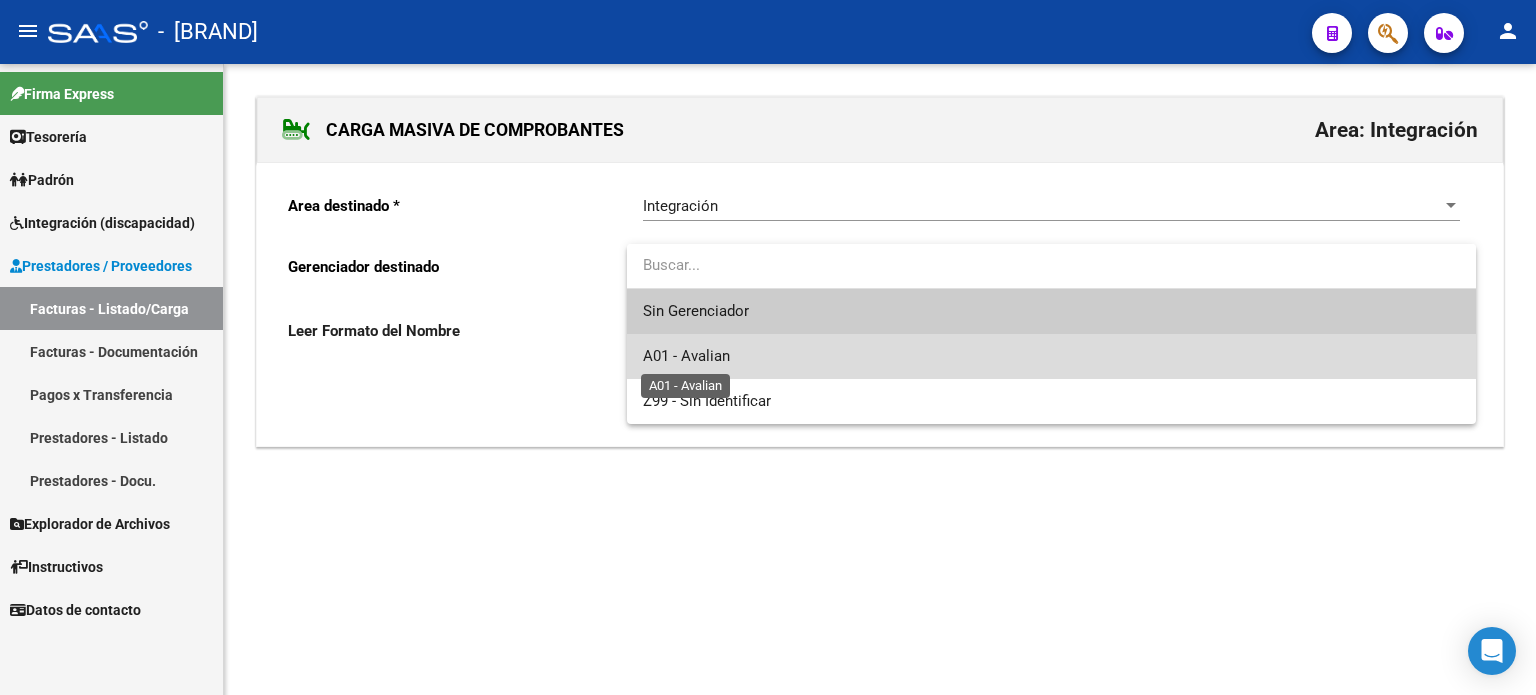 click on "A01 - Avalian" at bounding box center (686, 356) 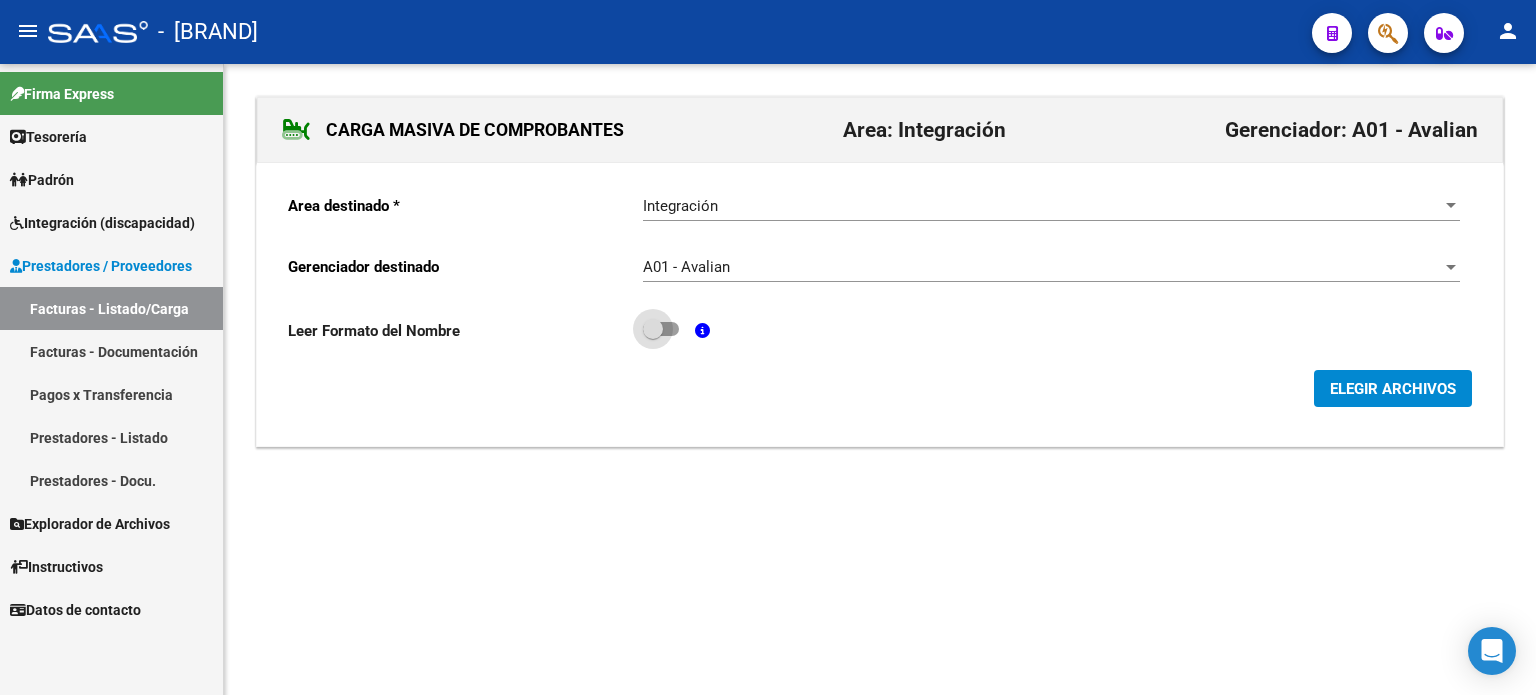 click at bounding box center (653, 329) 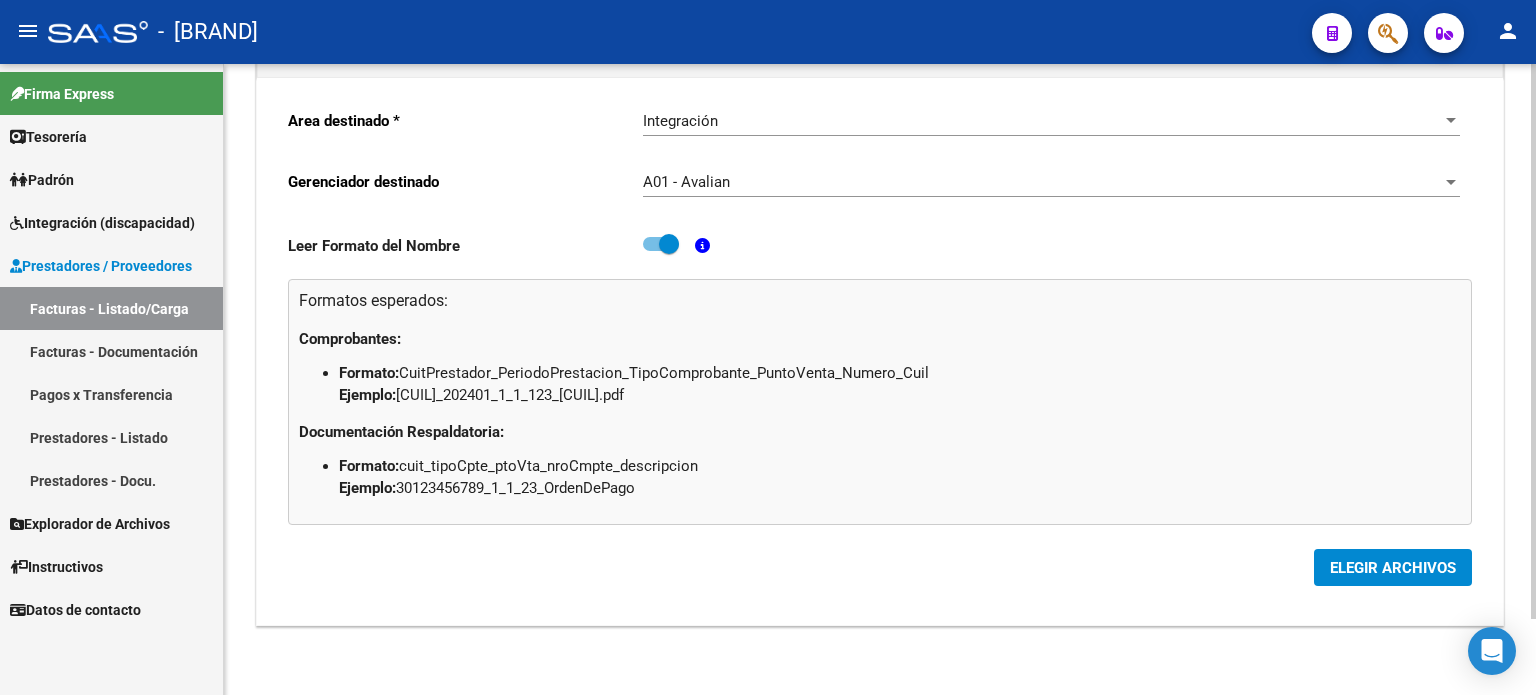scroll, scrollTop: 86, scrollLeft: 0, axis: vertical 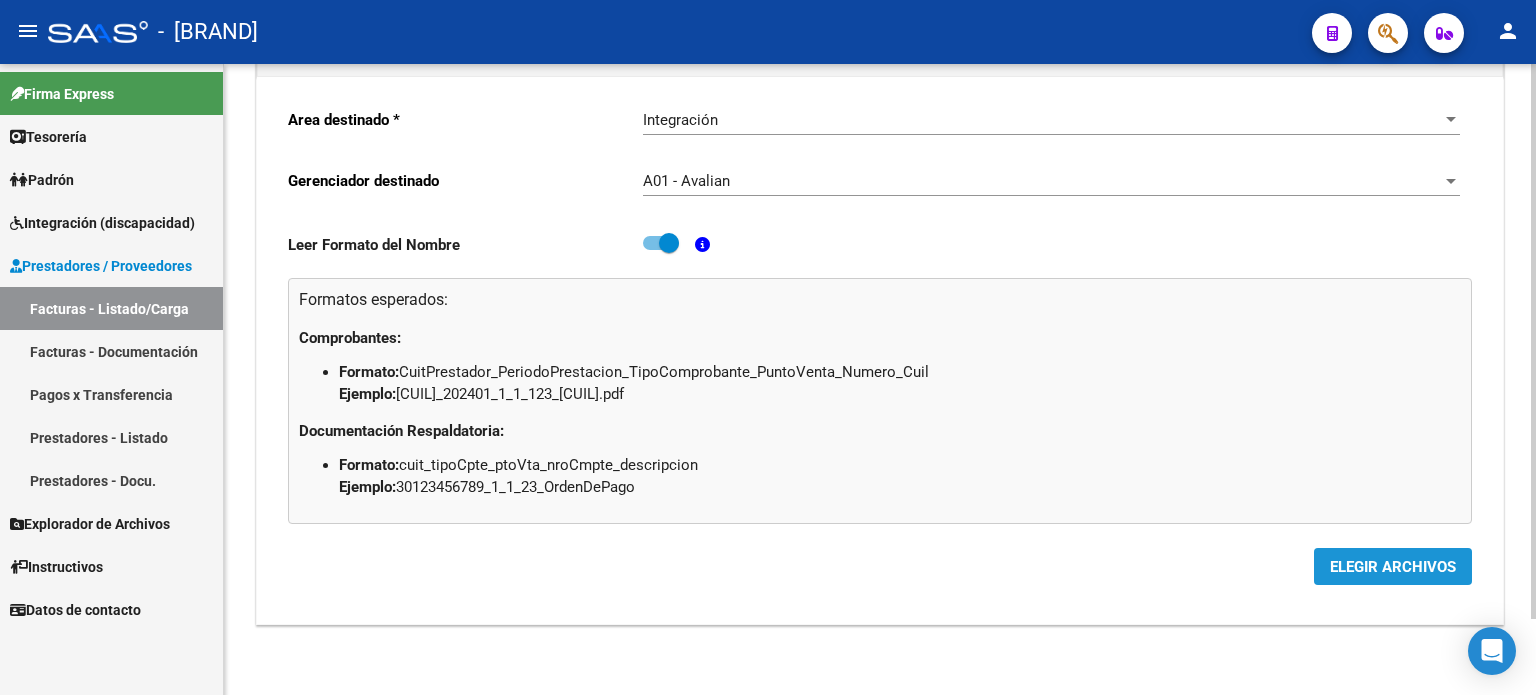 click on "ELEGIR ARCHIVOS" 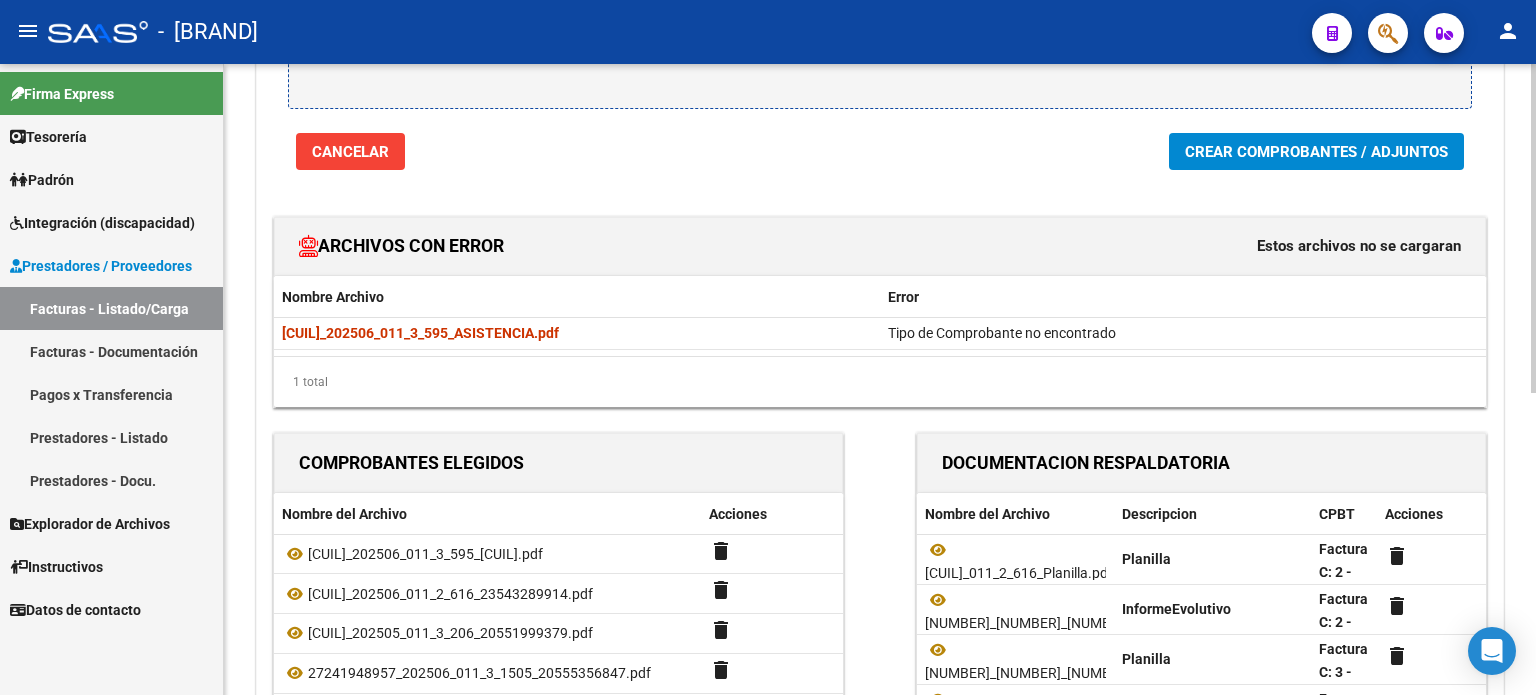 scroll, scrollTop: 400, scrollLeft: 0, axis: vertical 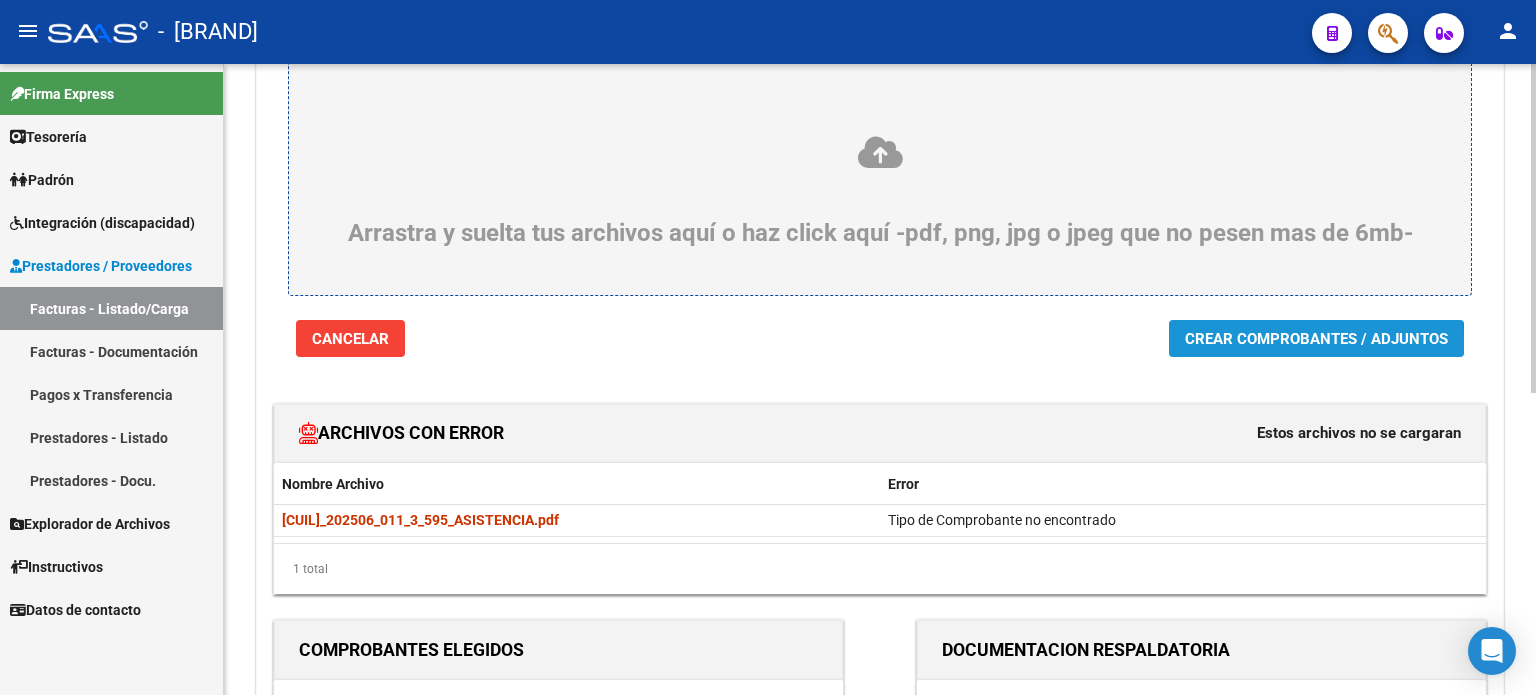 drag, startPoint x: 1253, startPoint y: 343, endPoint x: 1263, endPoint y: 339, distance: 10.770329 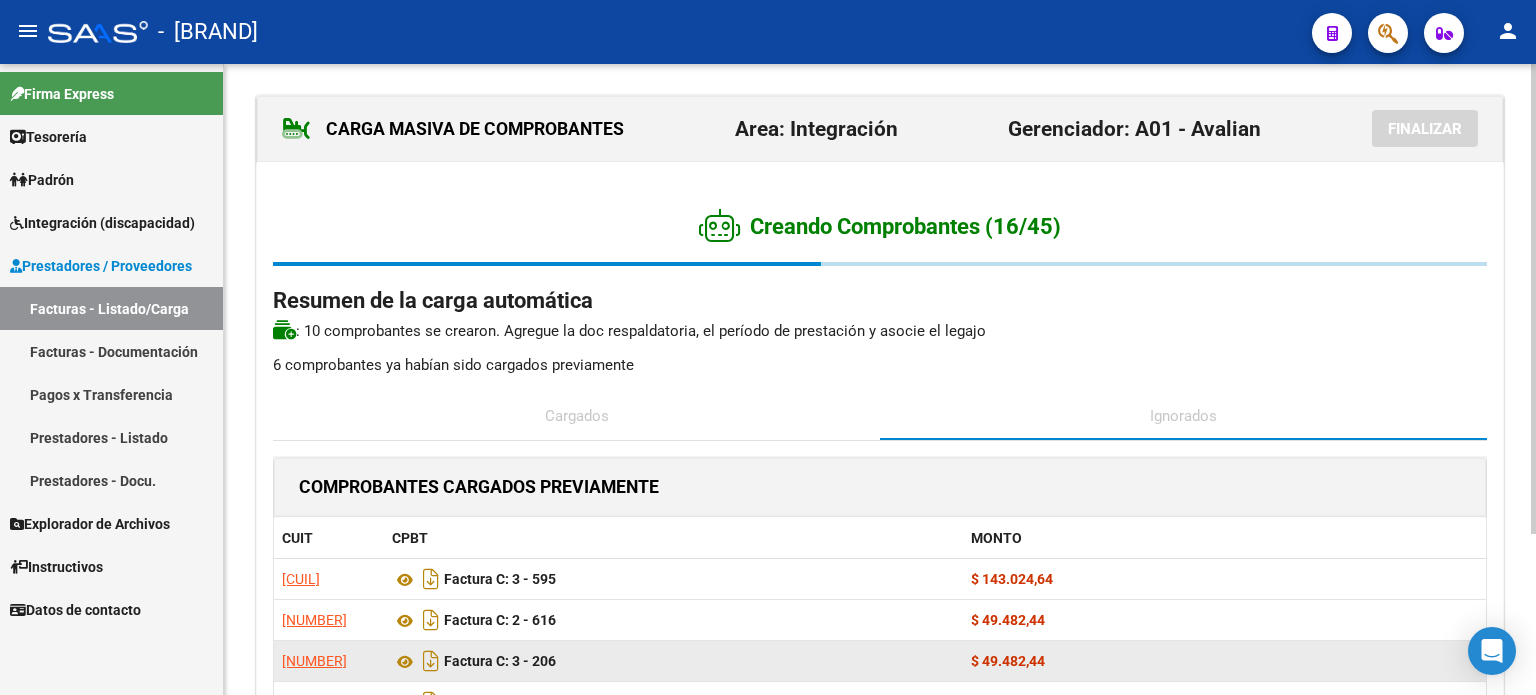 scroll, scrollTop: 0, scrollLeft: 0, axis: both 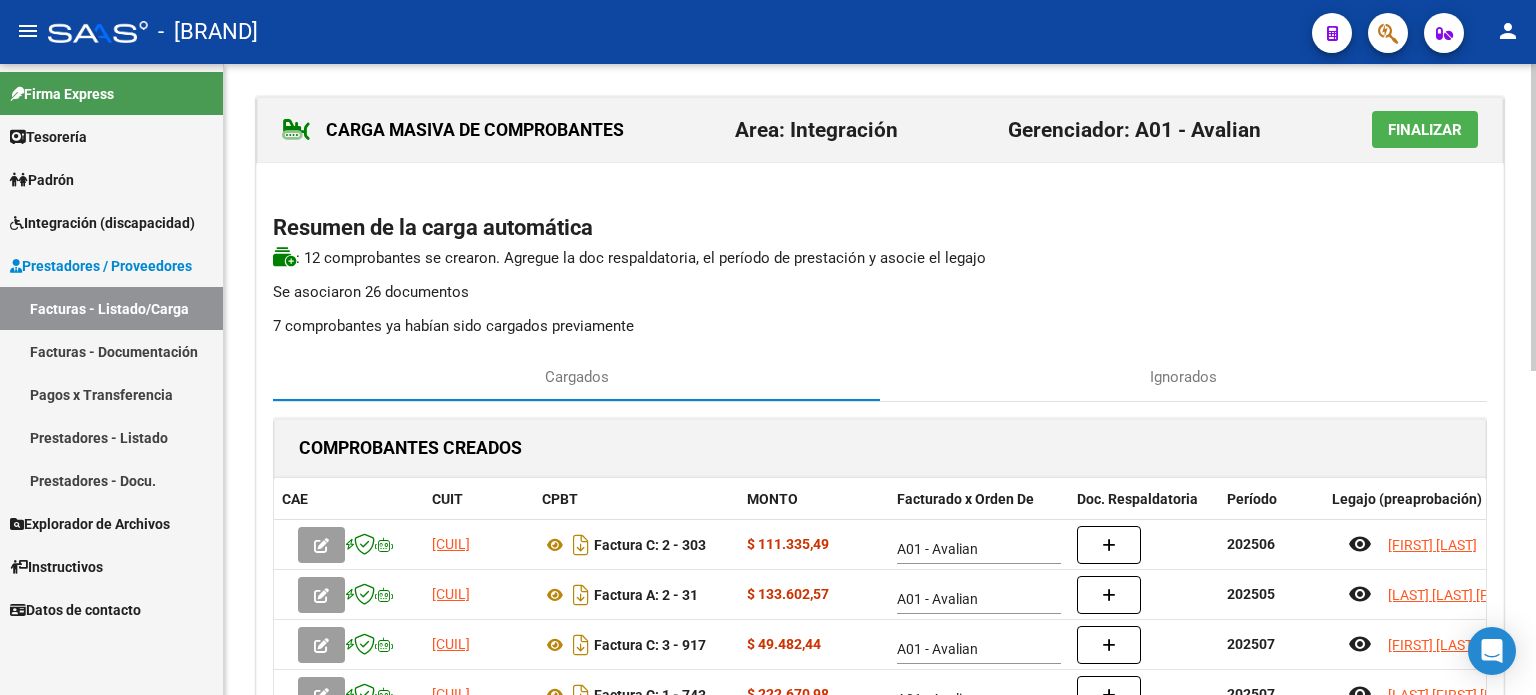 click on "Finalizar" 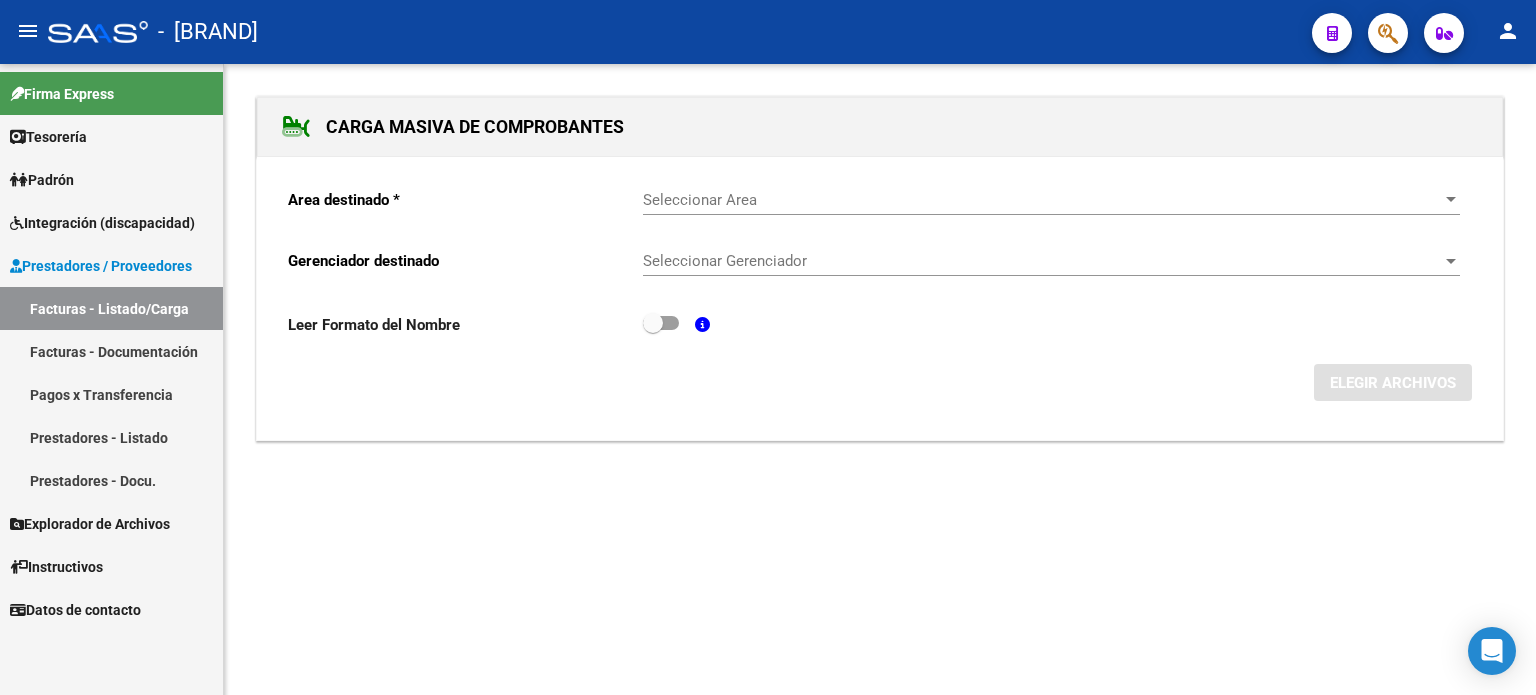 click on "Facturas - Listado/Carga" at bounding box center (111, 308) 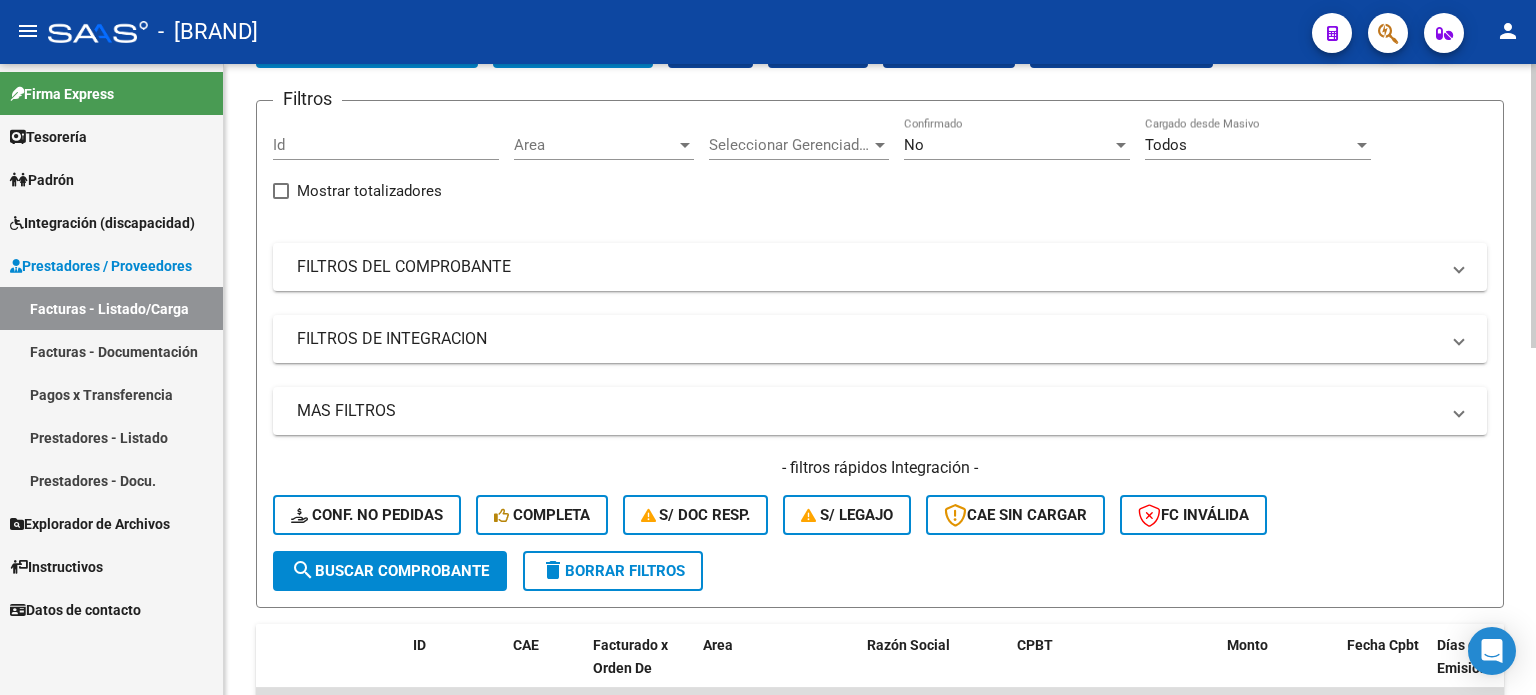 scroll, scrollTop: 66, scrollLeft: 0, axis: vertical 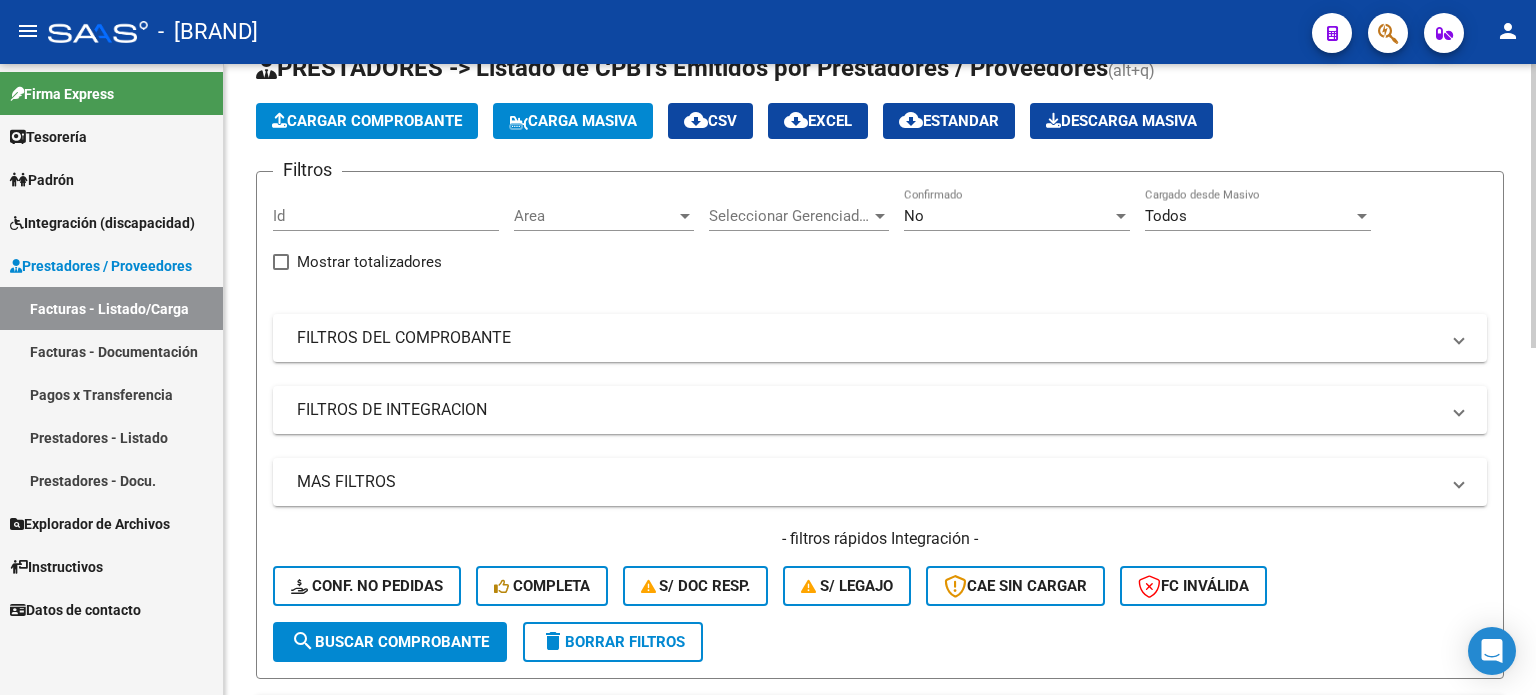 click on "Facturas - Listado/Carga" at bounding box center [111, 308] 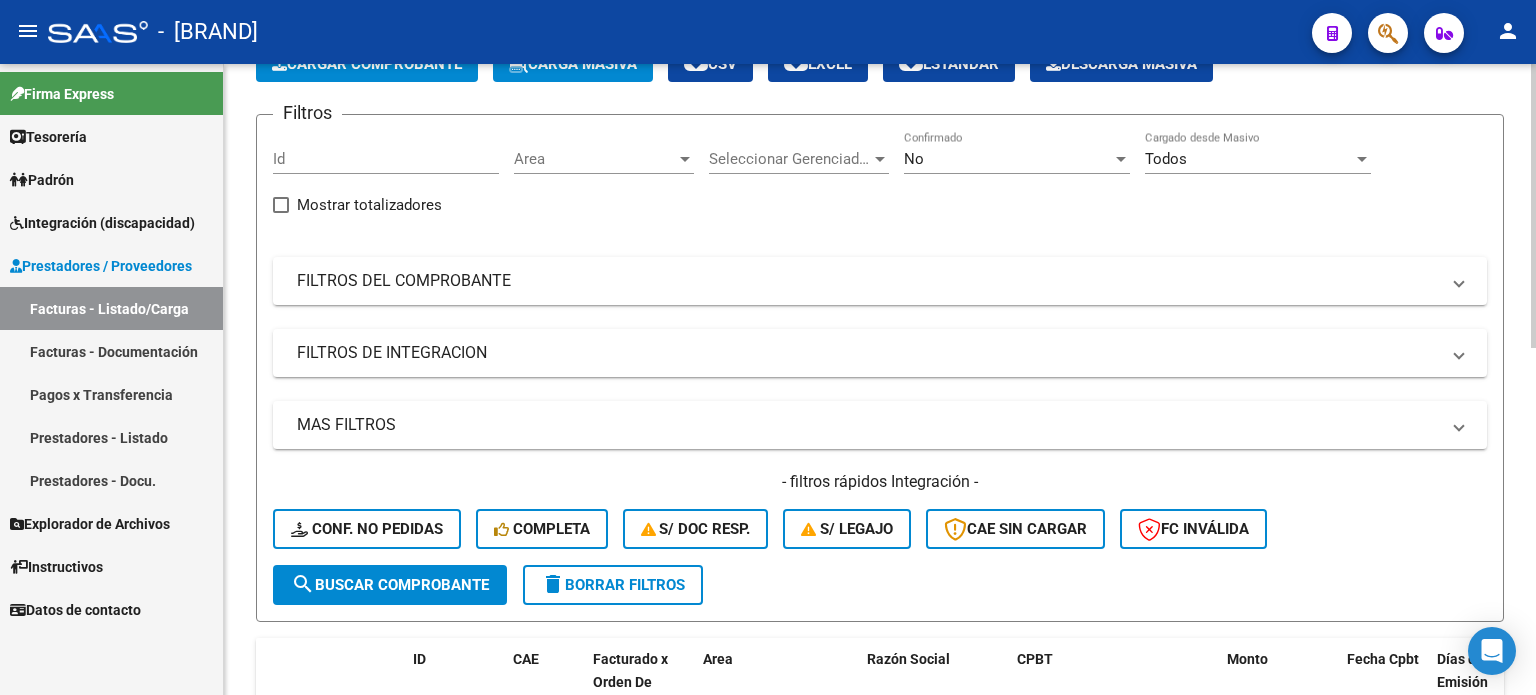 scroll, scrollTop: 104, scrollLeft: 0, axis: vertical 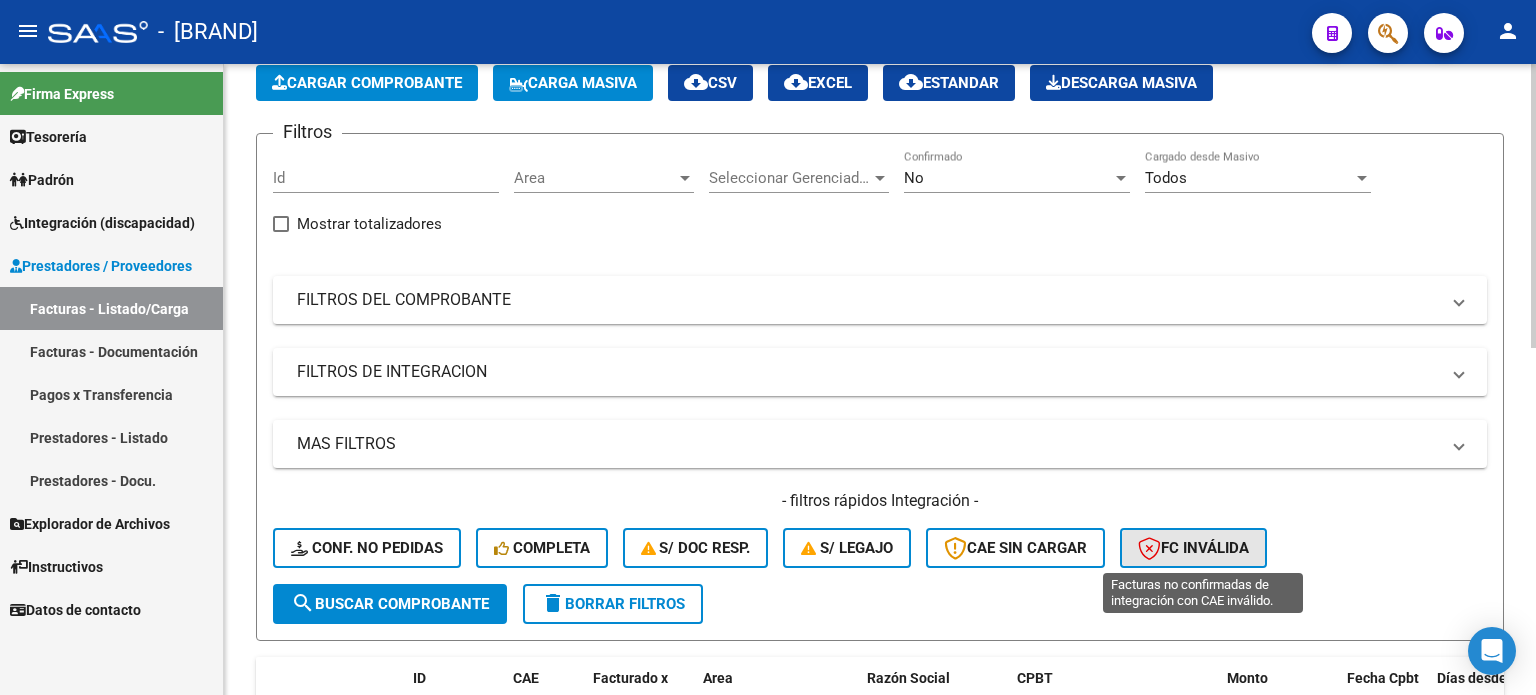 click on "FC Inválida" 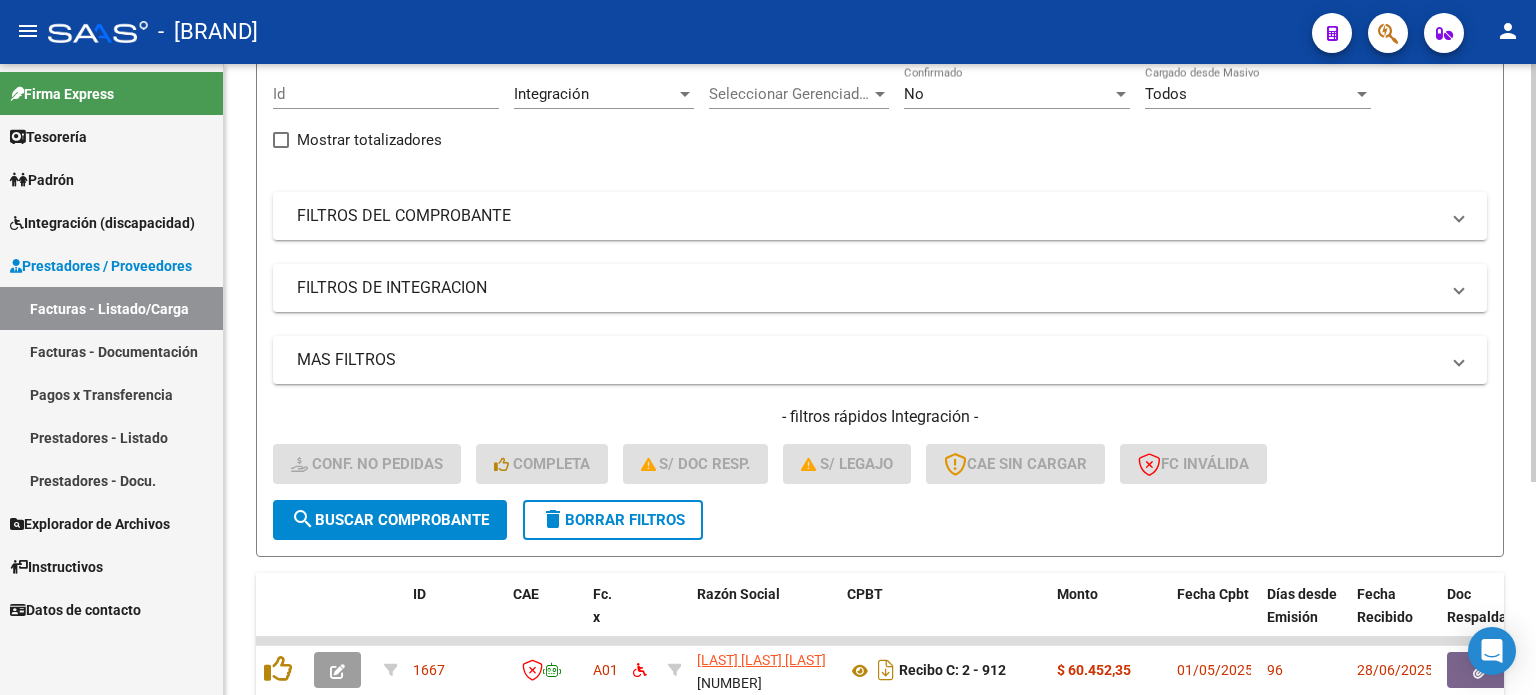 scroll, scrollTop: 237, scrollLeft: 0, axis: vertical 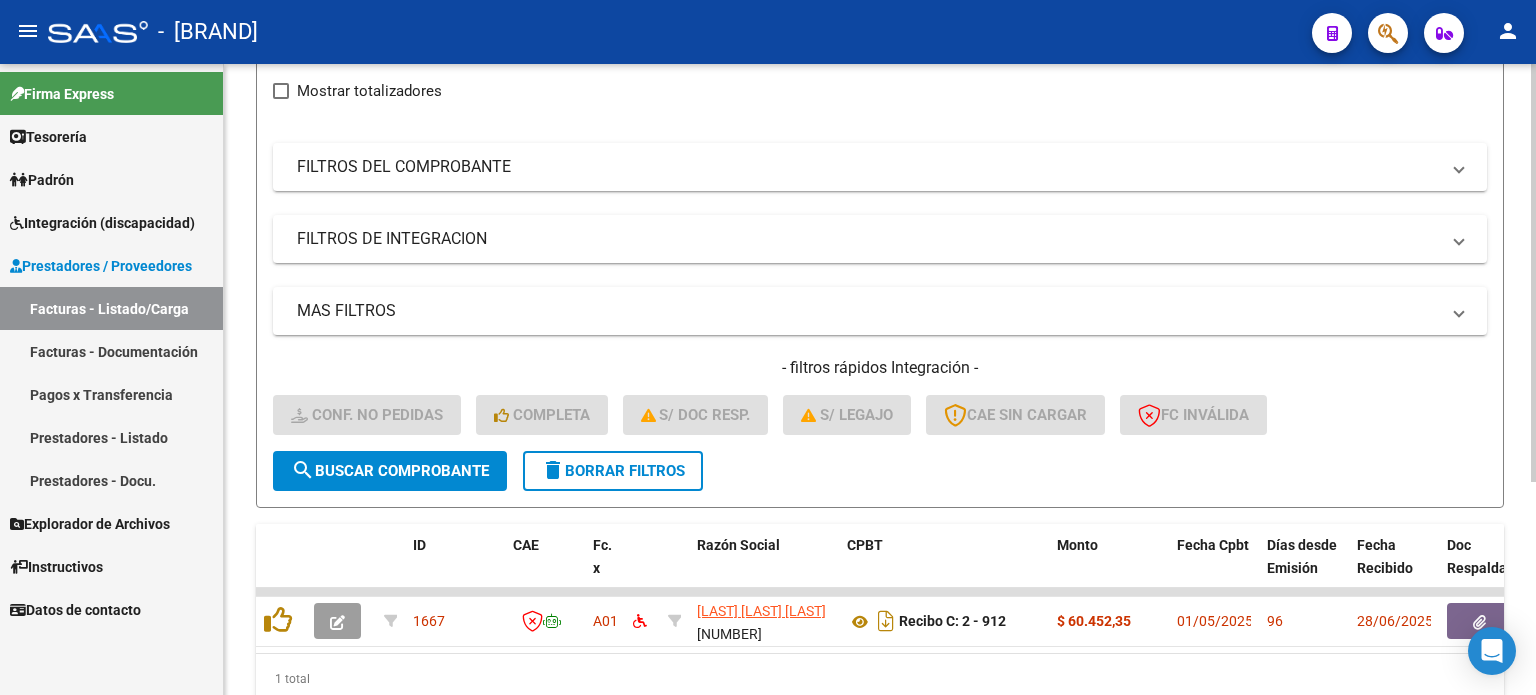 click on "delete  Borrar Filtros" 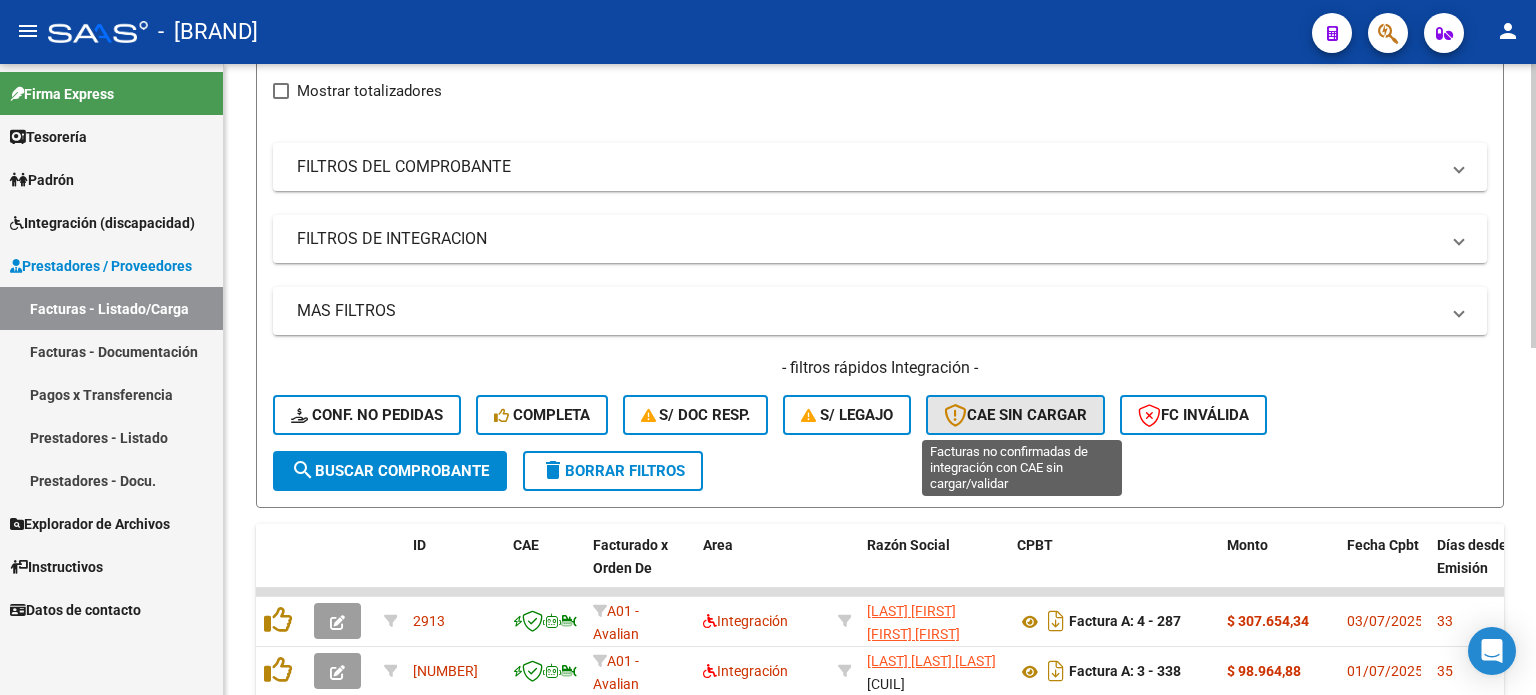 click on "CAE SIN CARGAR" 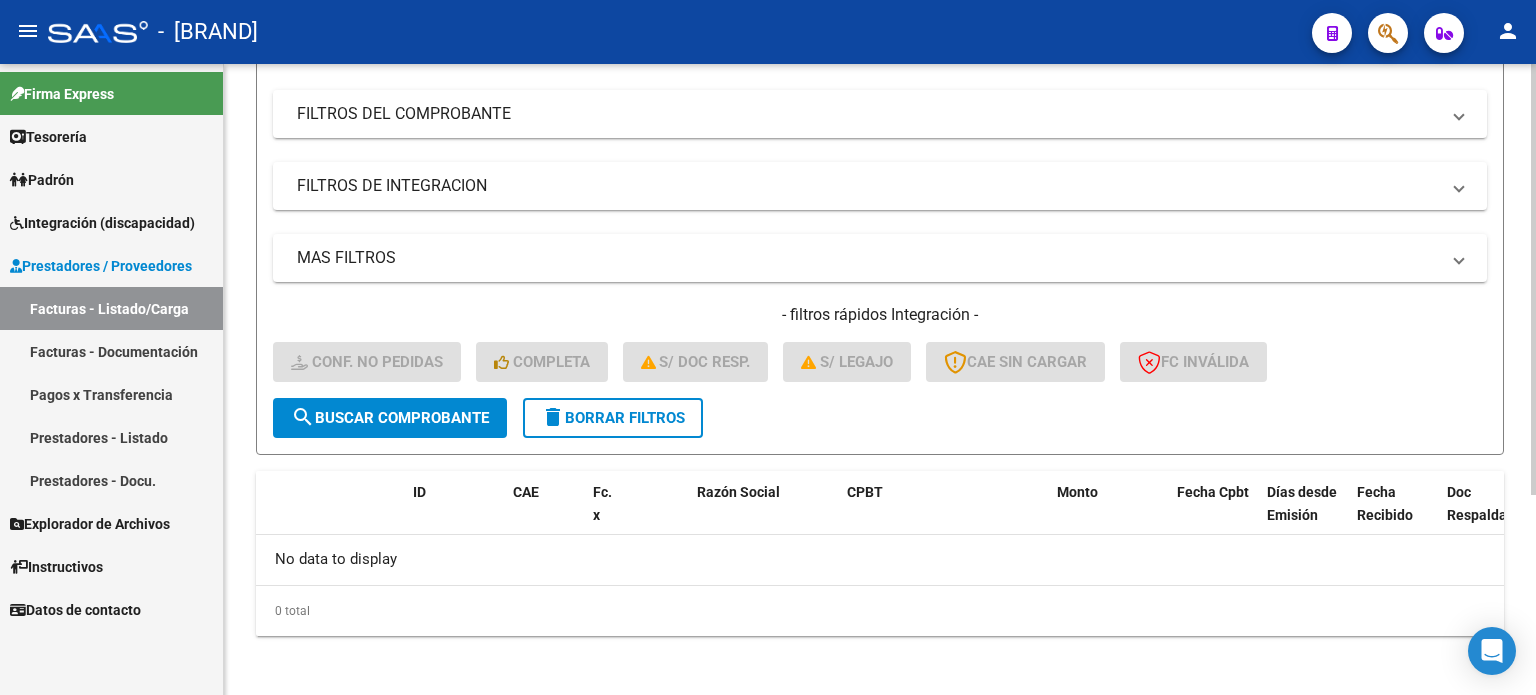 scroll, scrollTop: 291, scrollLeft: 0, axis: vertical 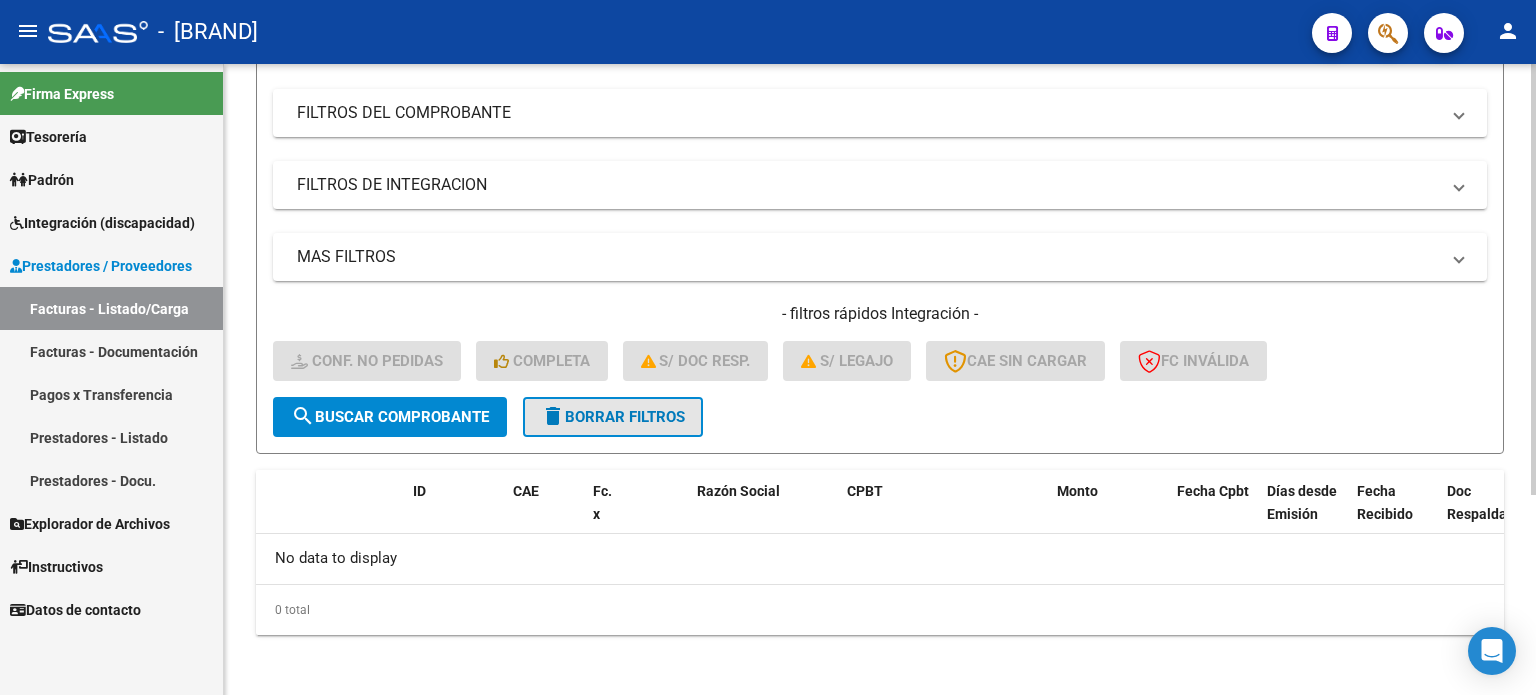 click on "delete  Borrar Filtros" 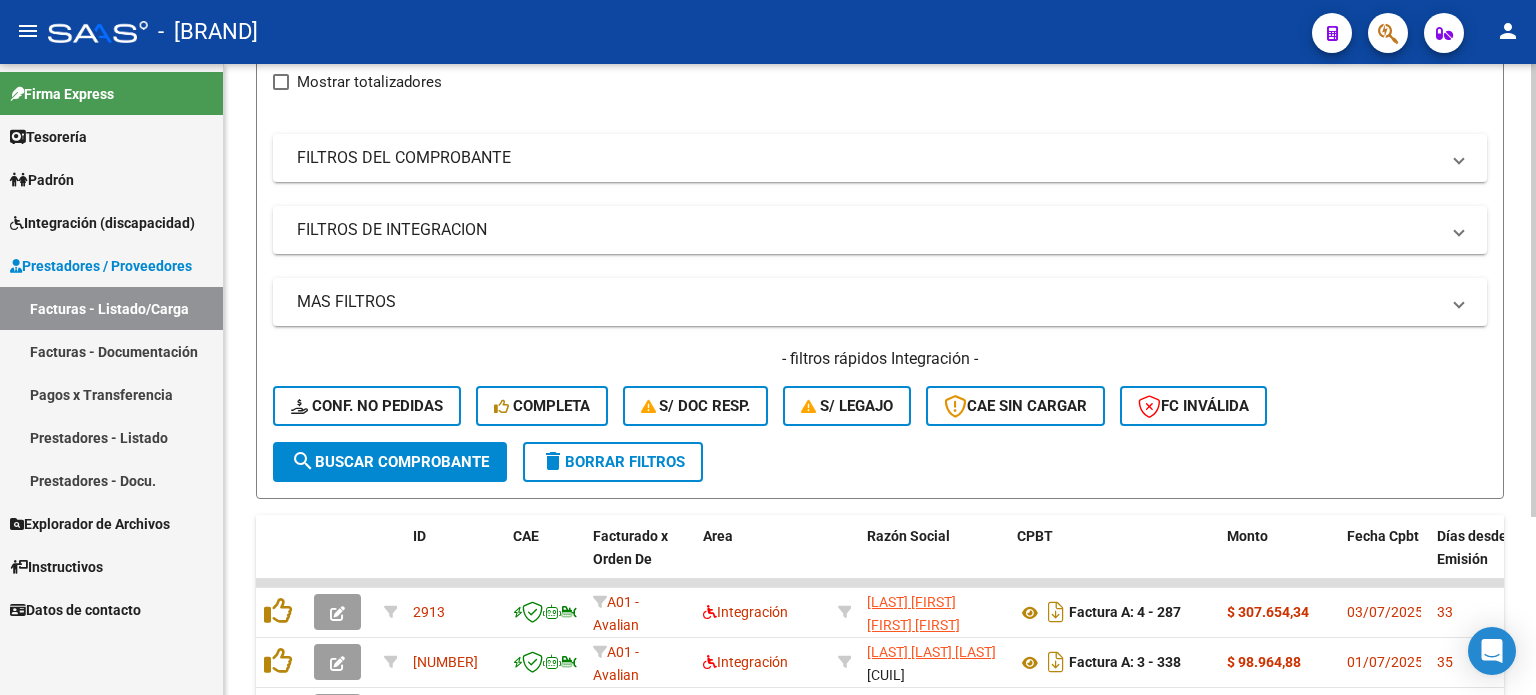 scroll, scrollTop: 291, scrollLeft: 0, axis: vertical 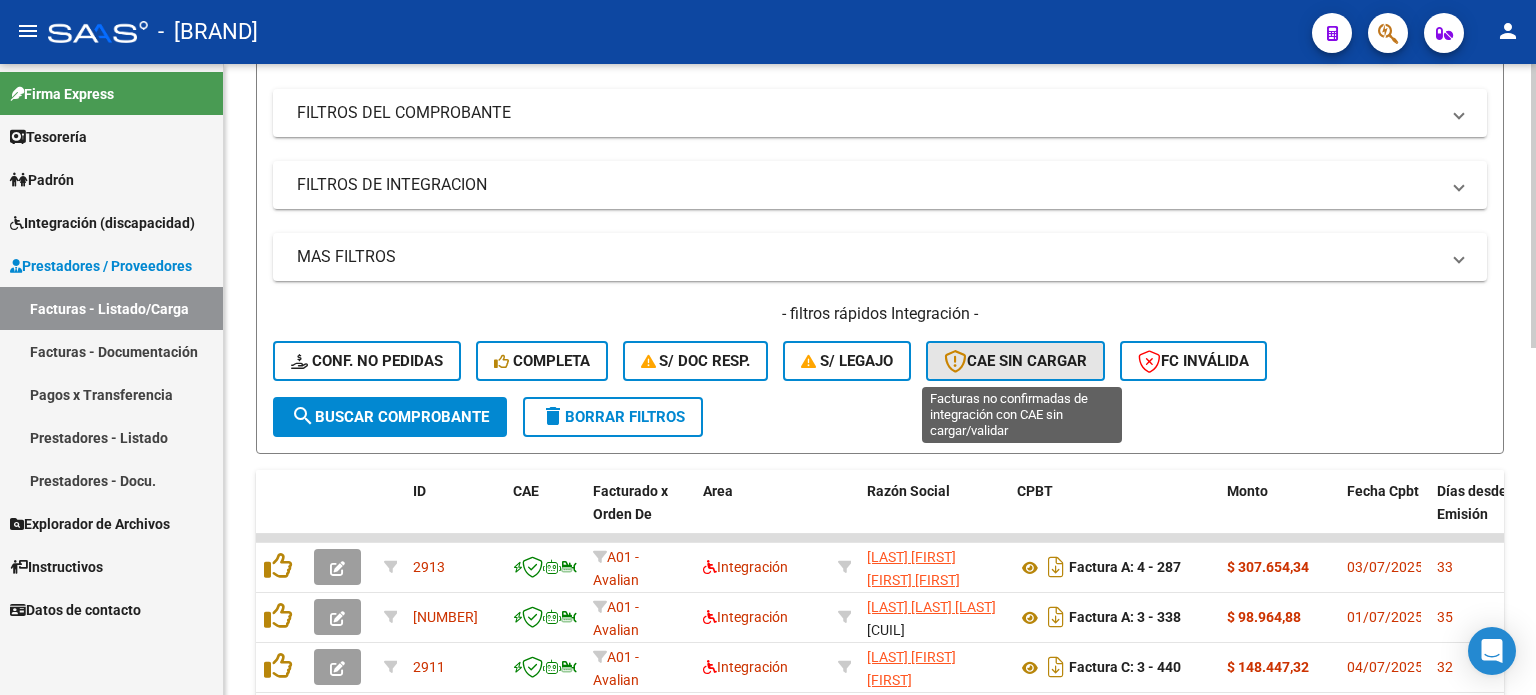 click on "CAE SIN CARGAR" 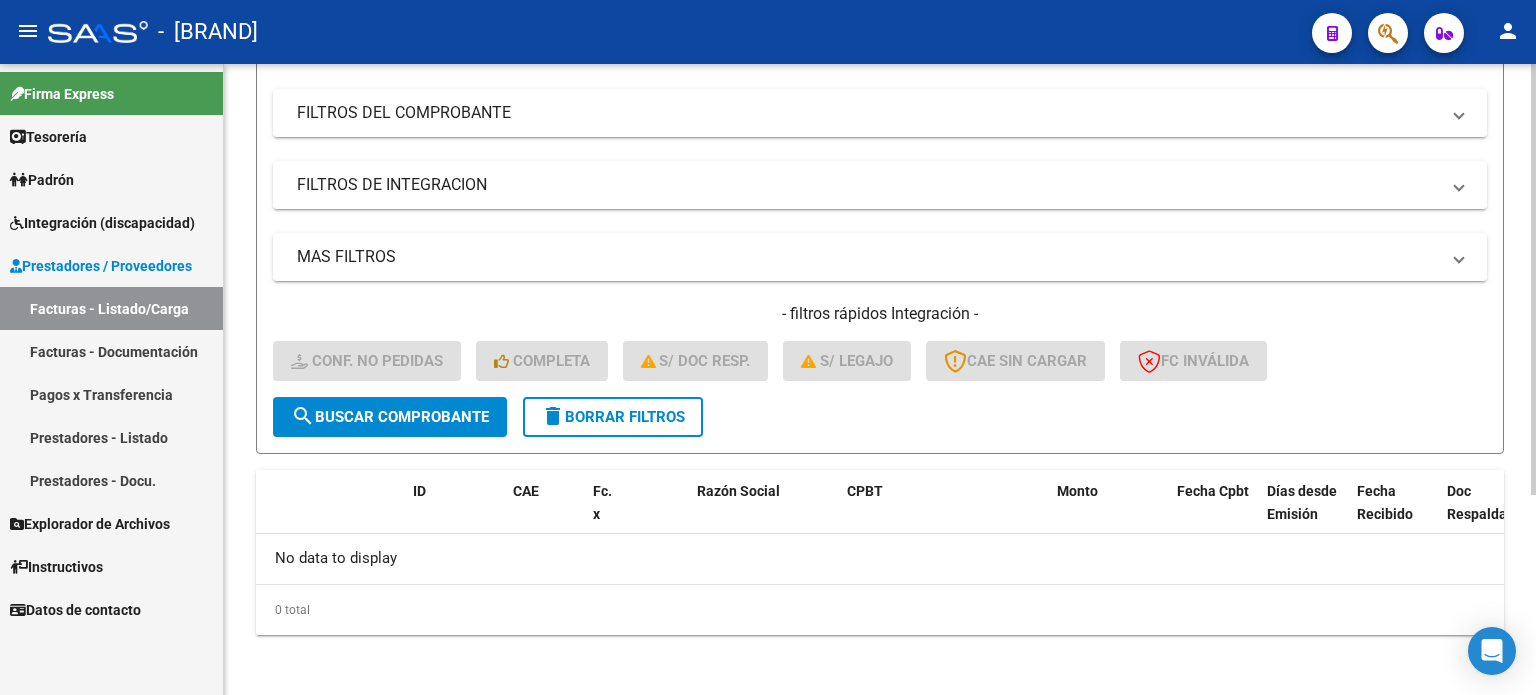 click on "delete  Borrar Filtros" 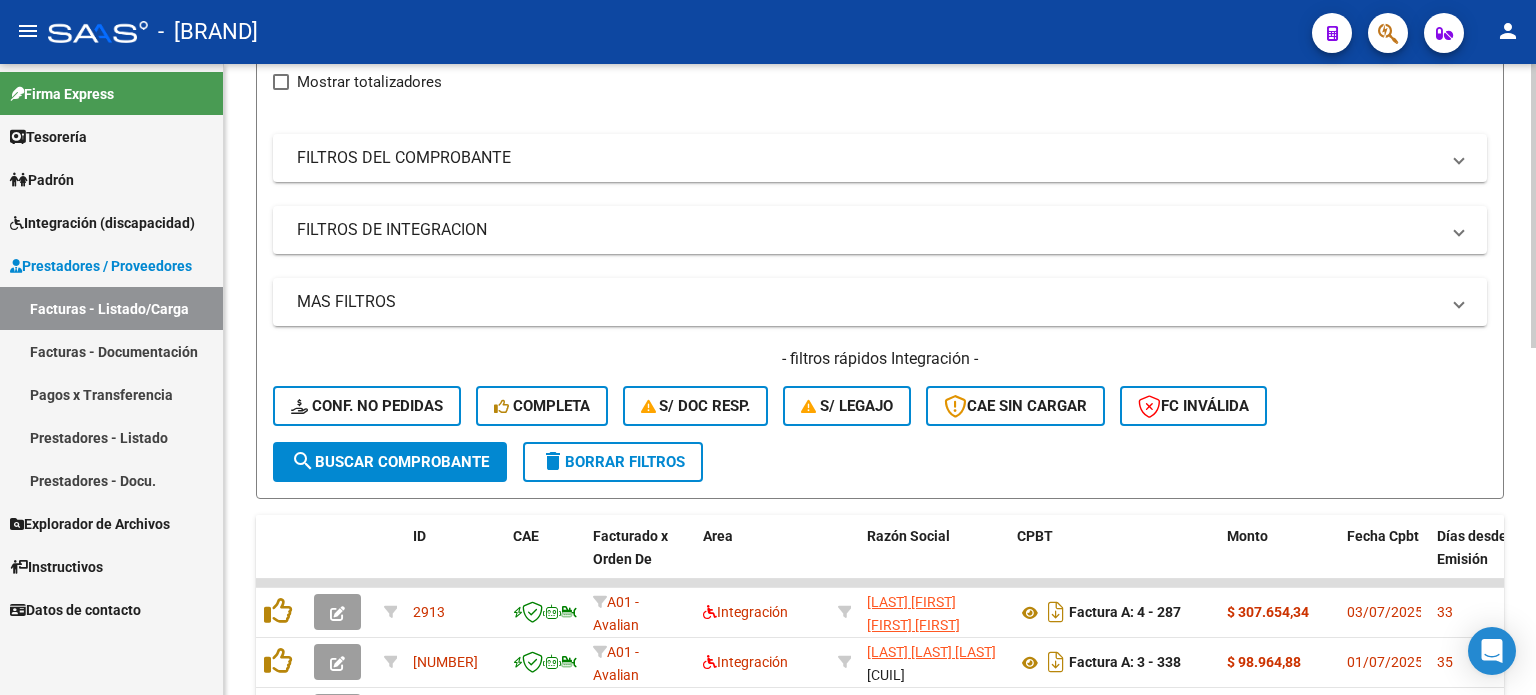 scroll, scrollTop: 291, scrollLeft: 0, axis: vertical 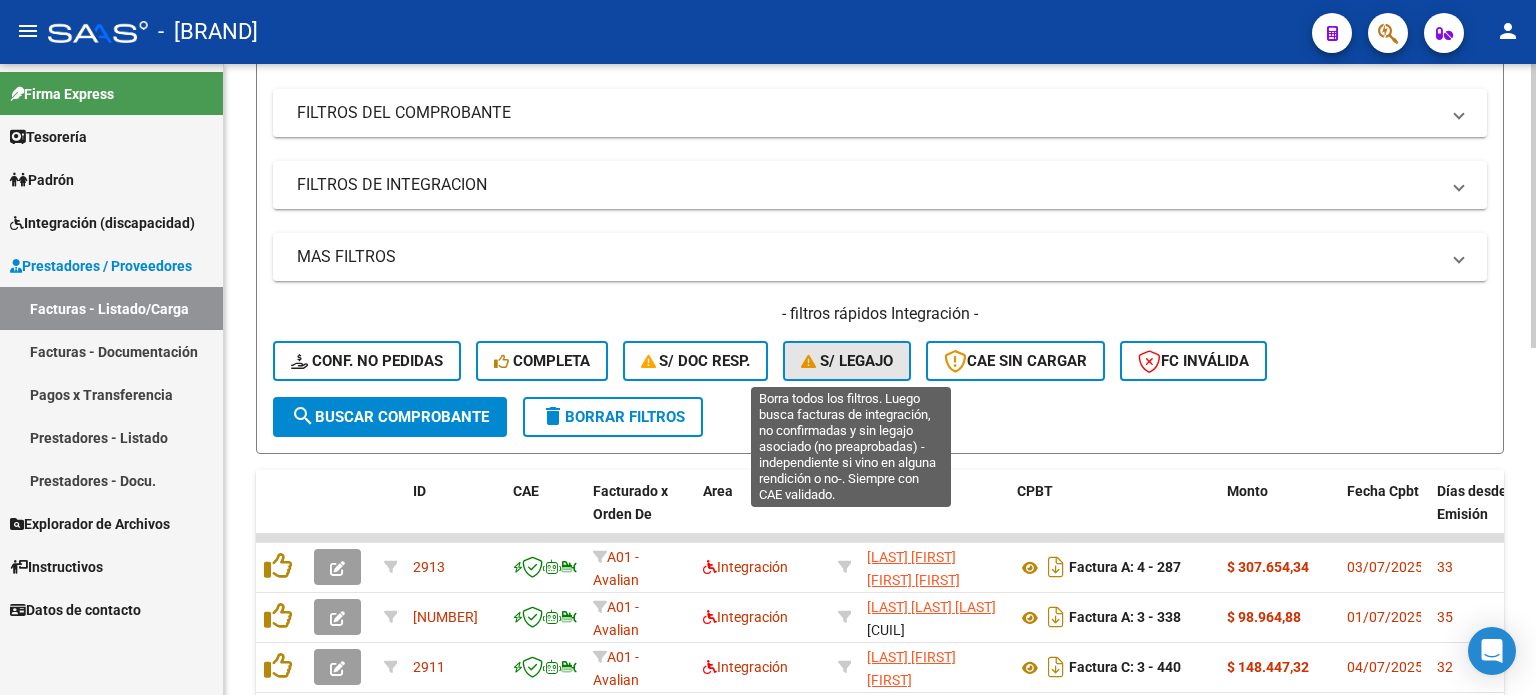 click on "S/ legajo" 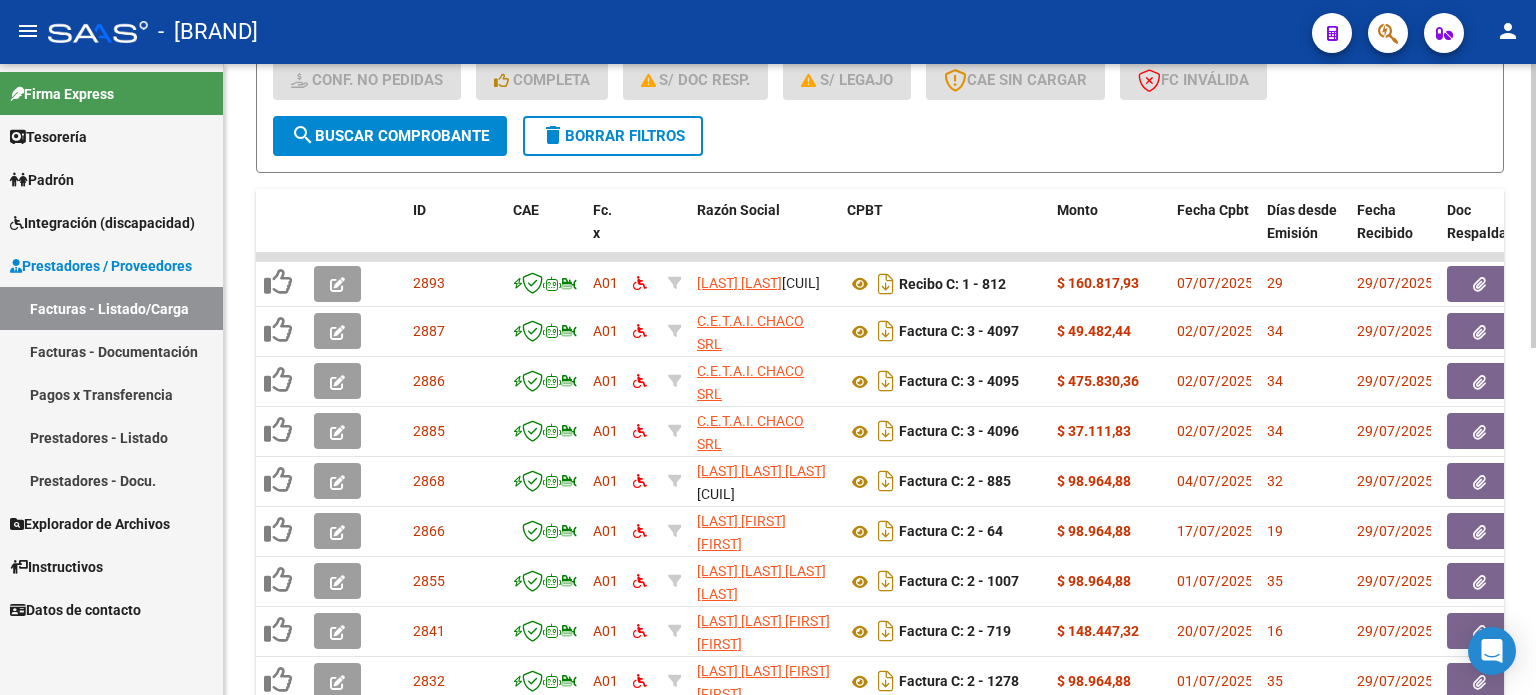 scroll, scrollTop: 357, scrollLeft: 0, axis: vertical 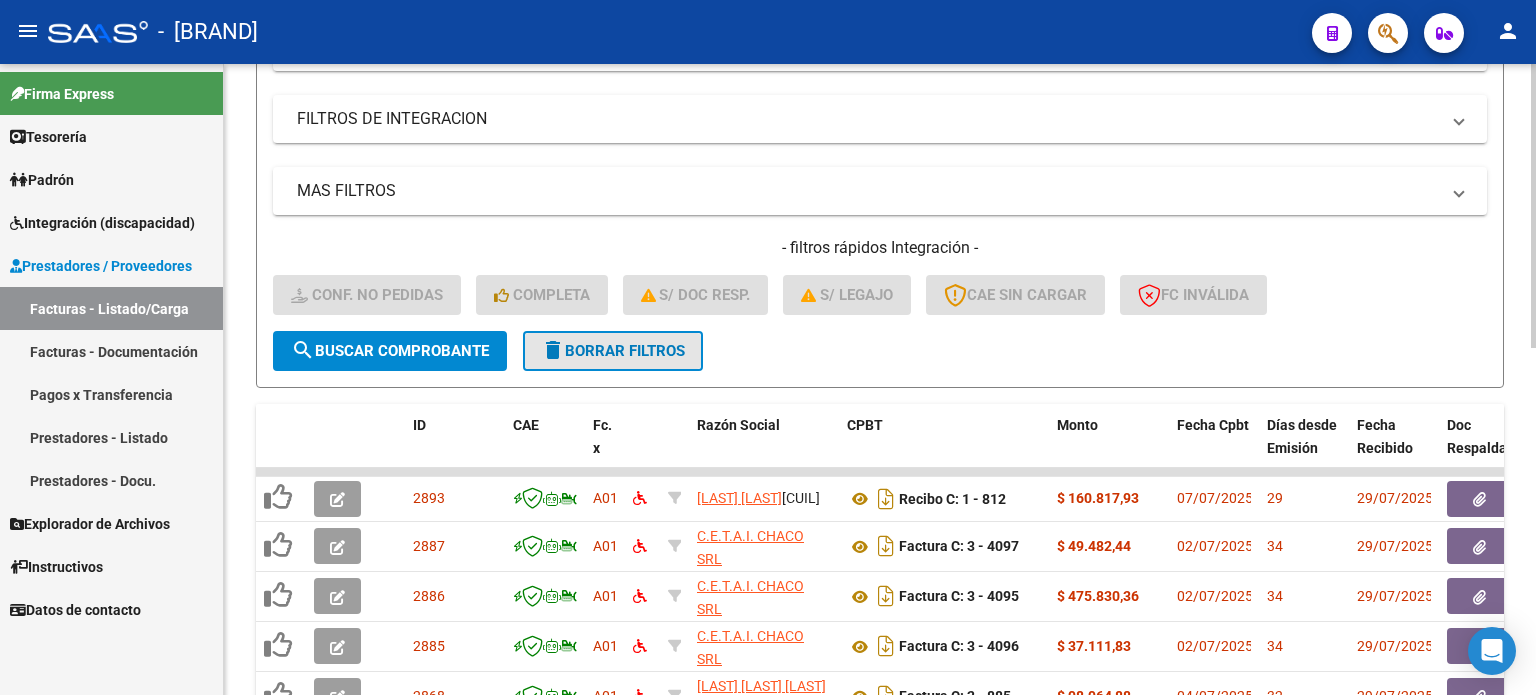 click on "delete  Borrar Filtros" 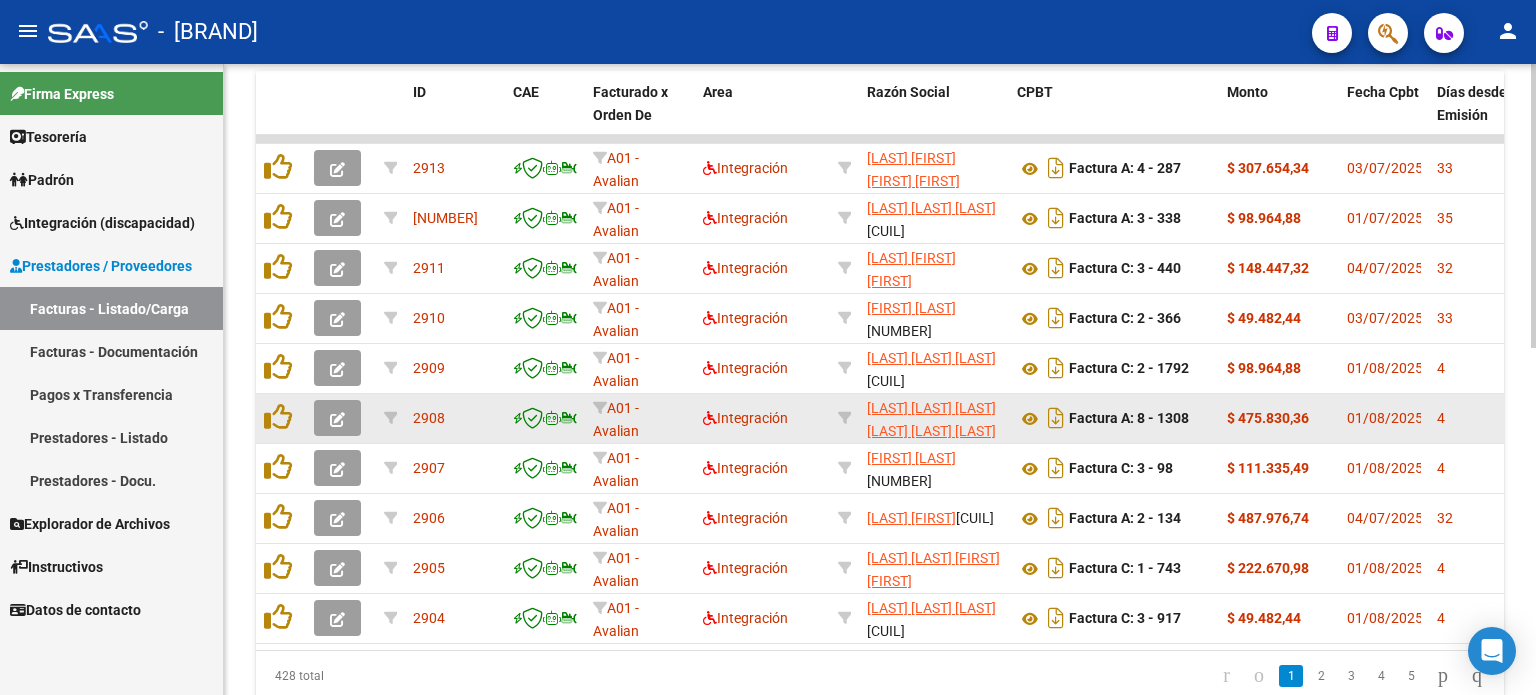 scroll, scrollTop: 691, scrollLeft: 0, axis: vertical 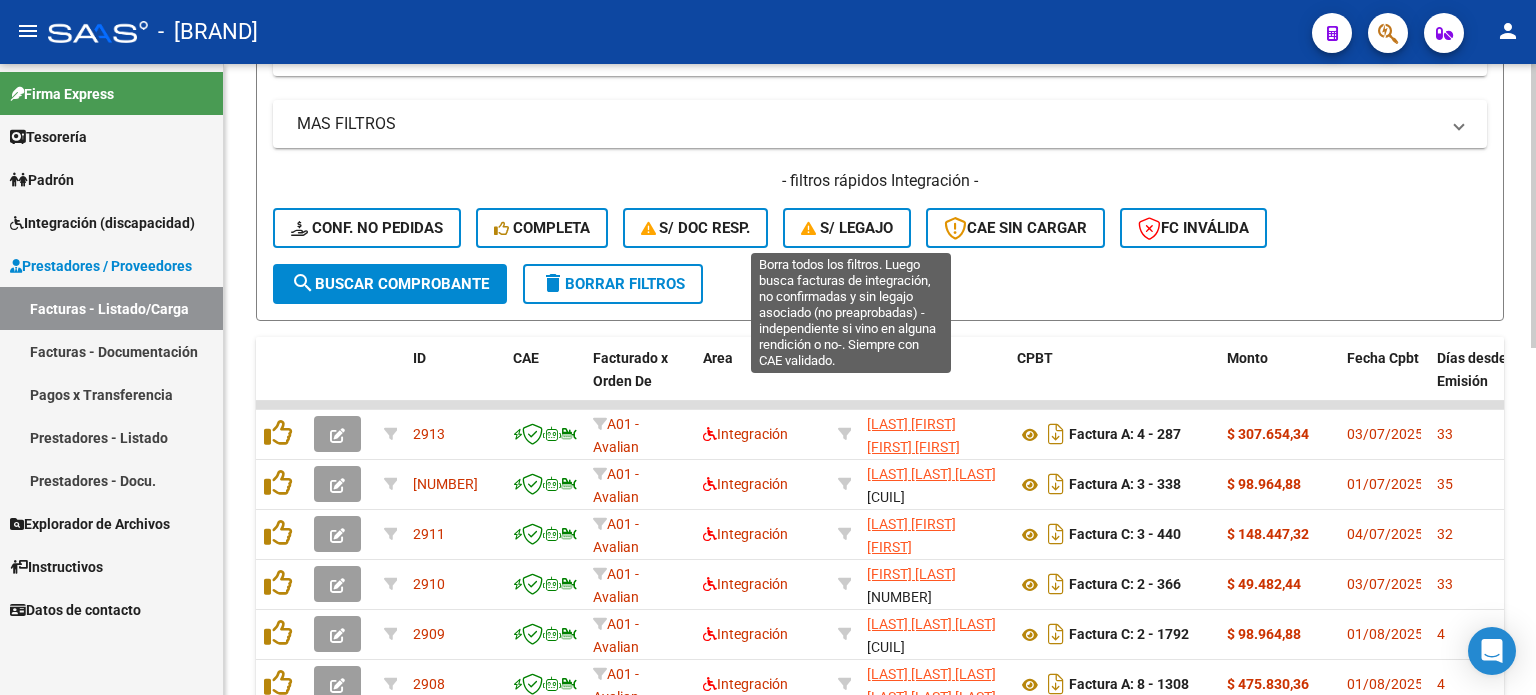 click on "S/ legajo" 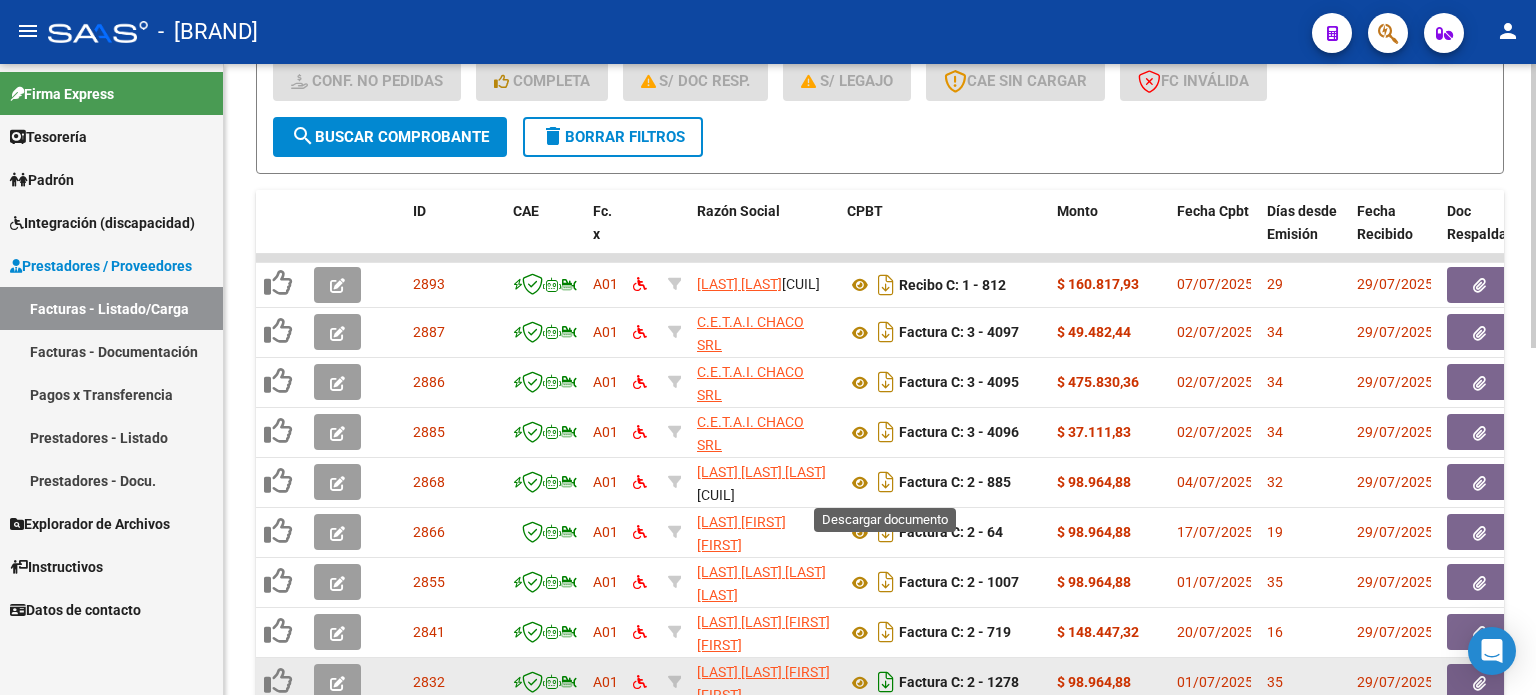 scroll, scrollTop: 504, scrollLeft: 0, axis: vertical 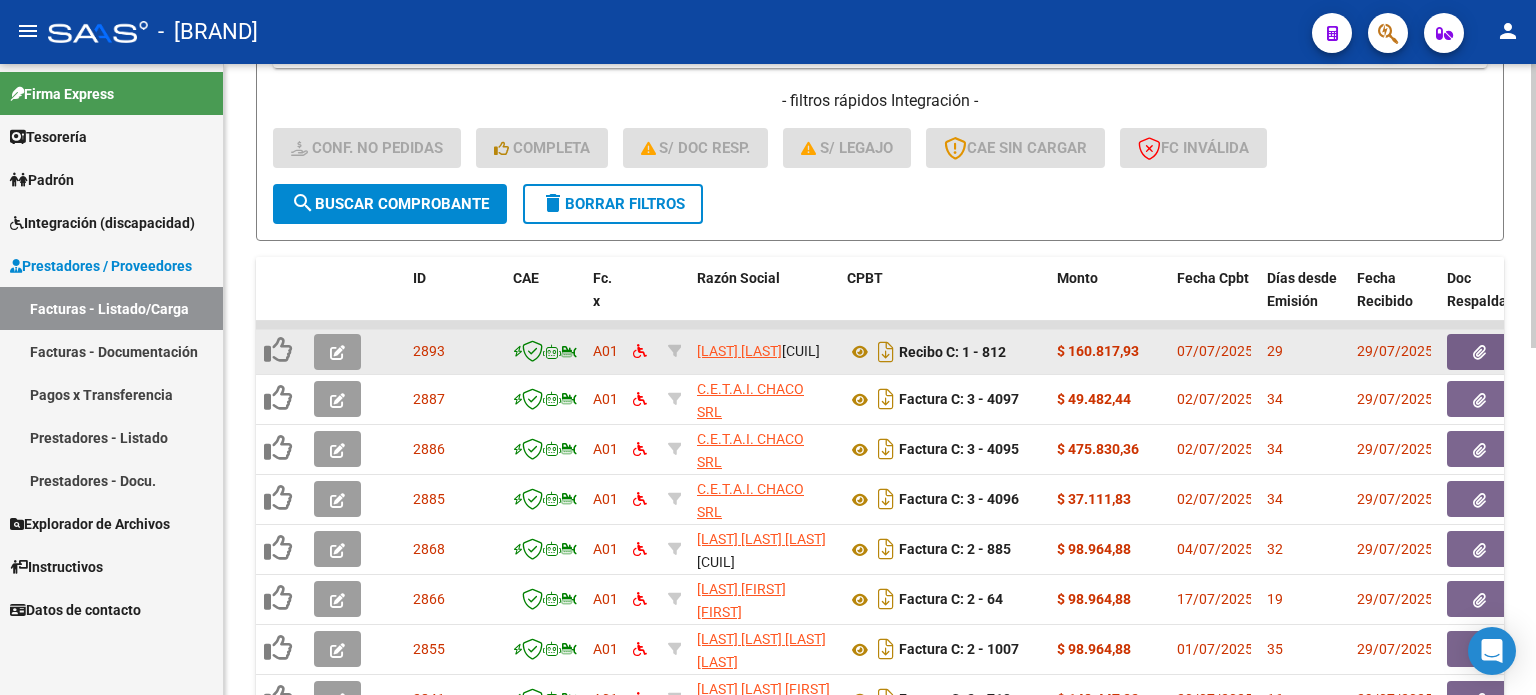 click 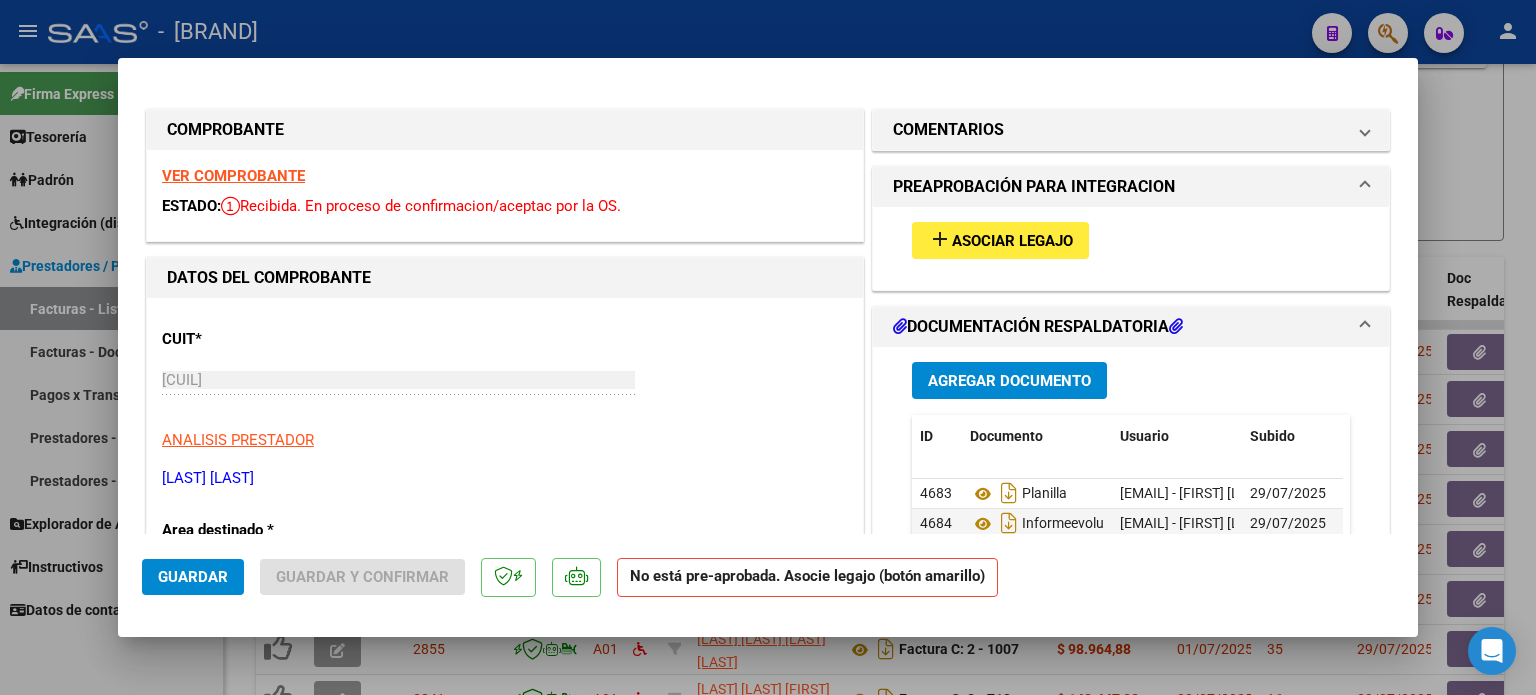 type 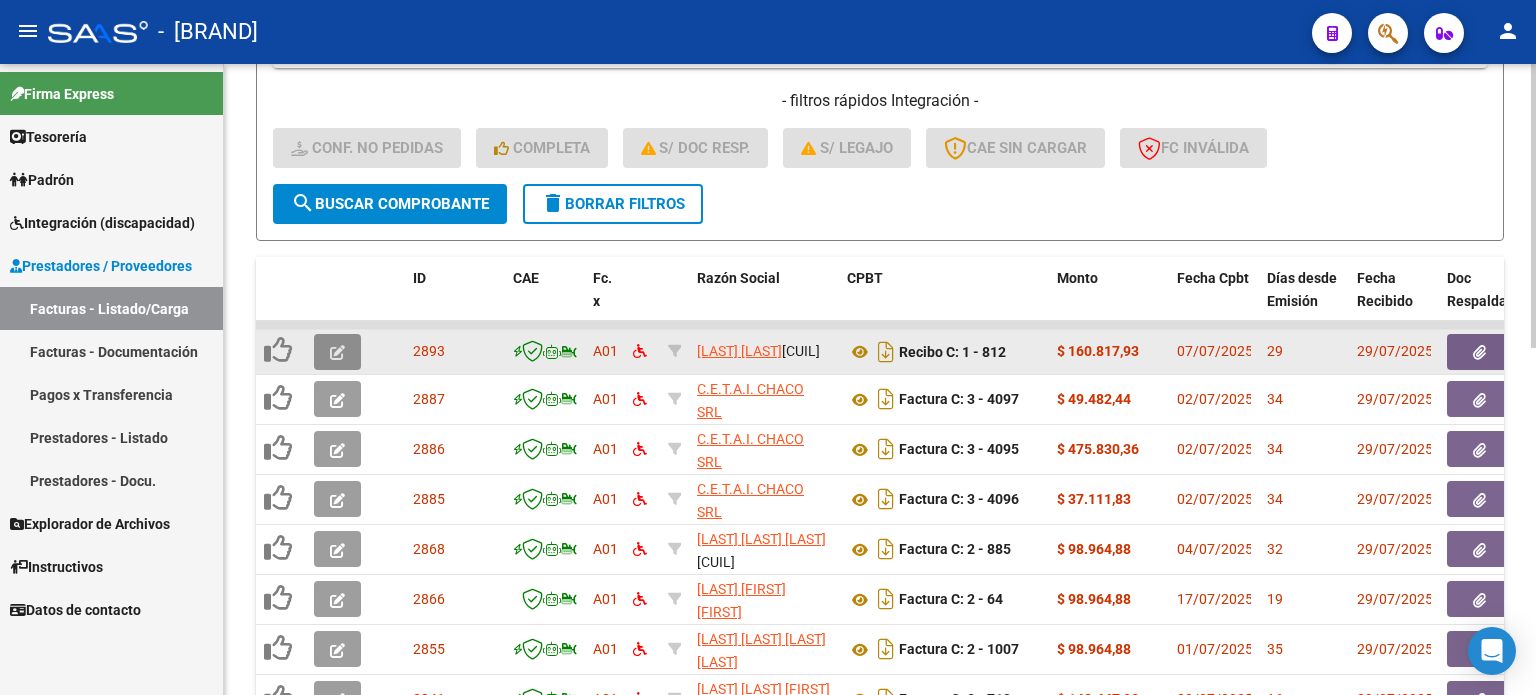 click 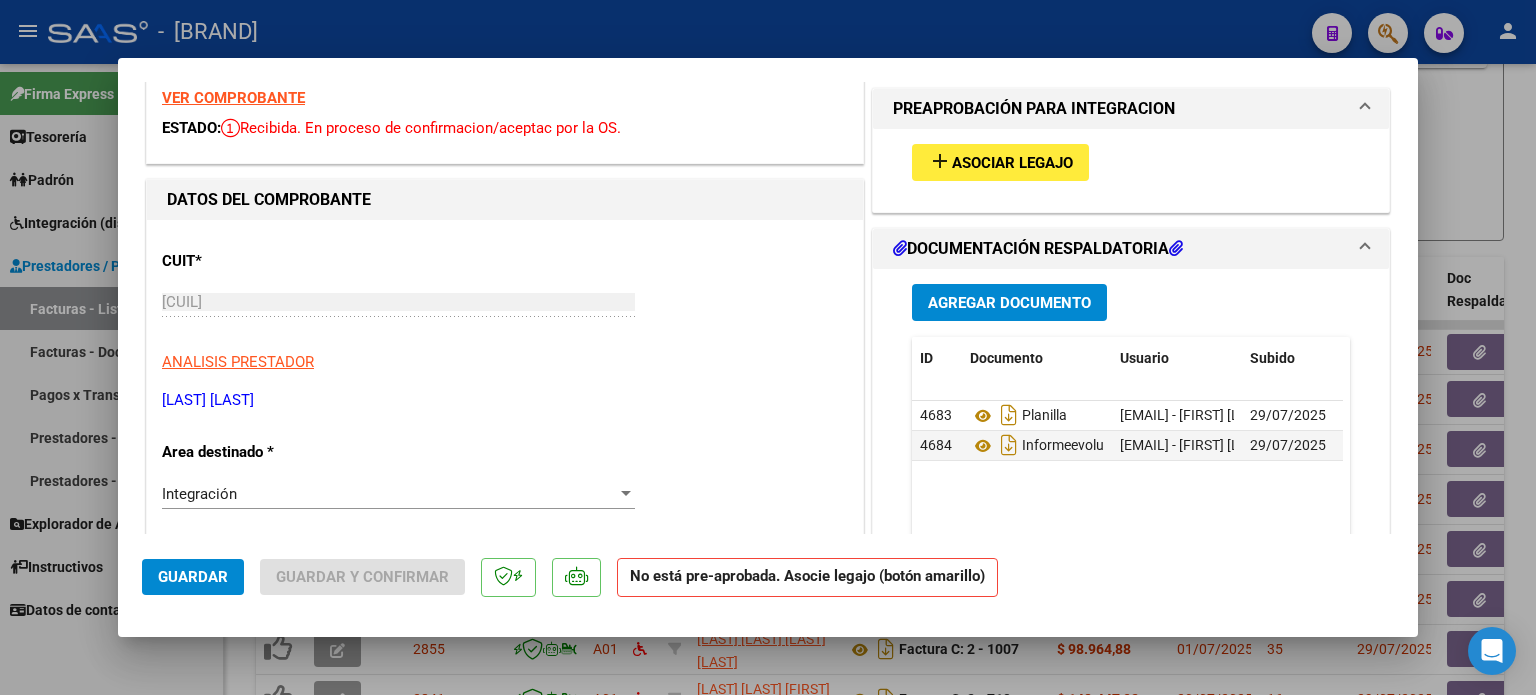 scroll, scrollTop: 0, scrollLeft: 0, axis: both 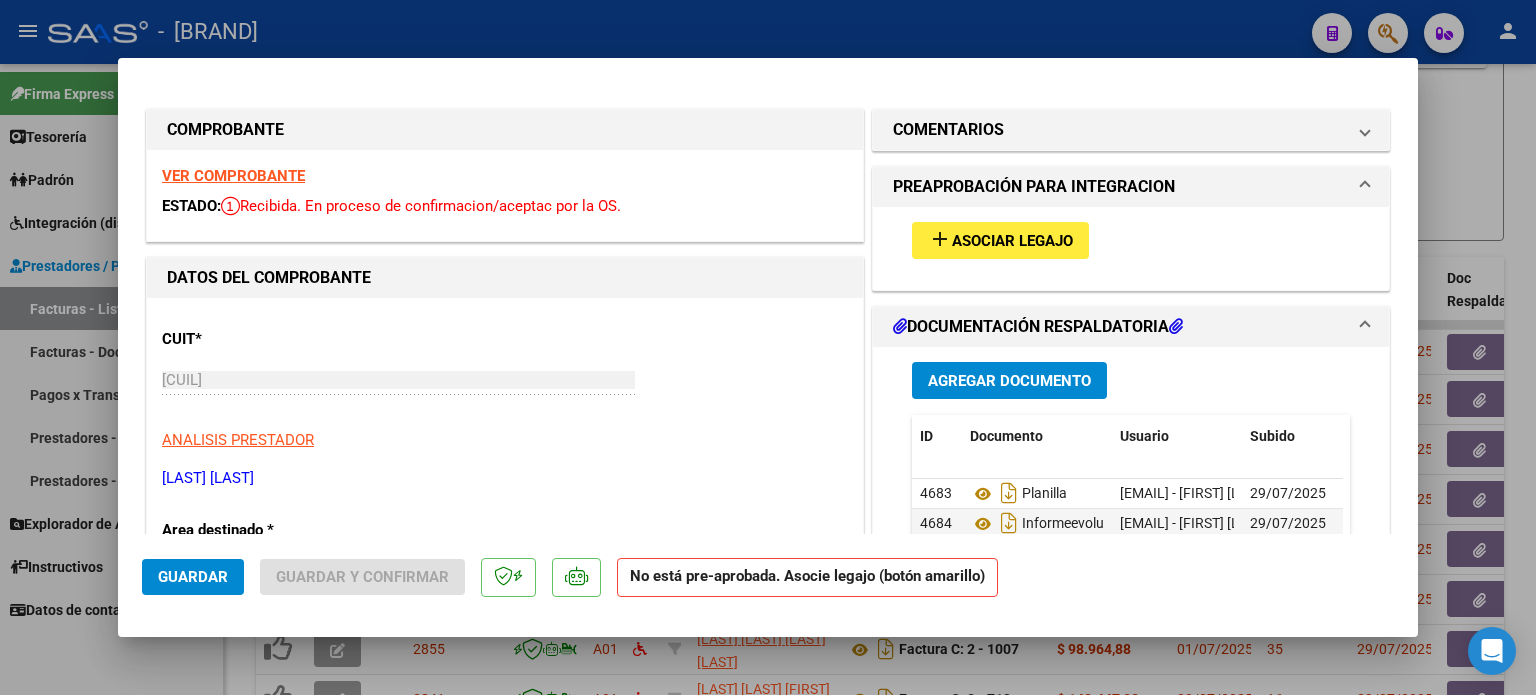 click on "VER COMPROBANTE" at bounding box center (233, 176) 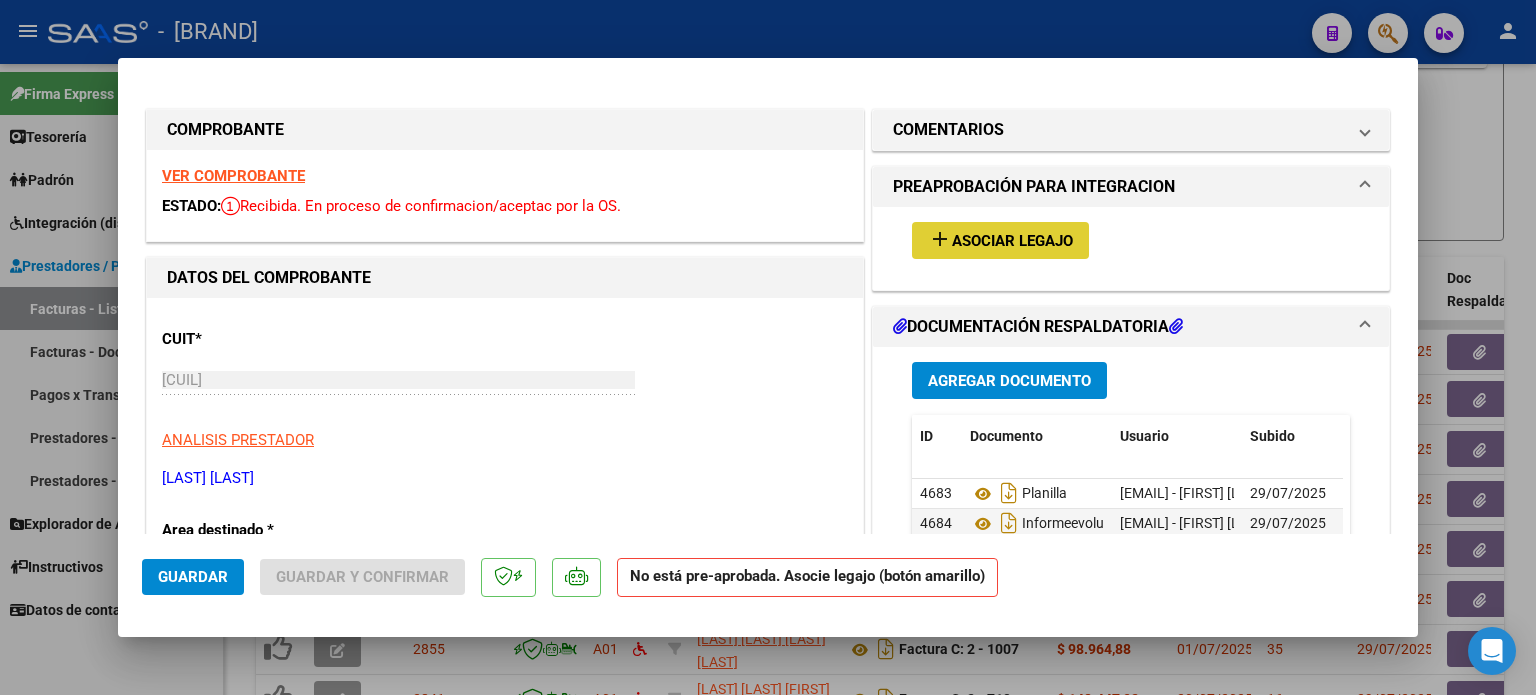 click on "Asociar Legajo" at bounding box center [1012, 241] 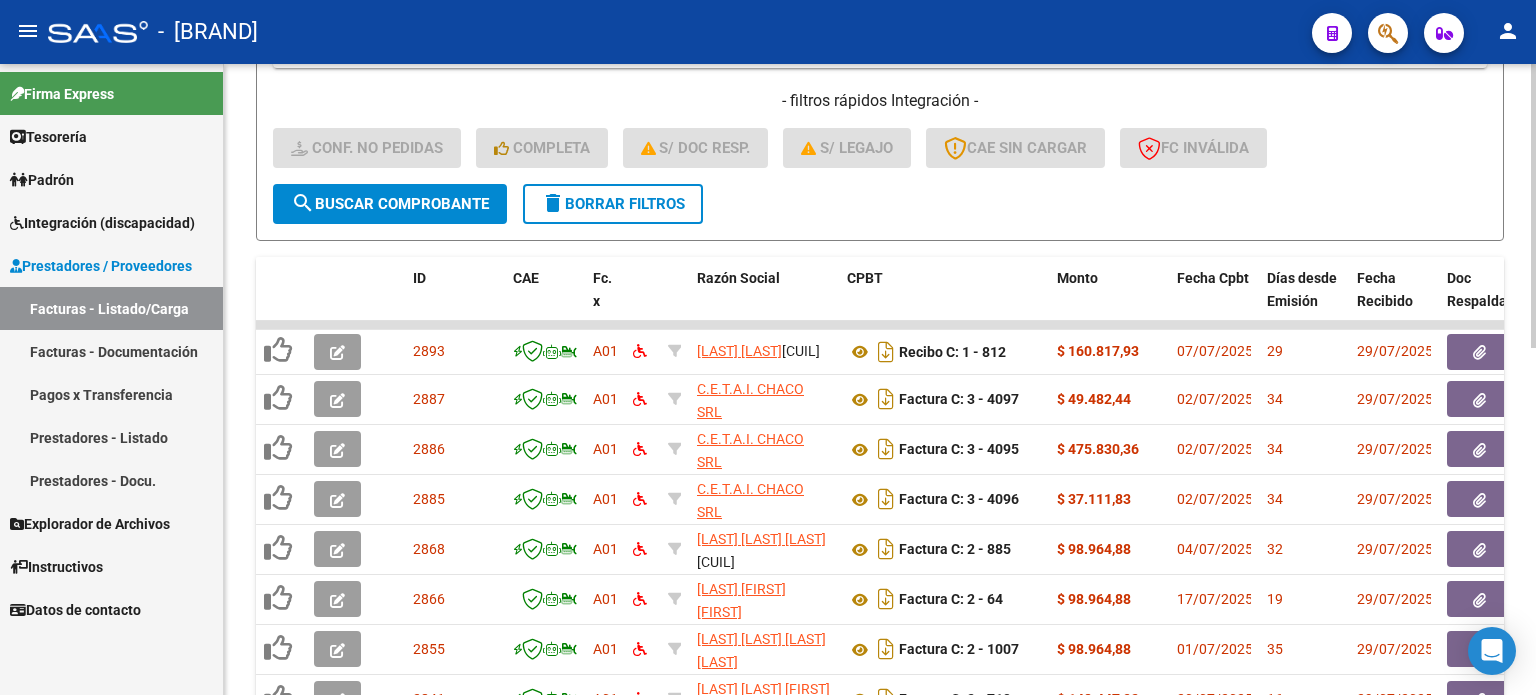 click on "delete  Borrar Filtros" 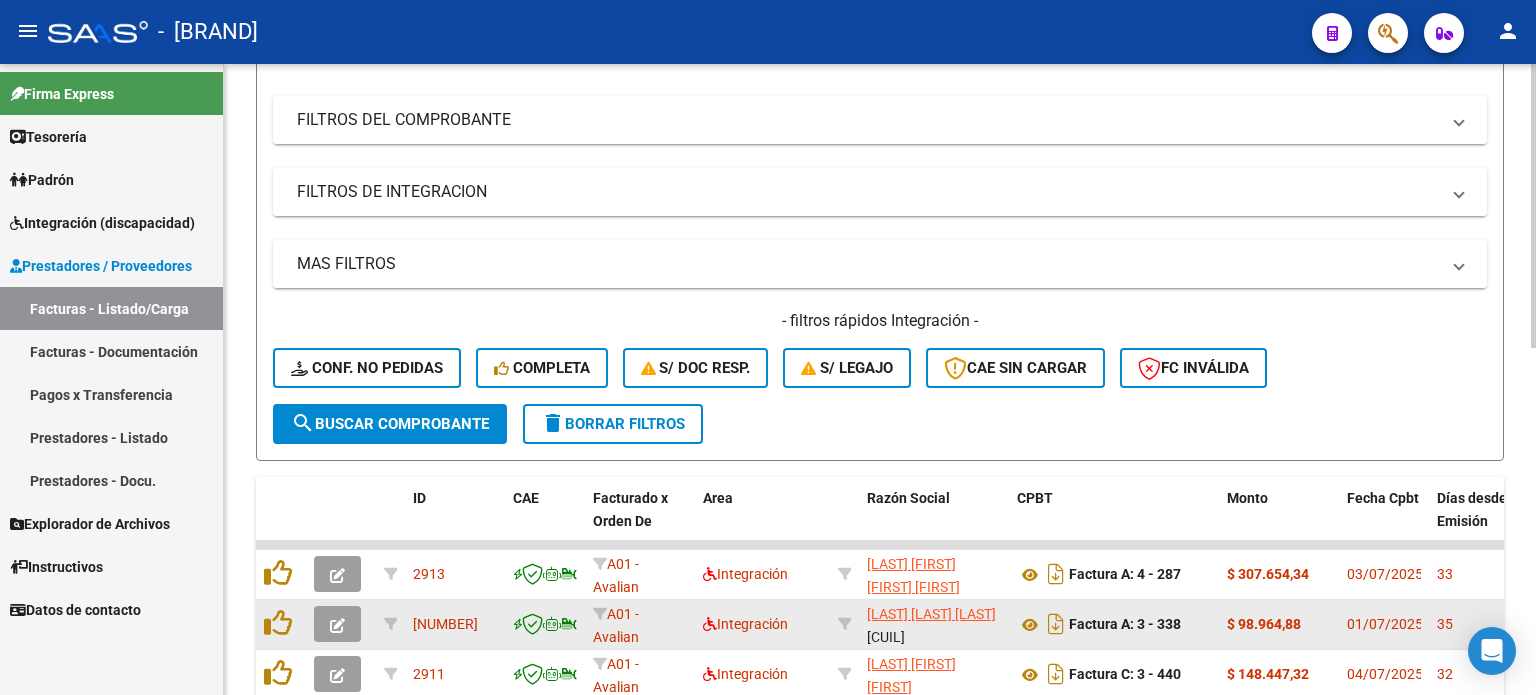 scroll, scrollTop: 504, scrollLeft: 0, axis: vertical 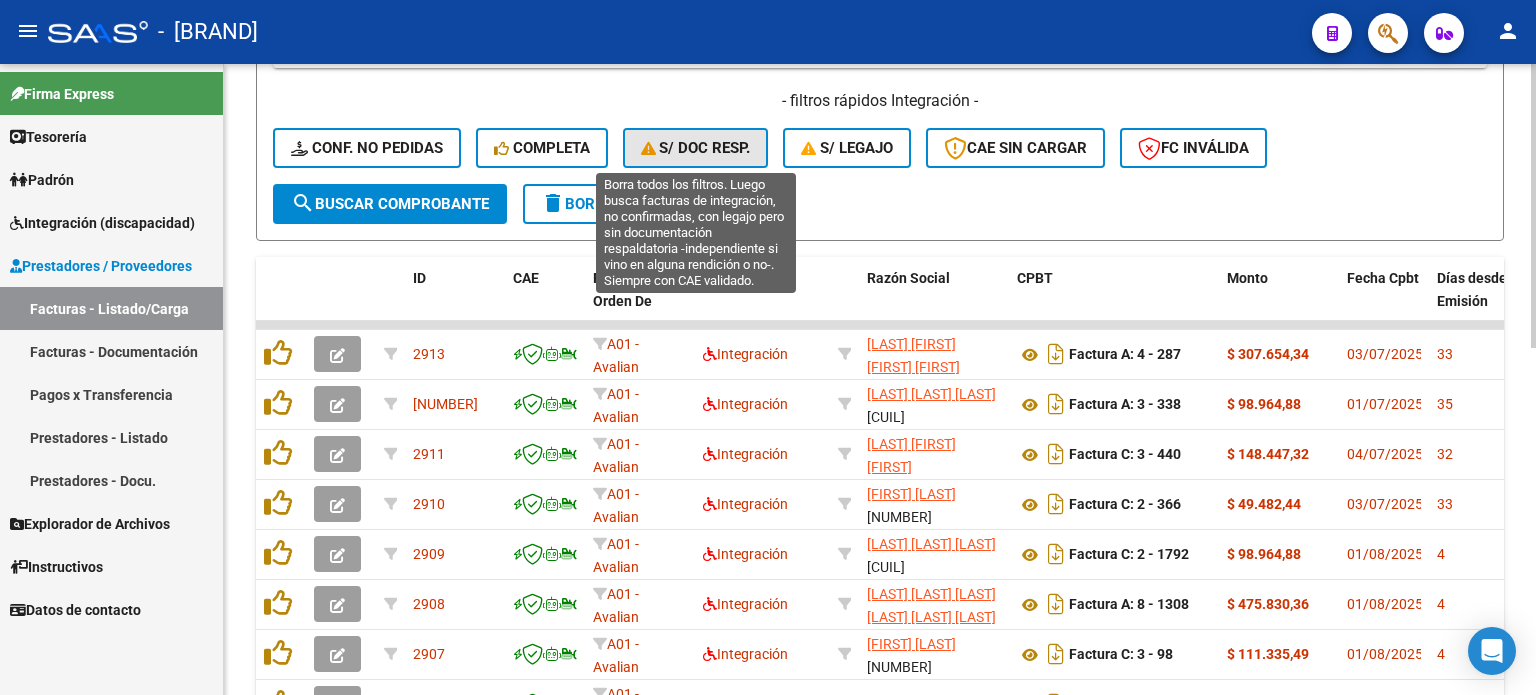 click on "S/ Doc Resp." 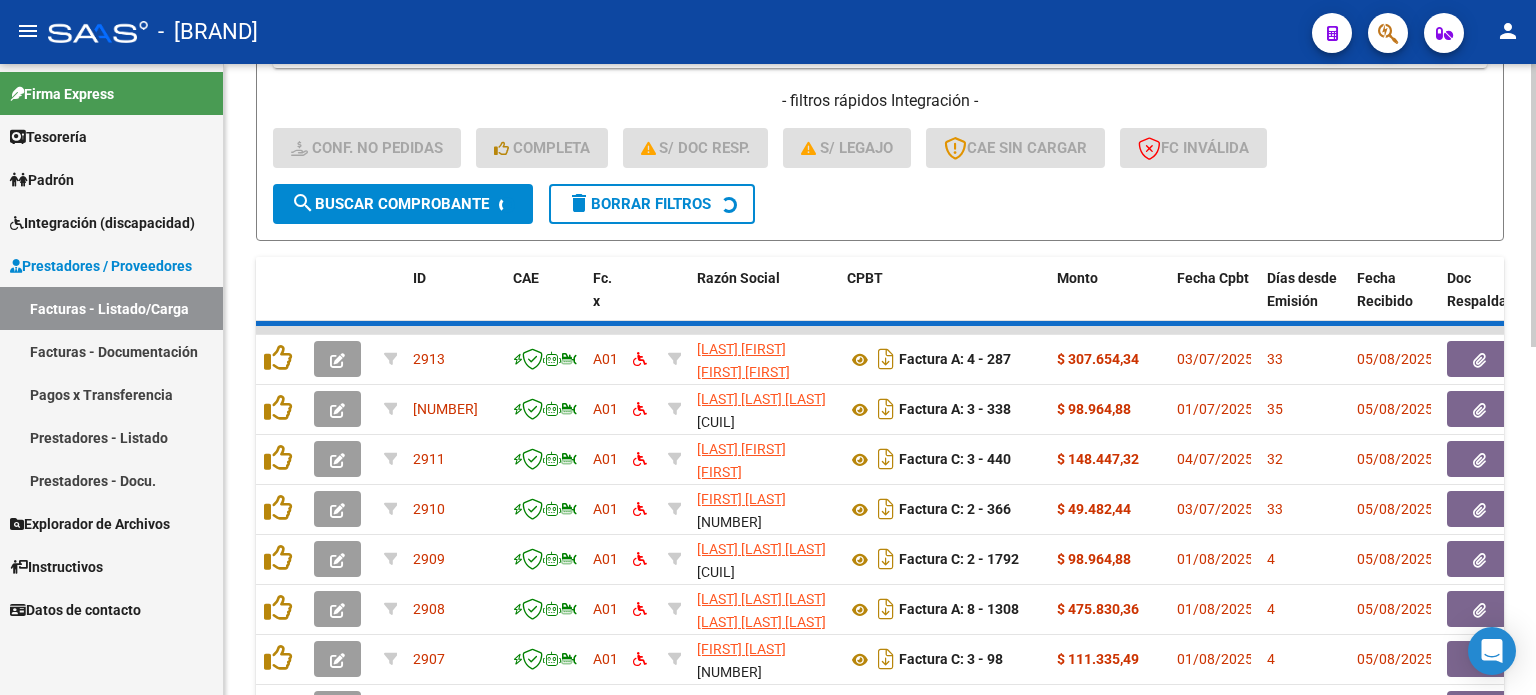 scroll, scrollTop: 321, scrollLeft: 0, axis: vertical 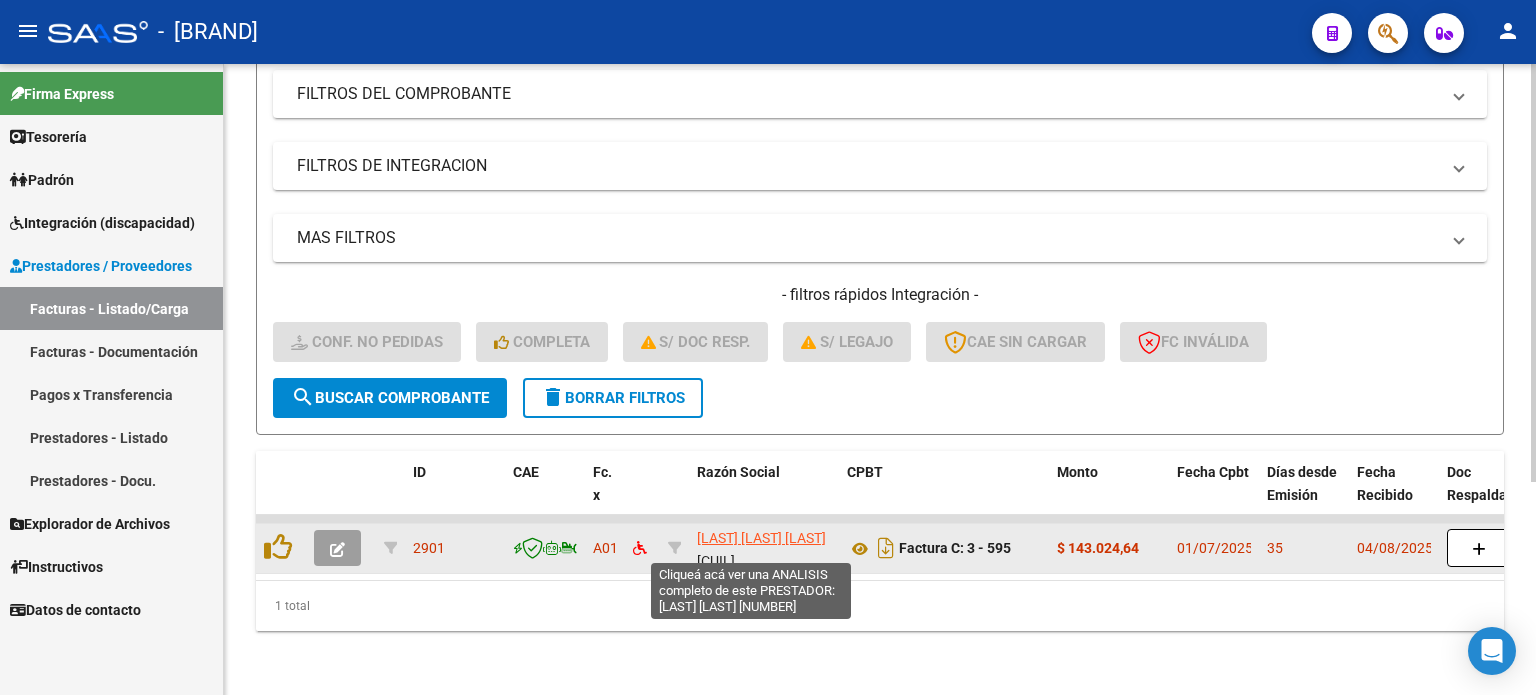 click on "[LAST] [LAST] [LAST]" 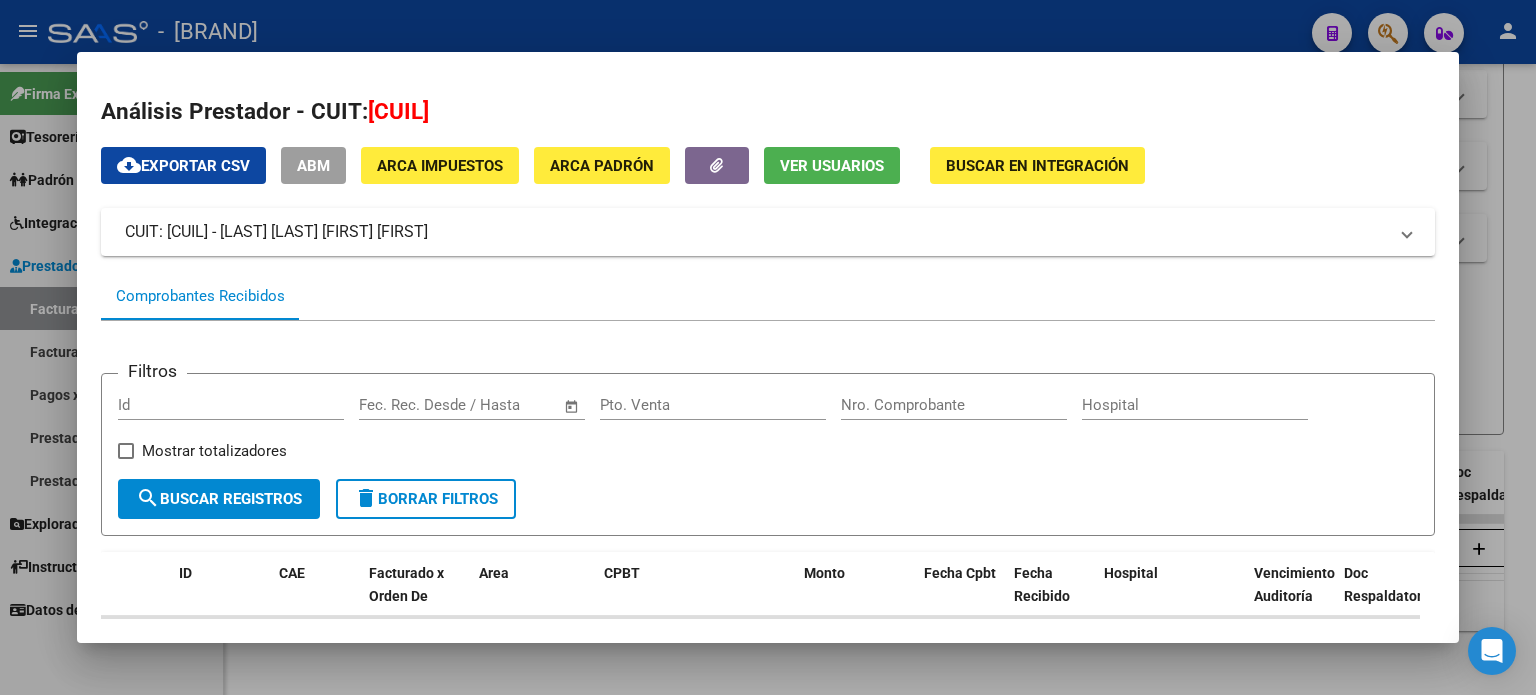 drag, startPoint x: 376, startPoint y: 110, endPoint x: 513, endPoint y: 118, distance: 137.23338 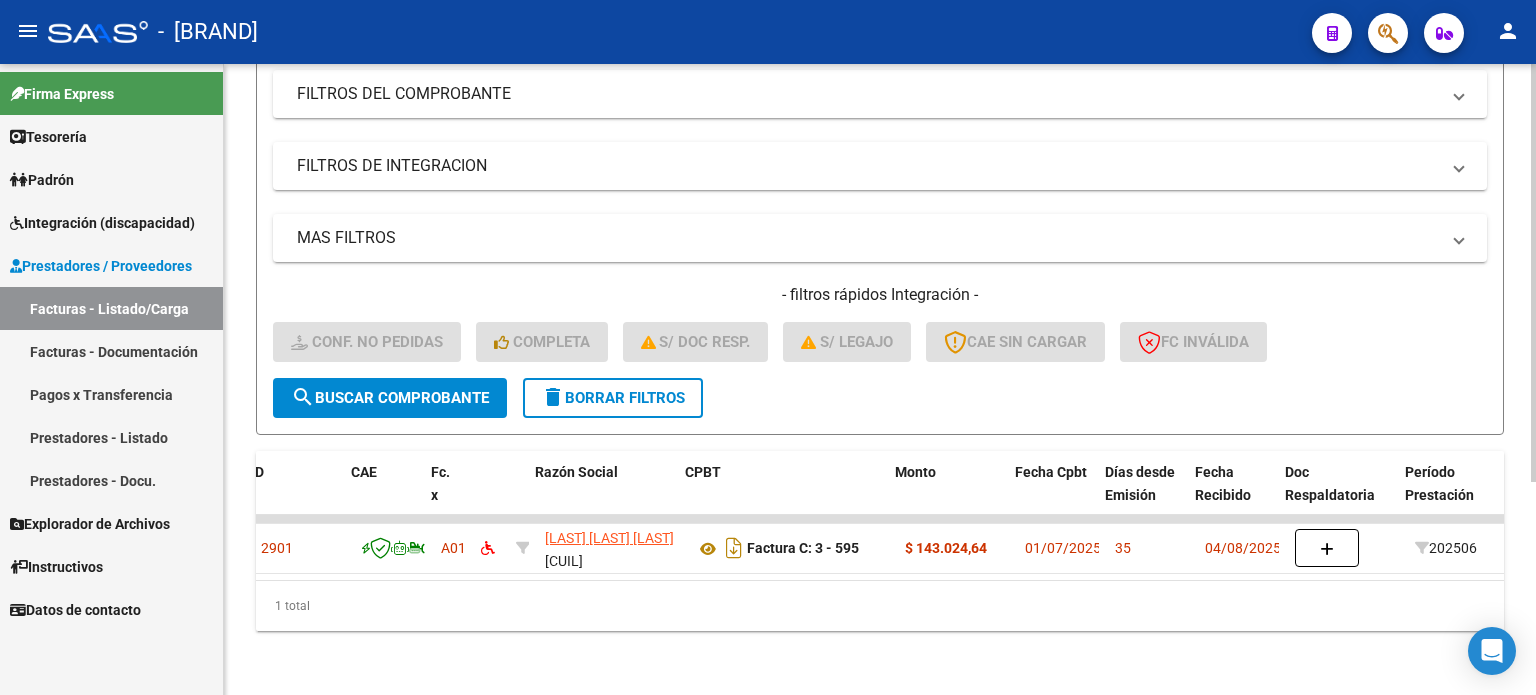 scroll, scrollTop: 0, scrollLeft: 162, axis: horizontal 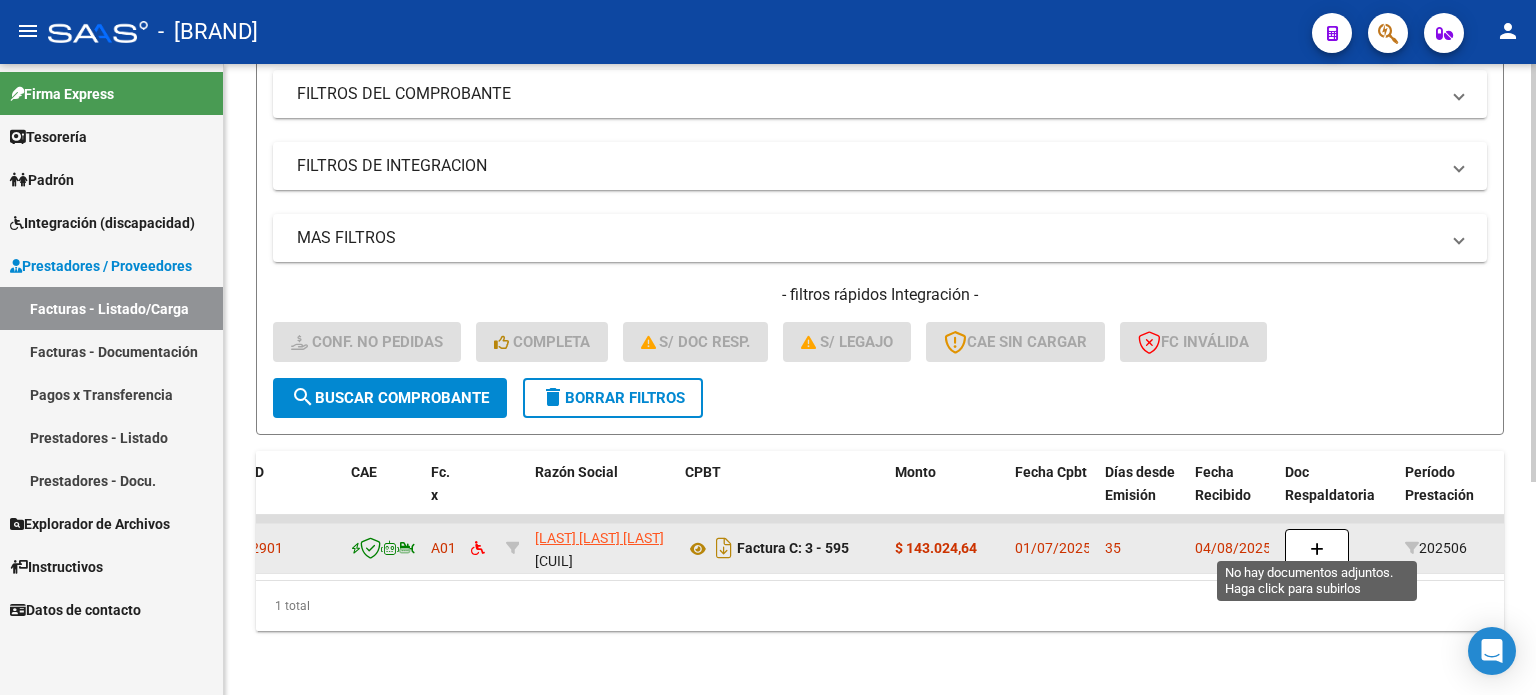 click 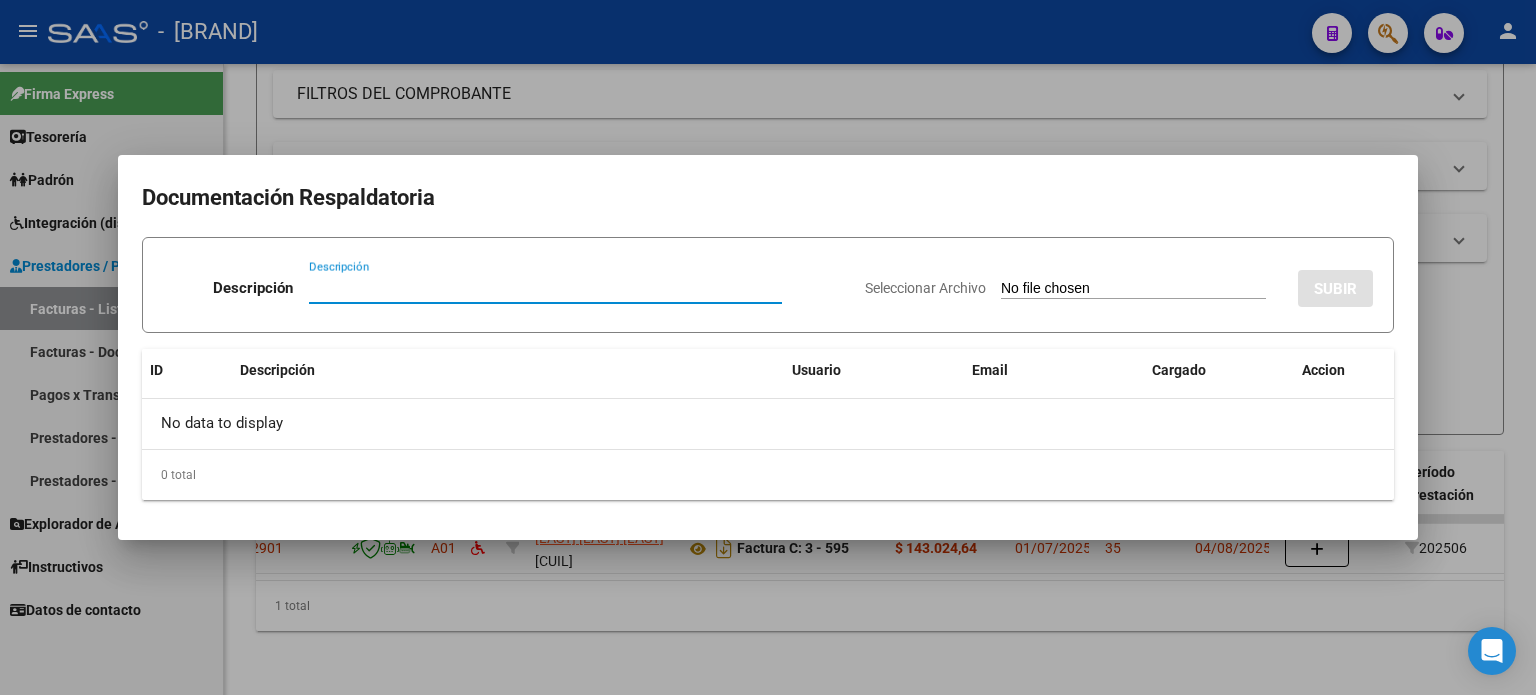 click on "Descripción" at bounding box center [545, 288] 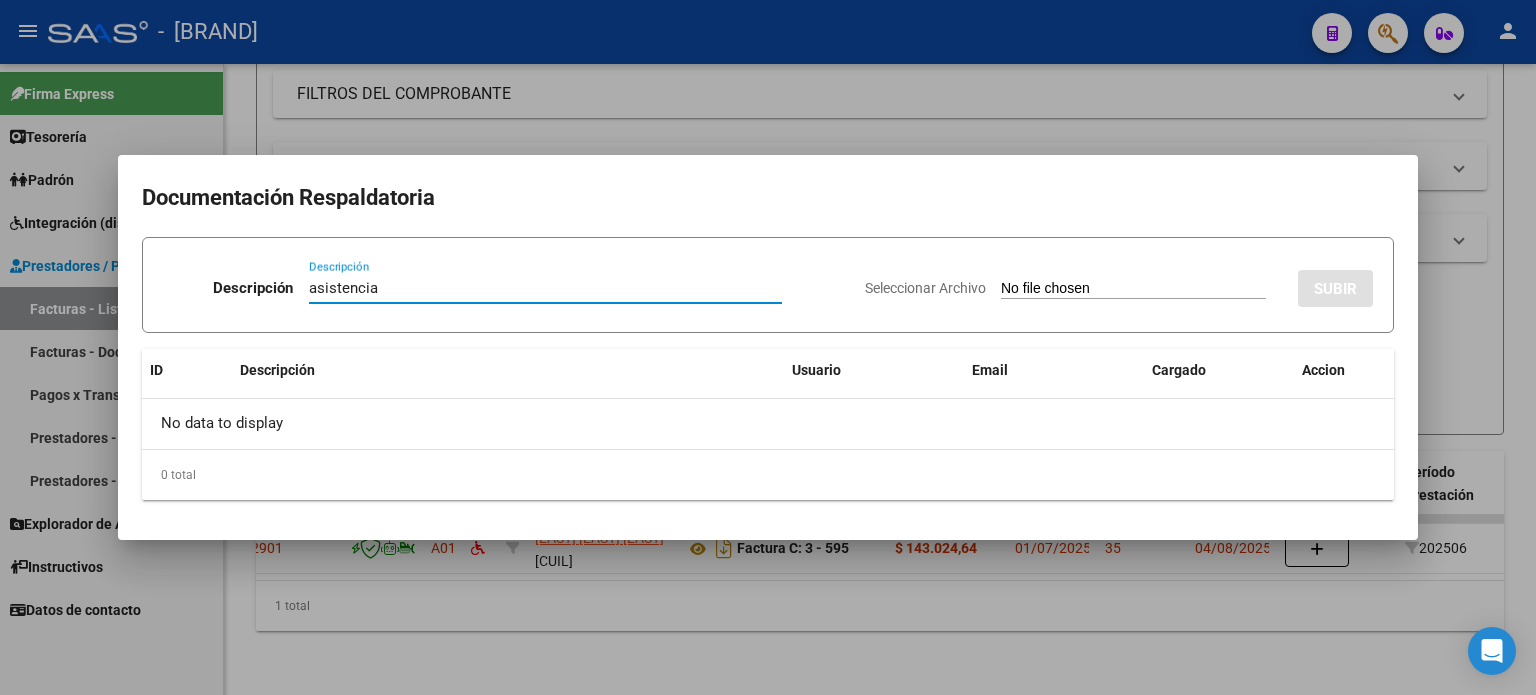 type on "asistencia" 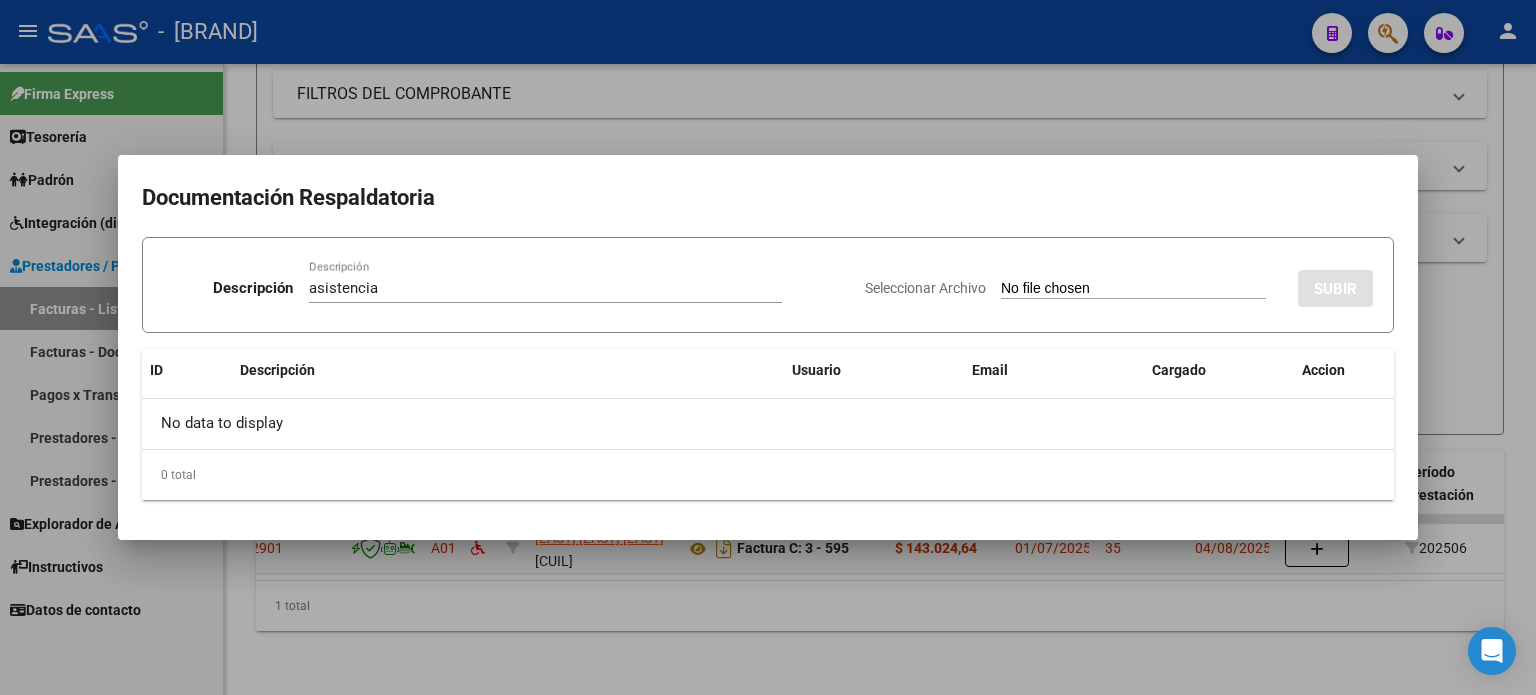 click on "Seleccionar Archivo" at bounding box center [1133, 289] 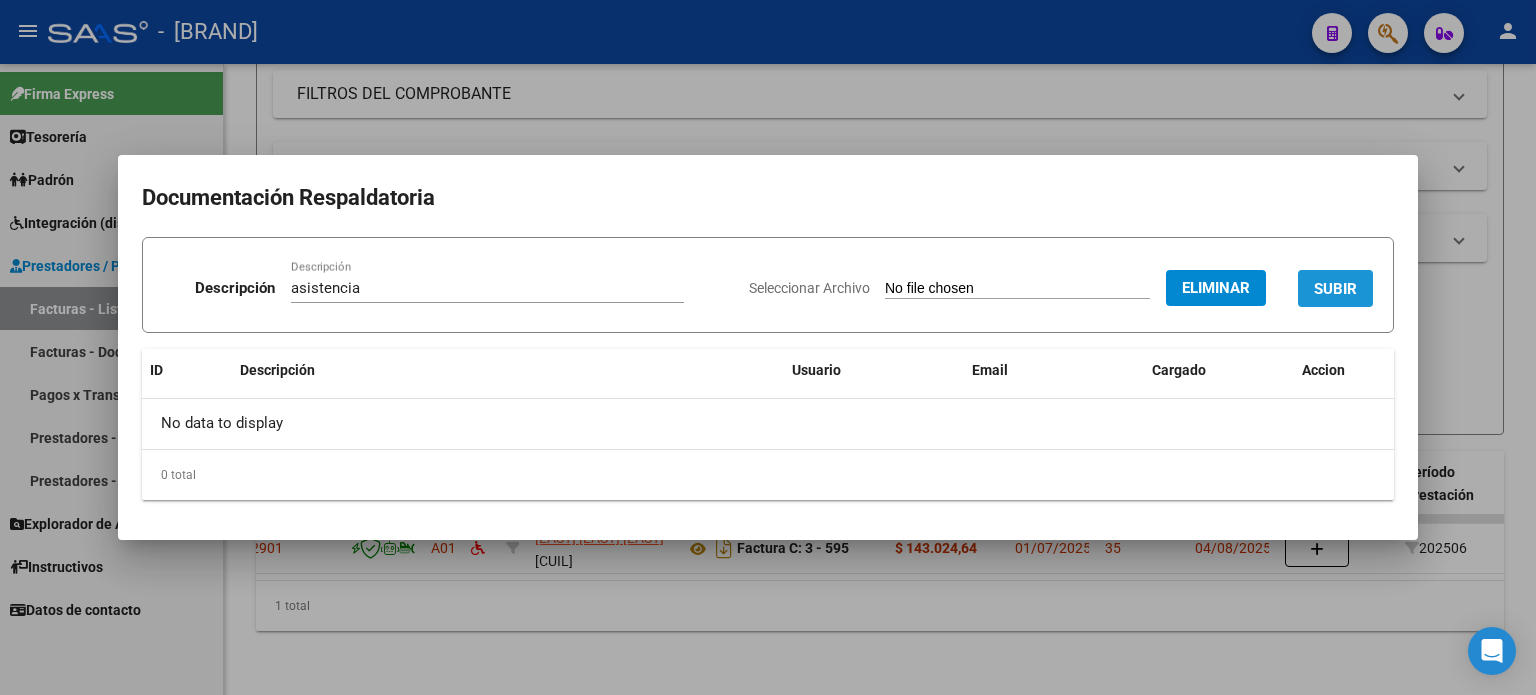 click on "SUBIR" at bounding box center (1335, 288) 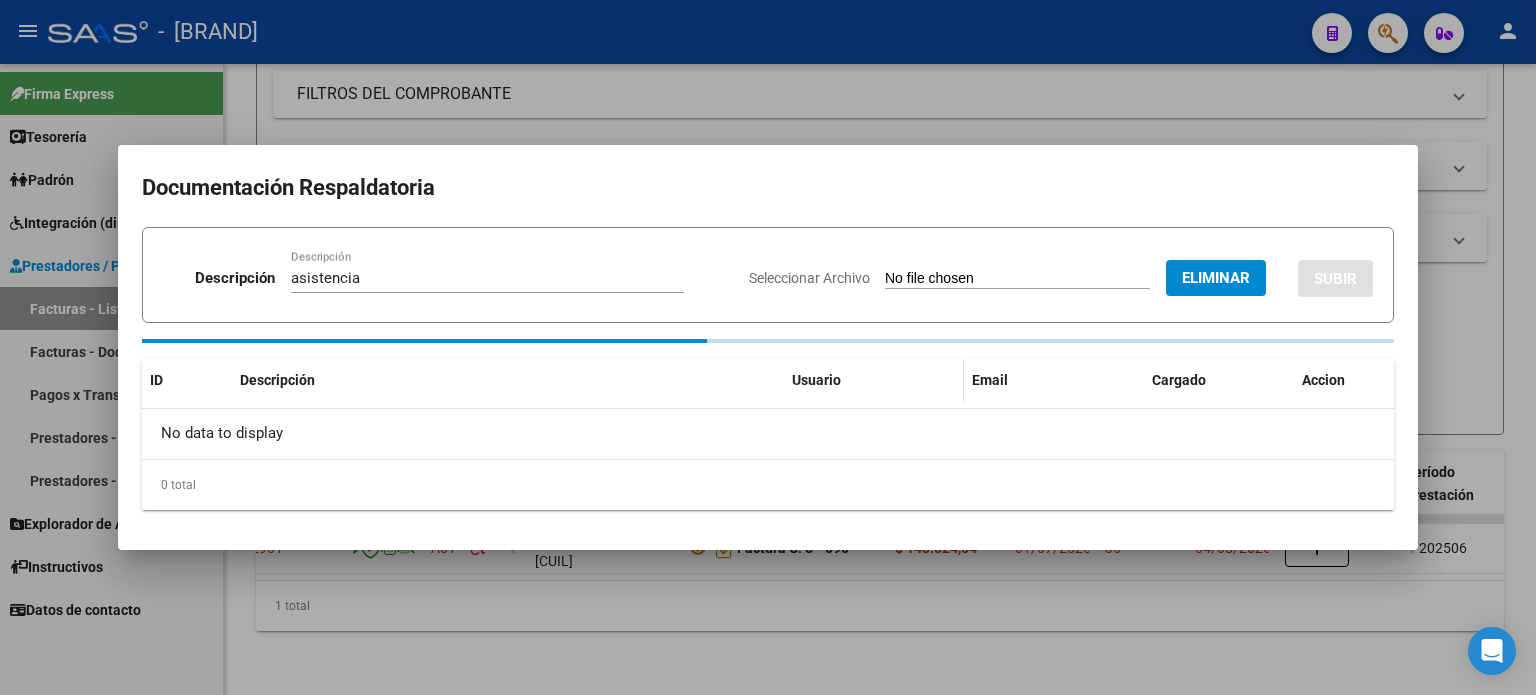 type 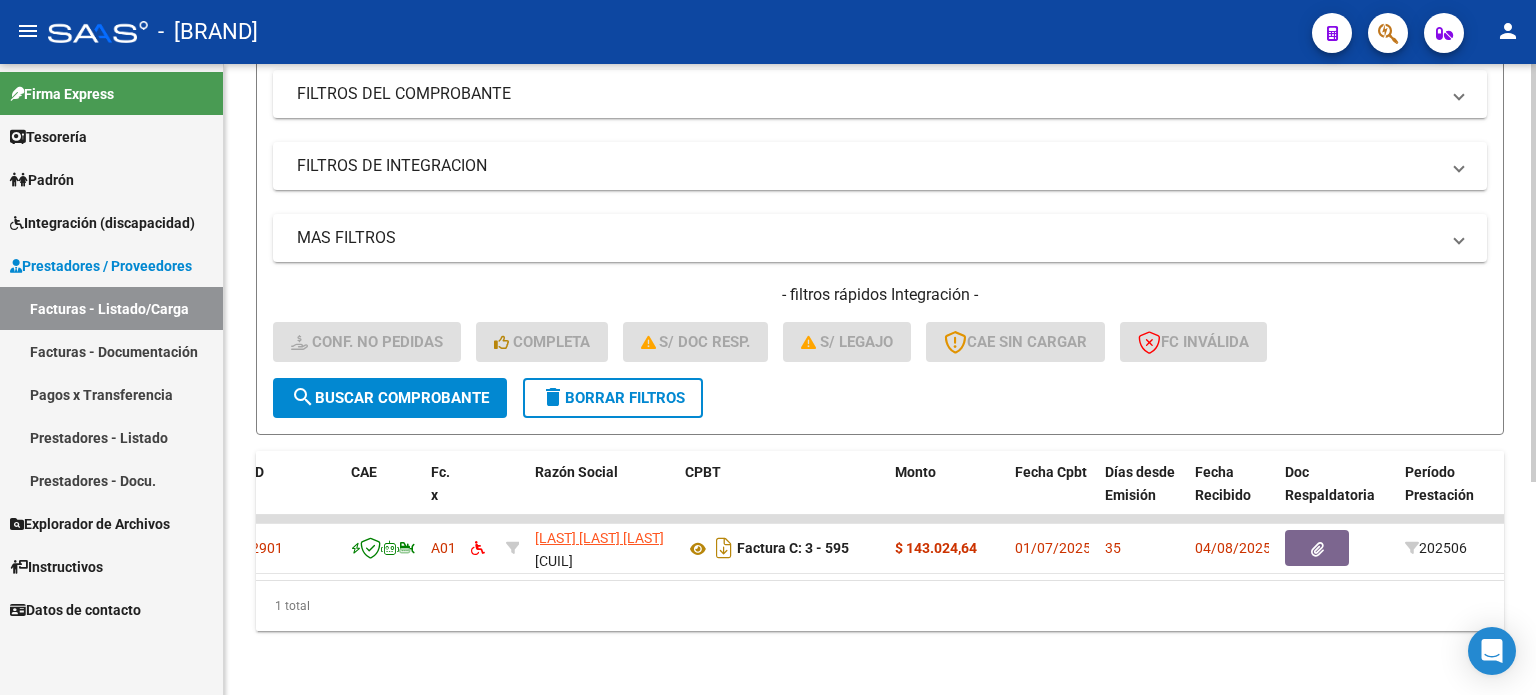 drag, startPoint x: 588, startPoint y: 383, endPoint x: 570, endPoint y: 385, distance: 18.110771 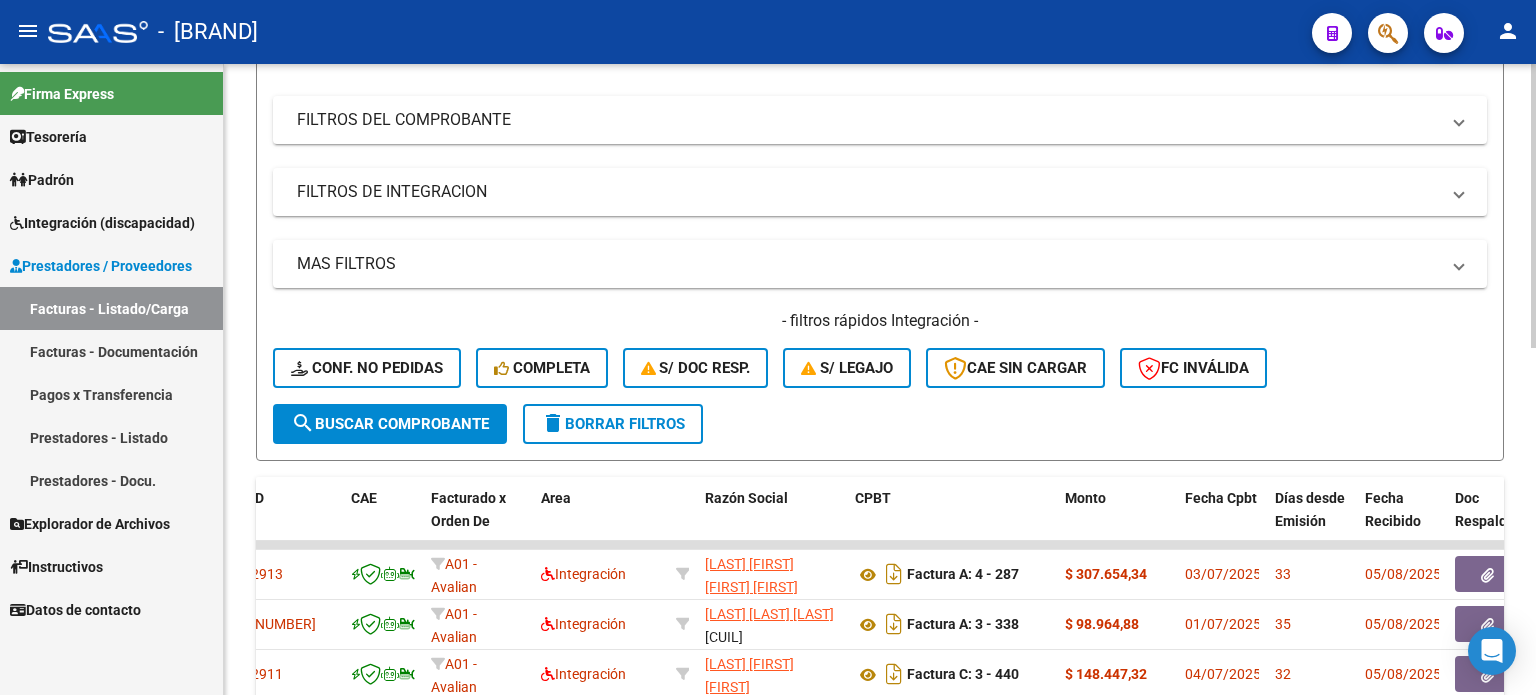 scroll, scrollTop: 321, scrollLeft: 0, axis: vertical 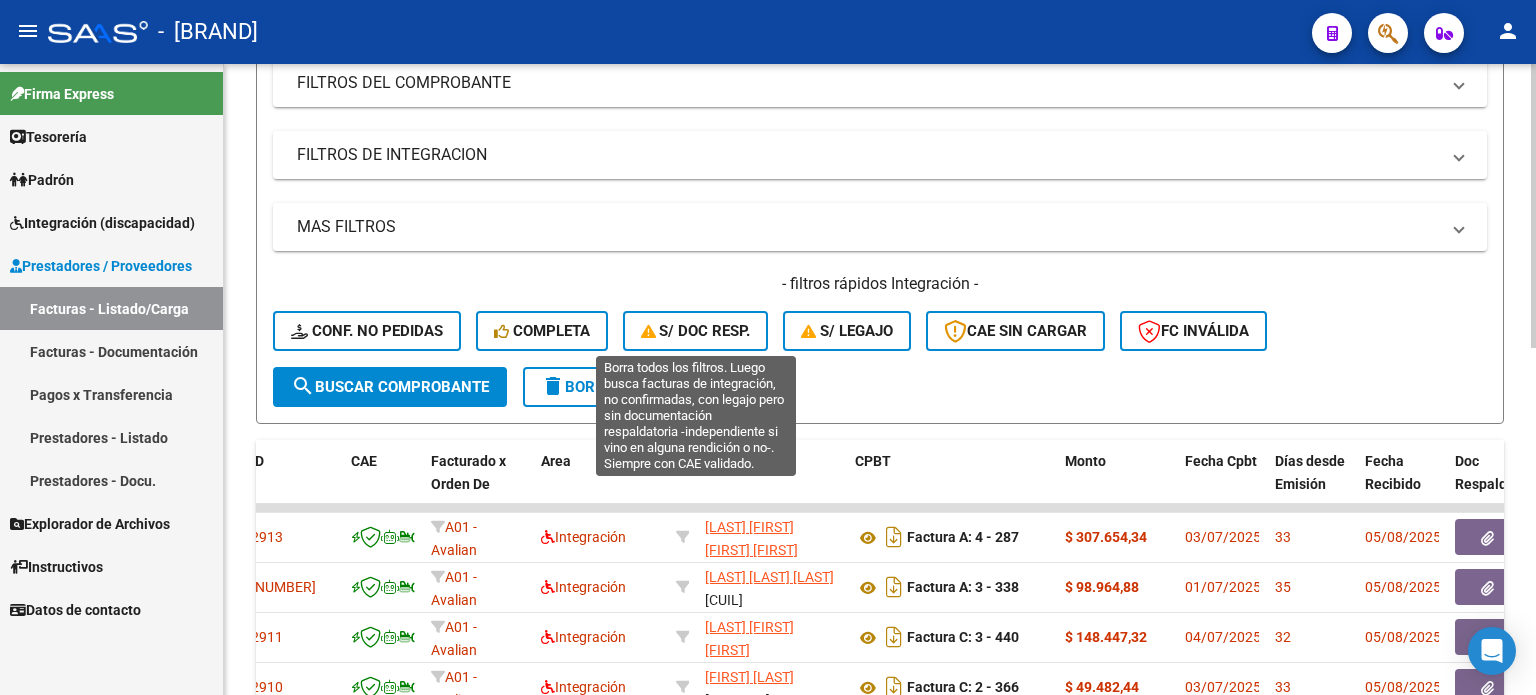 click on "S/ Doc Resp." 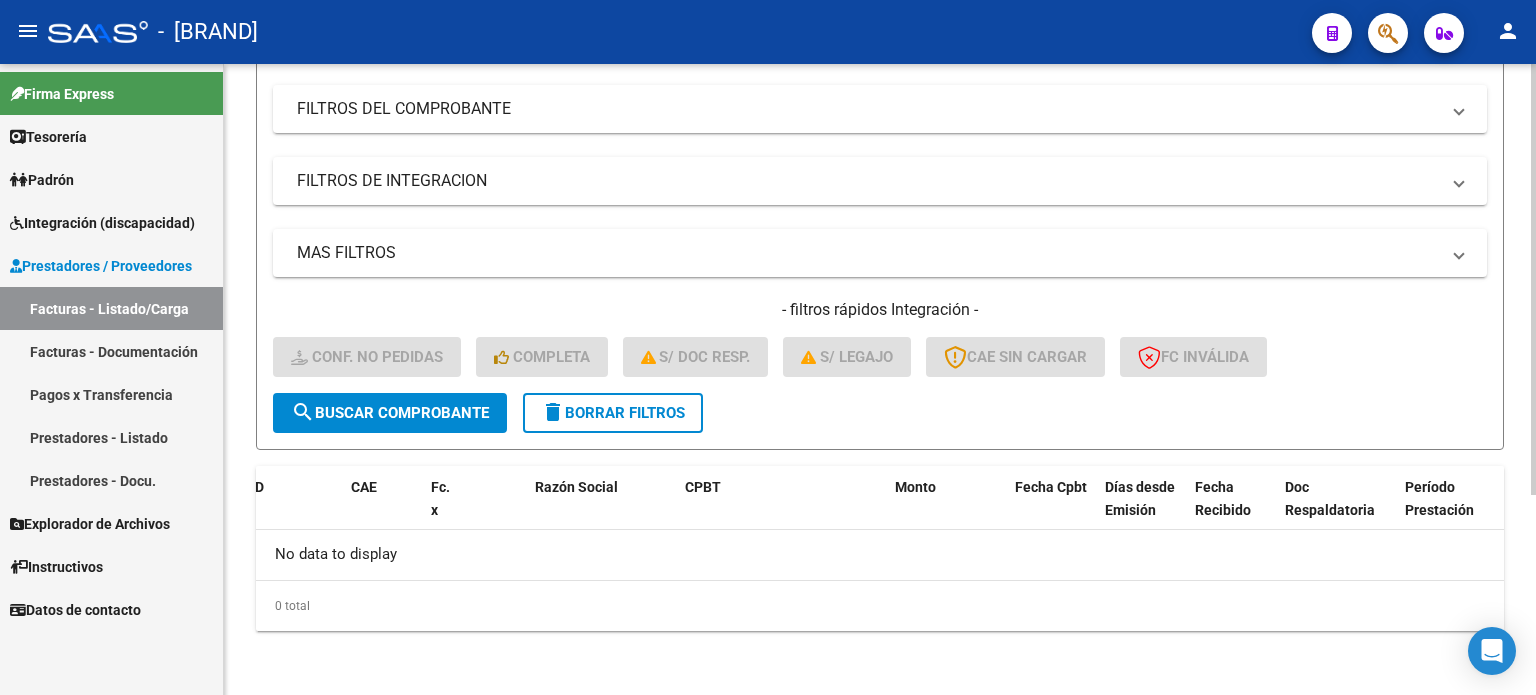 scroll, scrollTop: 0, scrollLeft: 0, axis: both 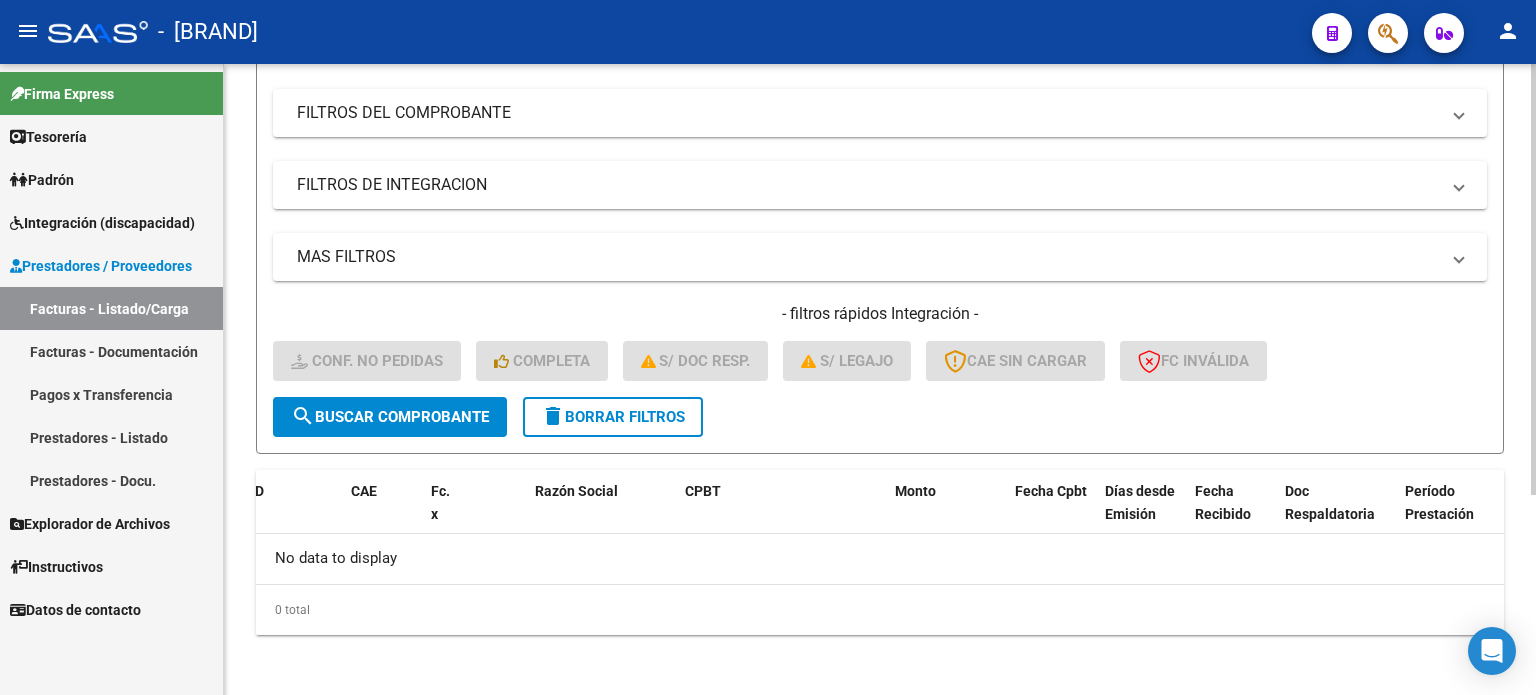 click on "delete  Borrar Filtros" 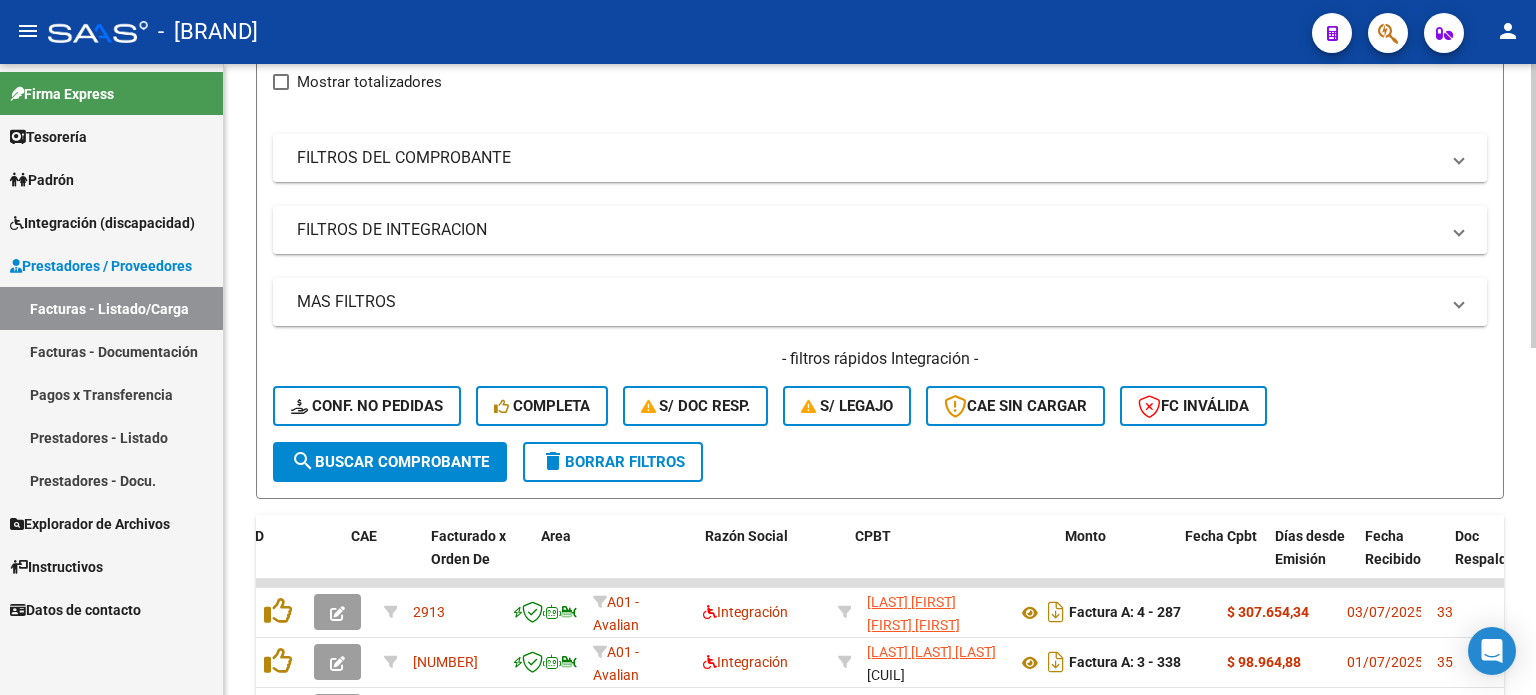 scroll, scrollTop: 291, scrollLeft: 0, axis: vertical 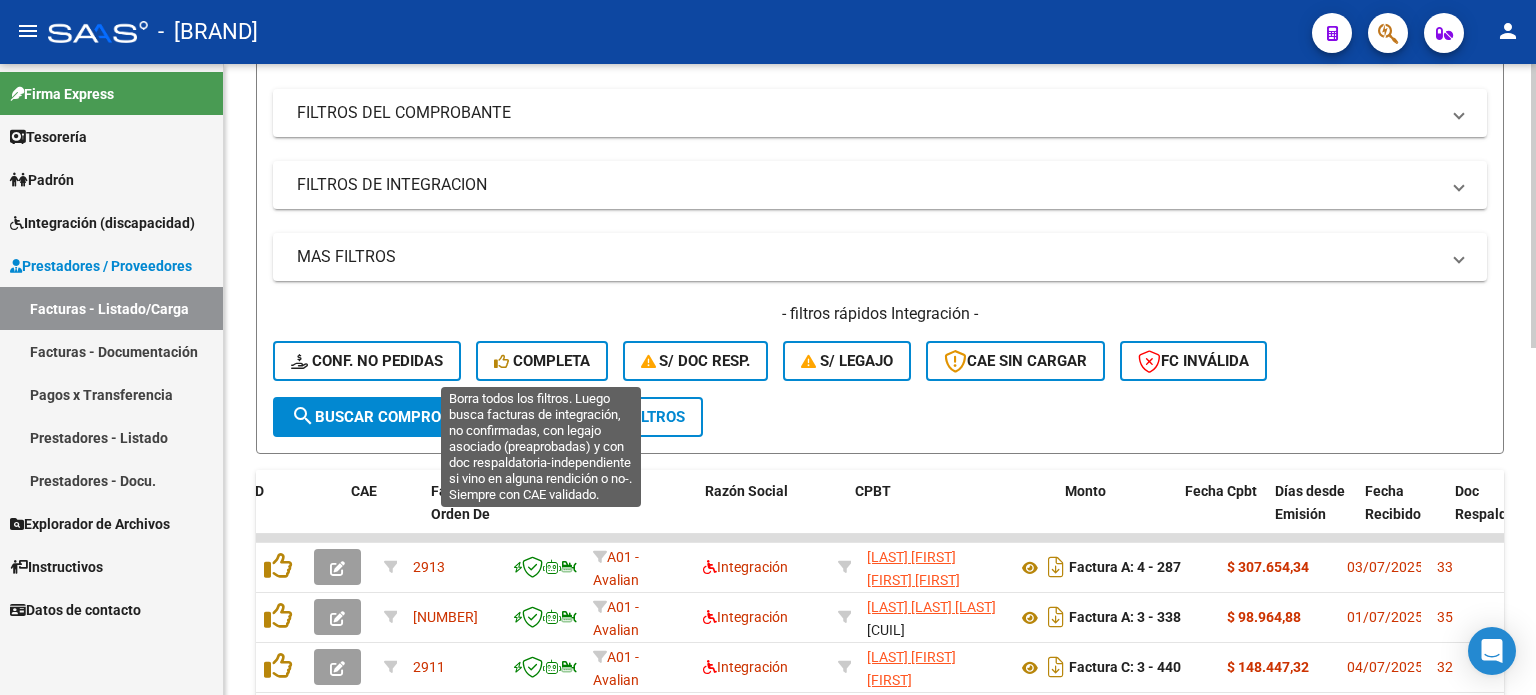 click on "Completa" 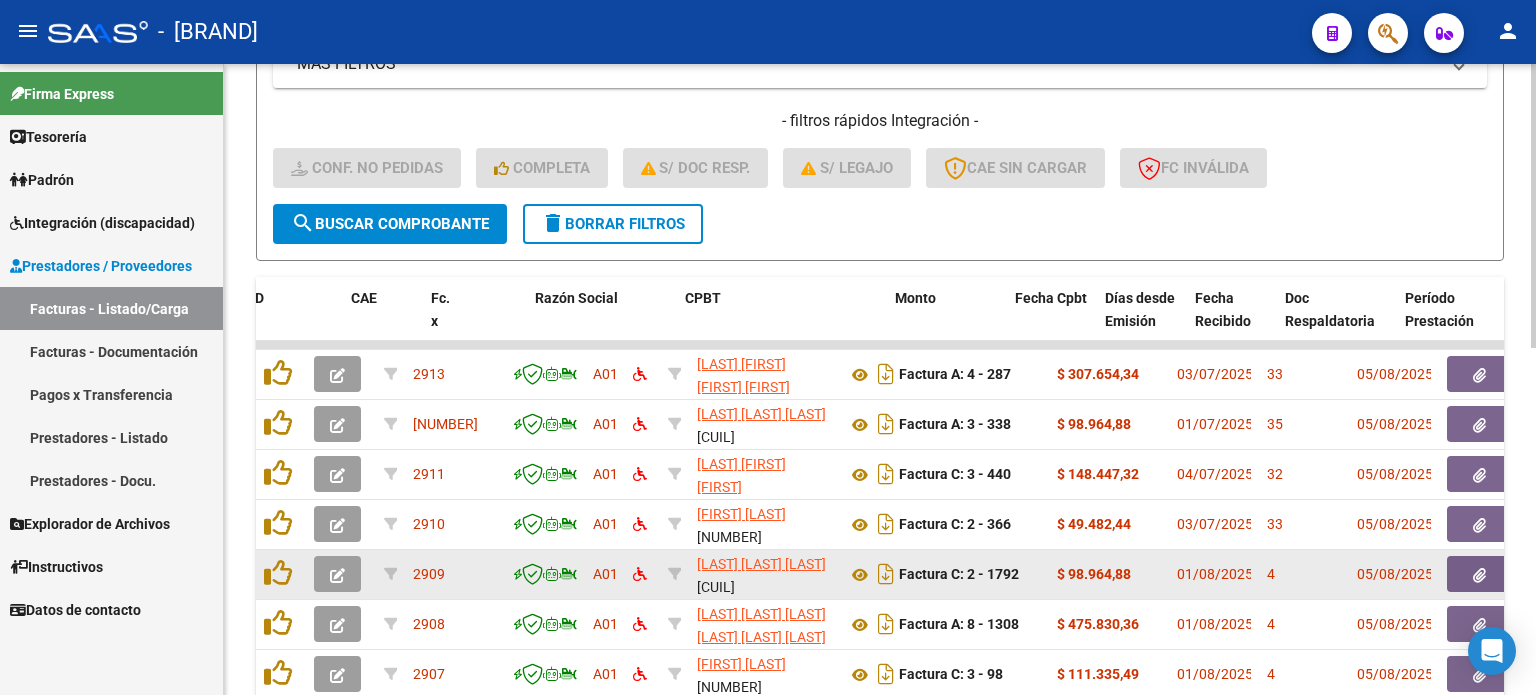 scroll, scrollTop: 557, scrollLeft: 0, axis: vertical 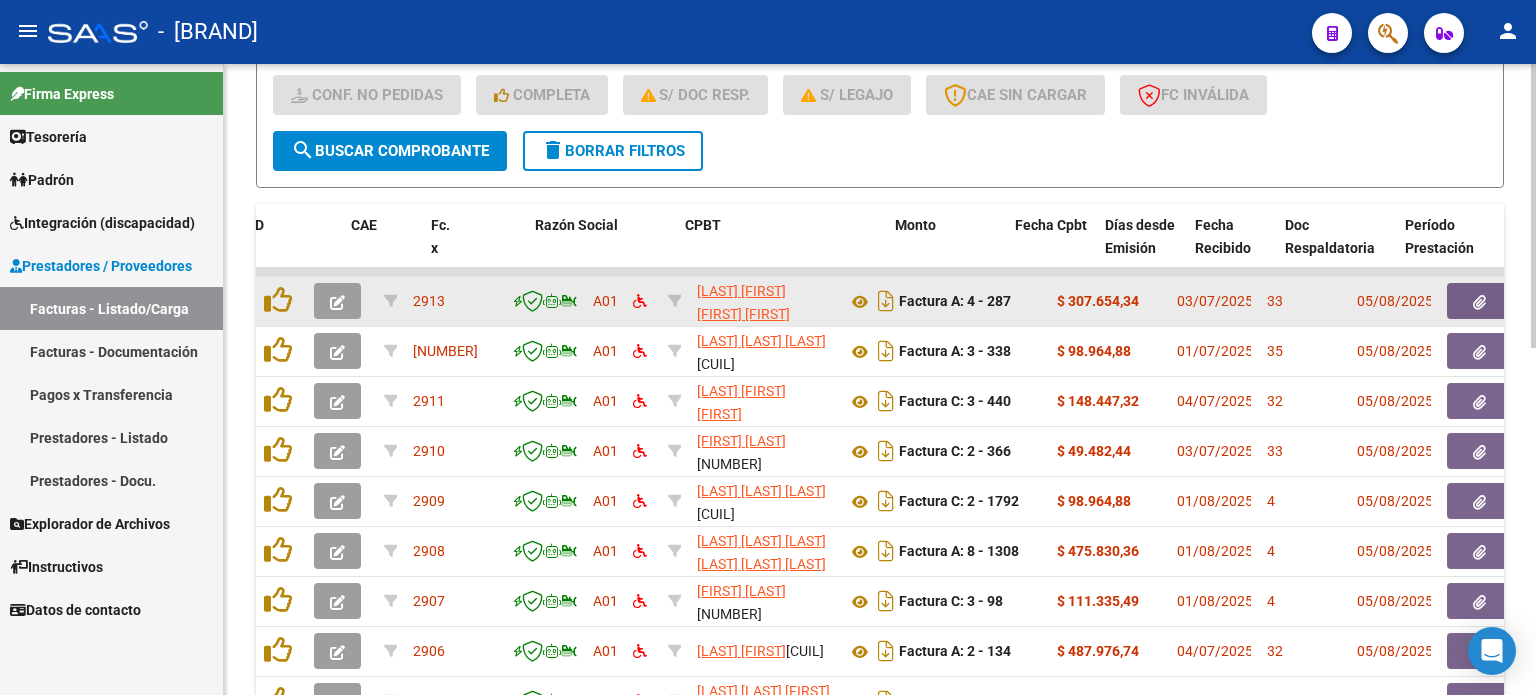 click 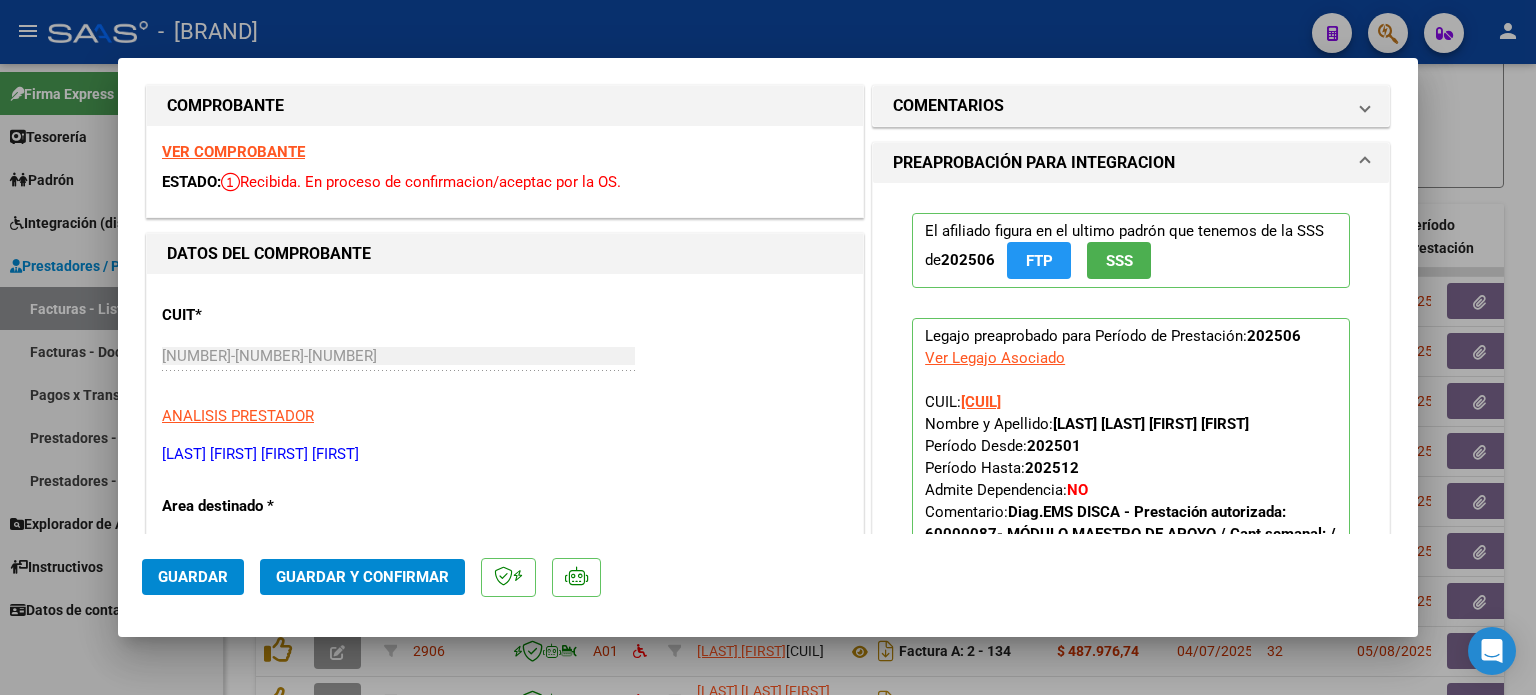 scroll, scrollTop: 0, scrollLeft: 0, axis: both 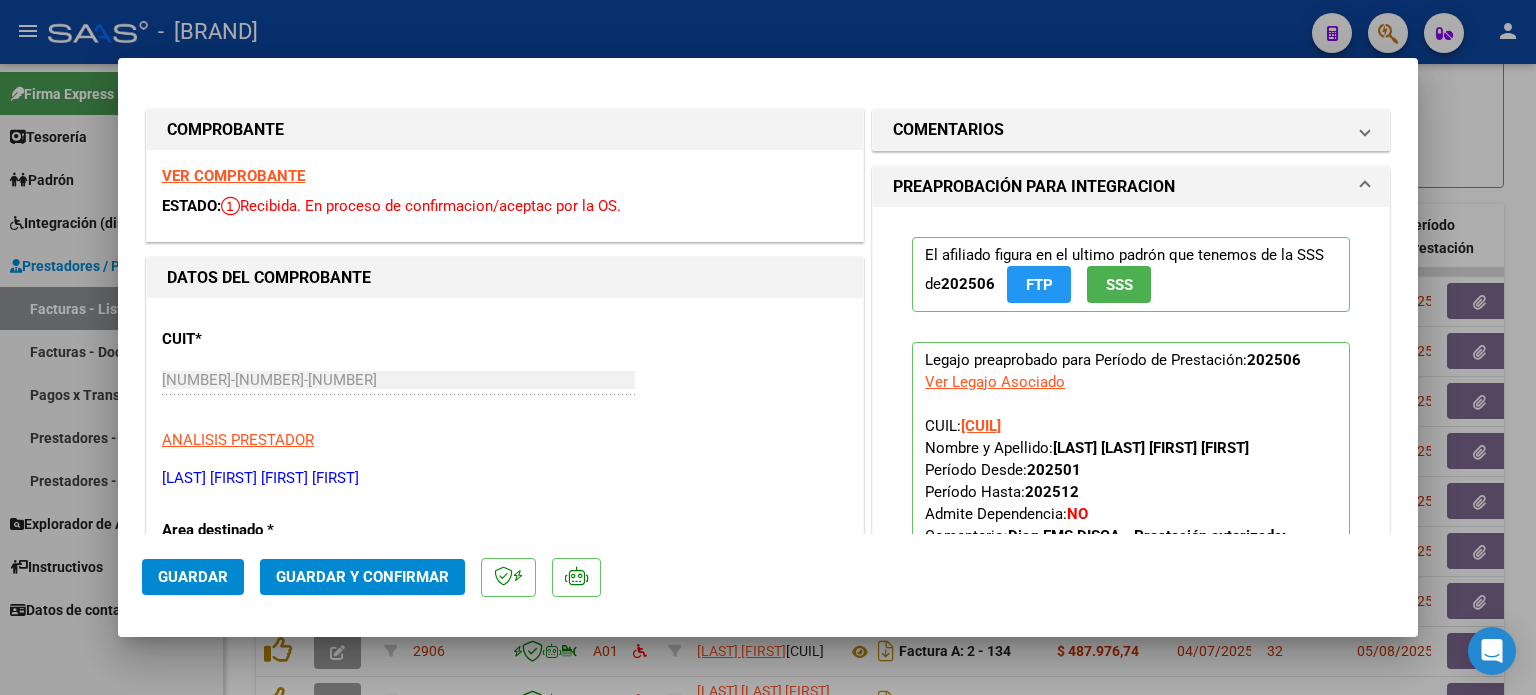 click on "VER COMPROBANTE" at bounding box center [233, 176] 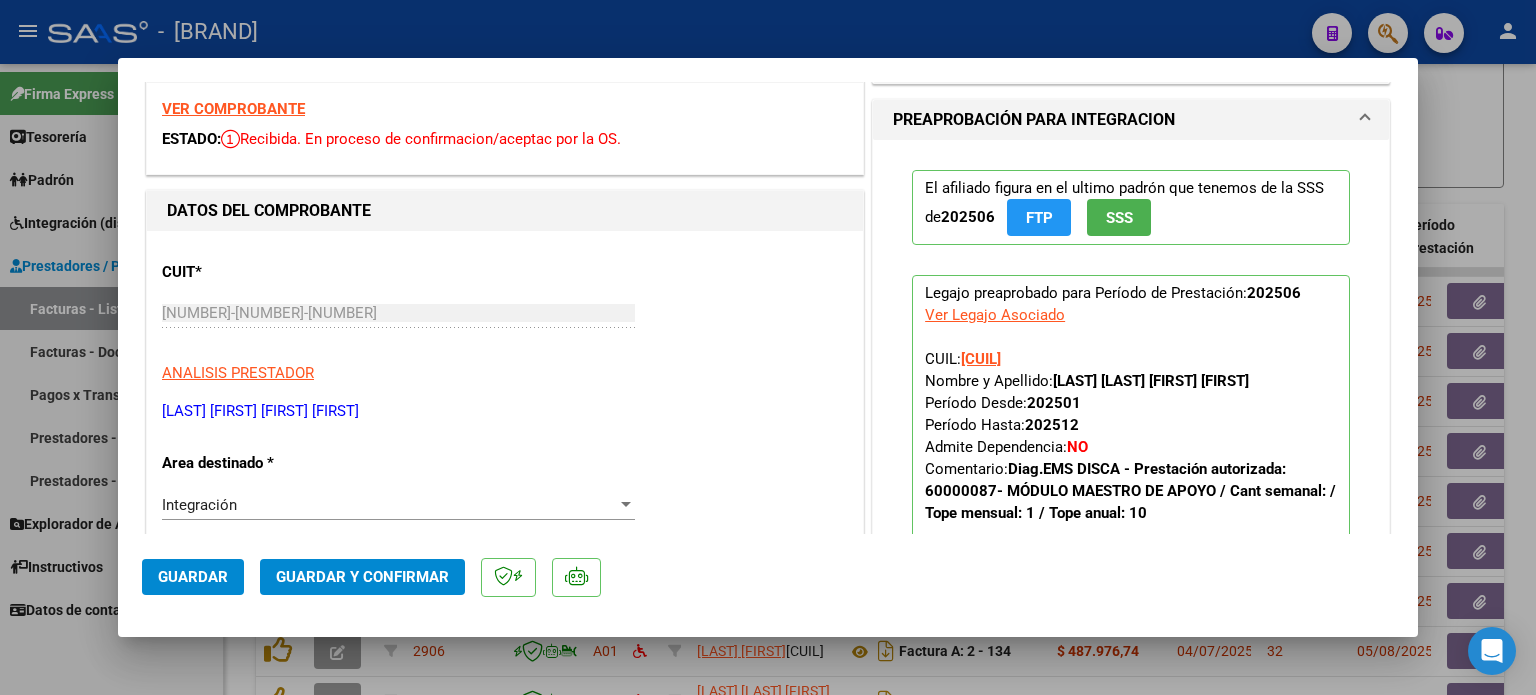 scroll, scrollTop: 0, scrollLeft: 0, axis: both 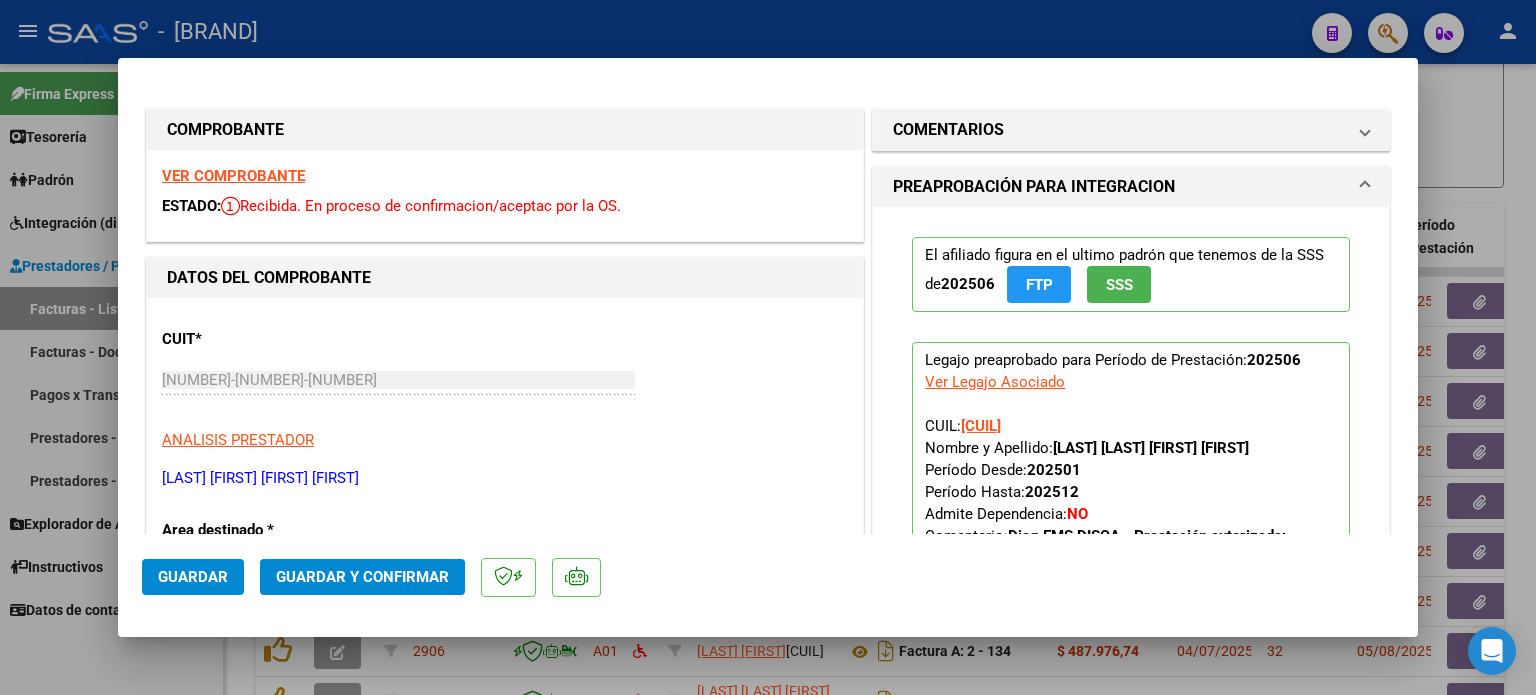 click on "Guardar y Confirmar" 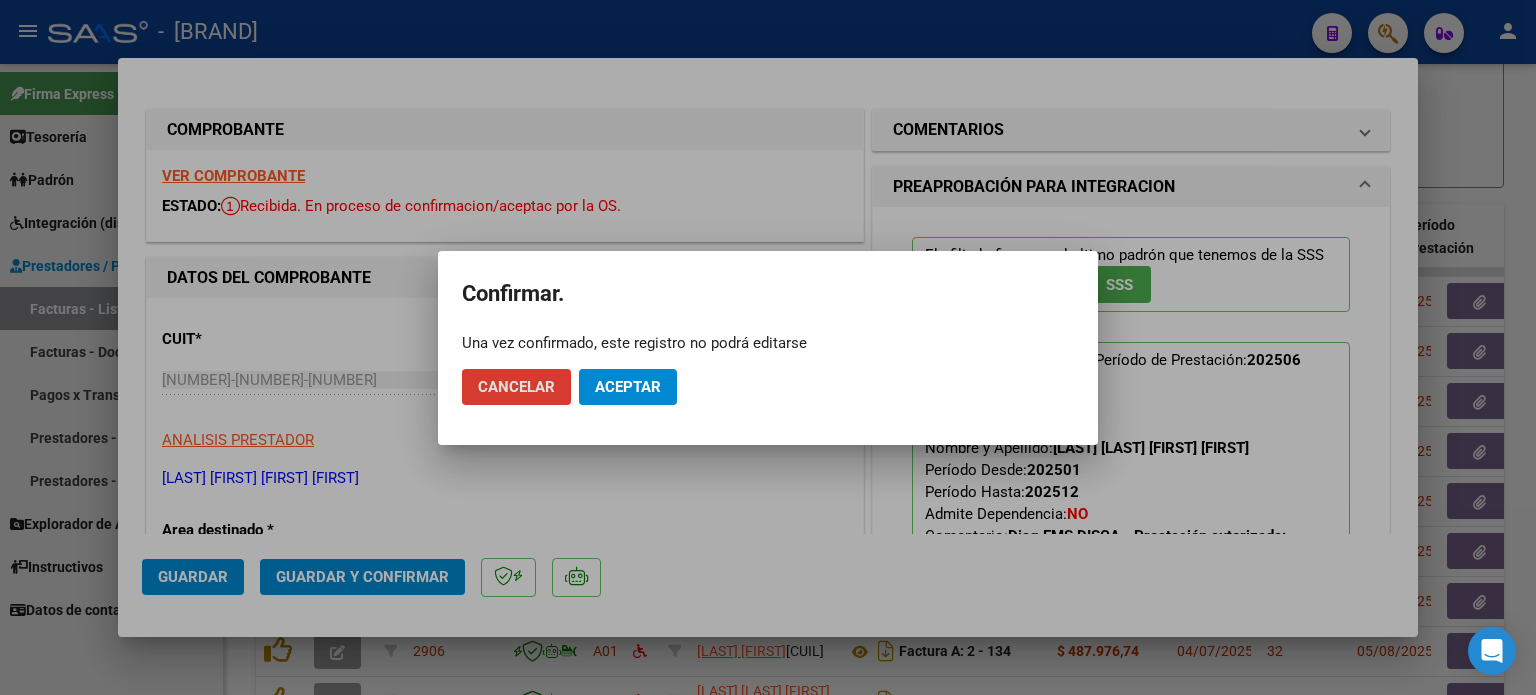 click on "Aceptar" 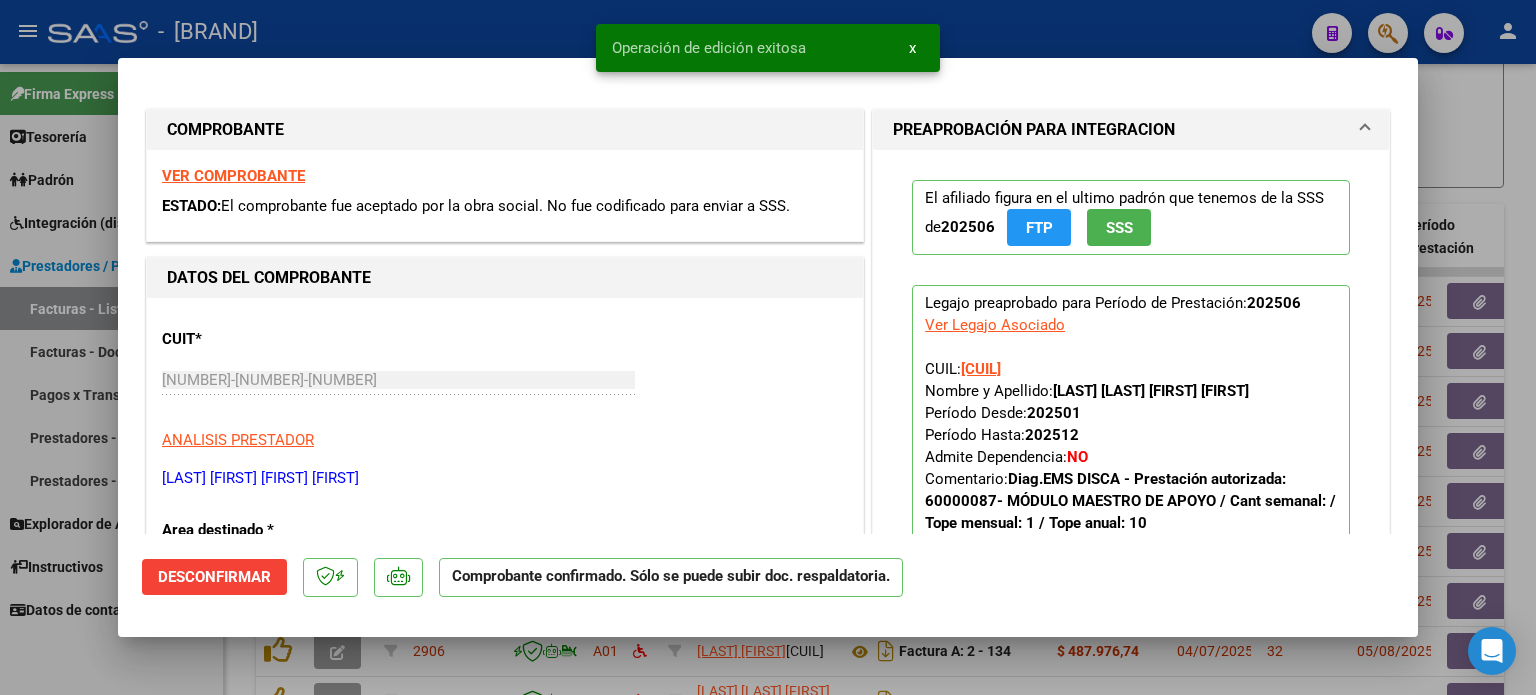 type 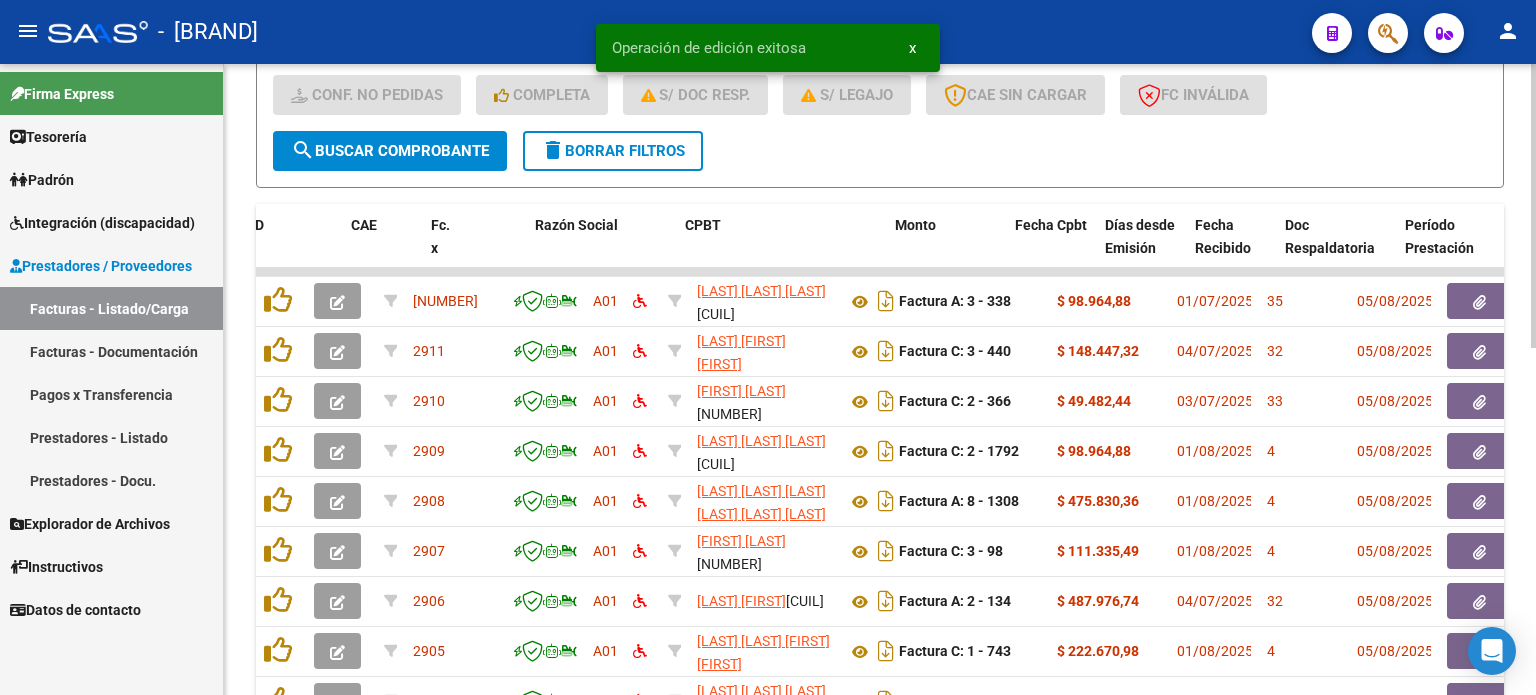 click on "delete  Borrar Filtros" 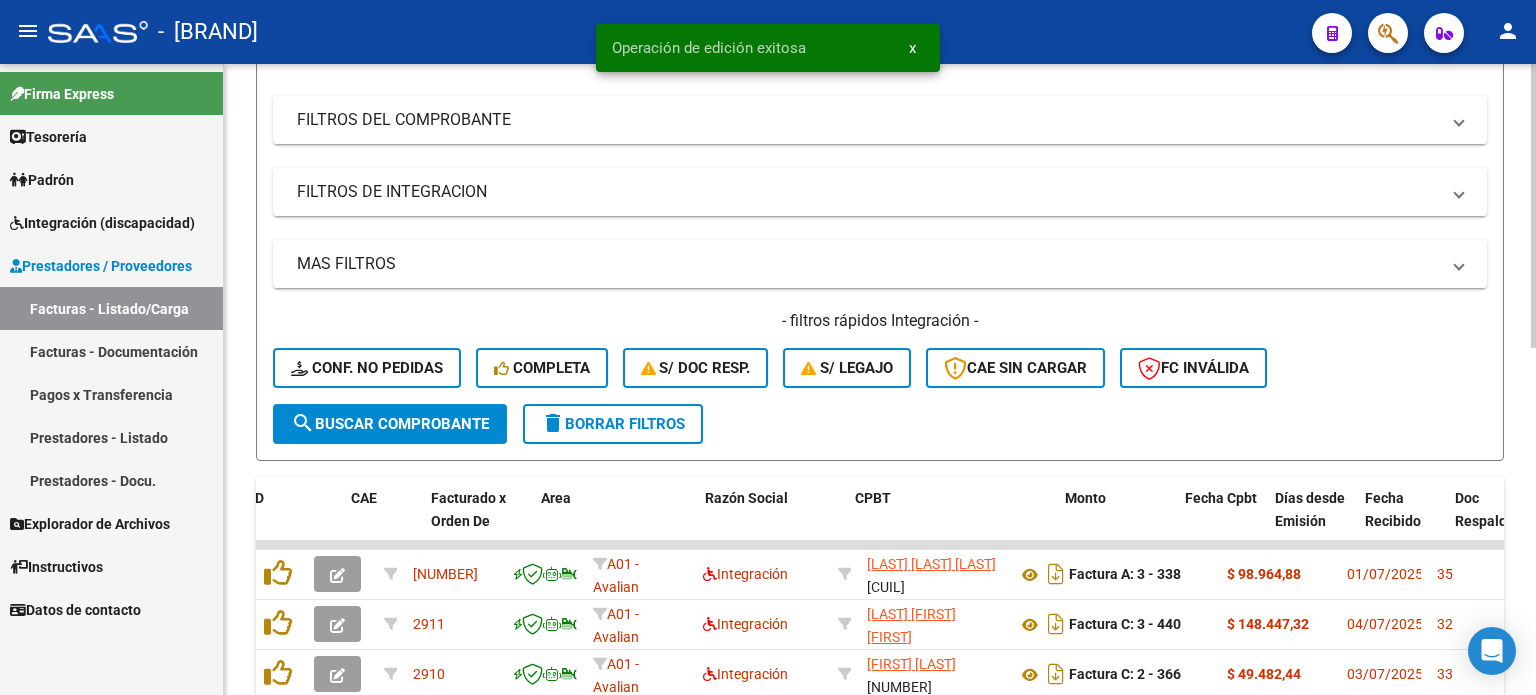scroll, scrollTop: 557, scrollLeft: 0, axis: vertical 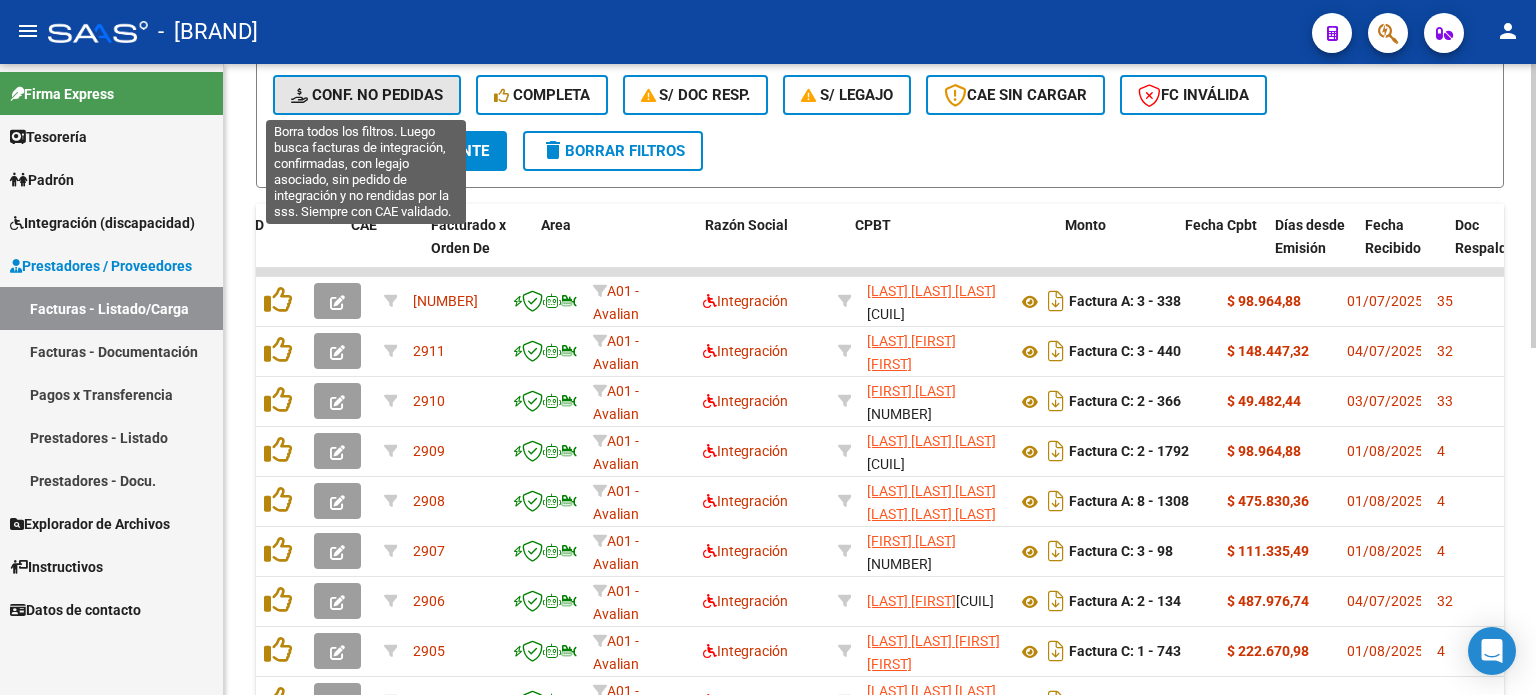 click on "Conf. no pedidas" 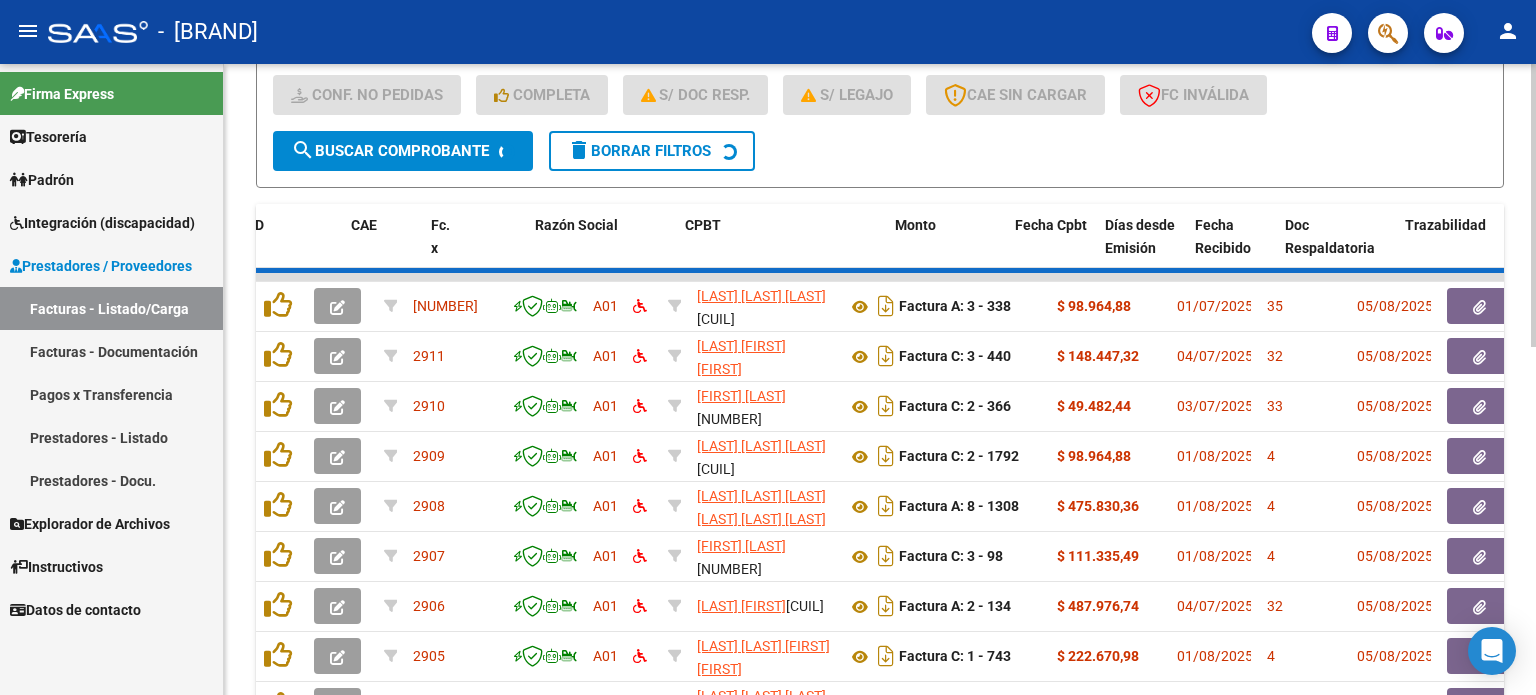 scroll, scrollTop: 321, scrollLeft: 0, axis: vertical 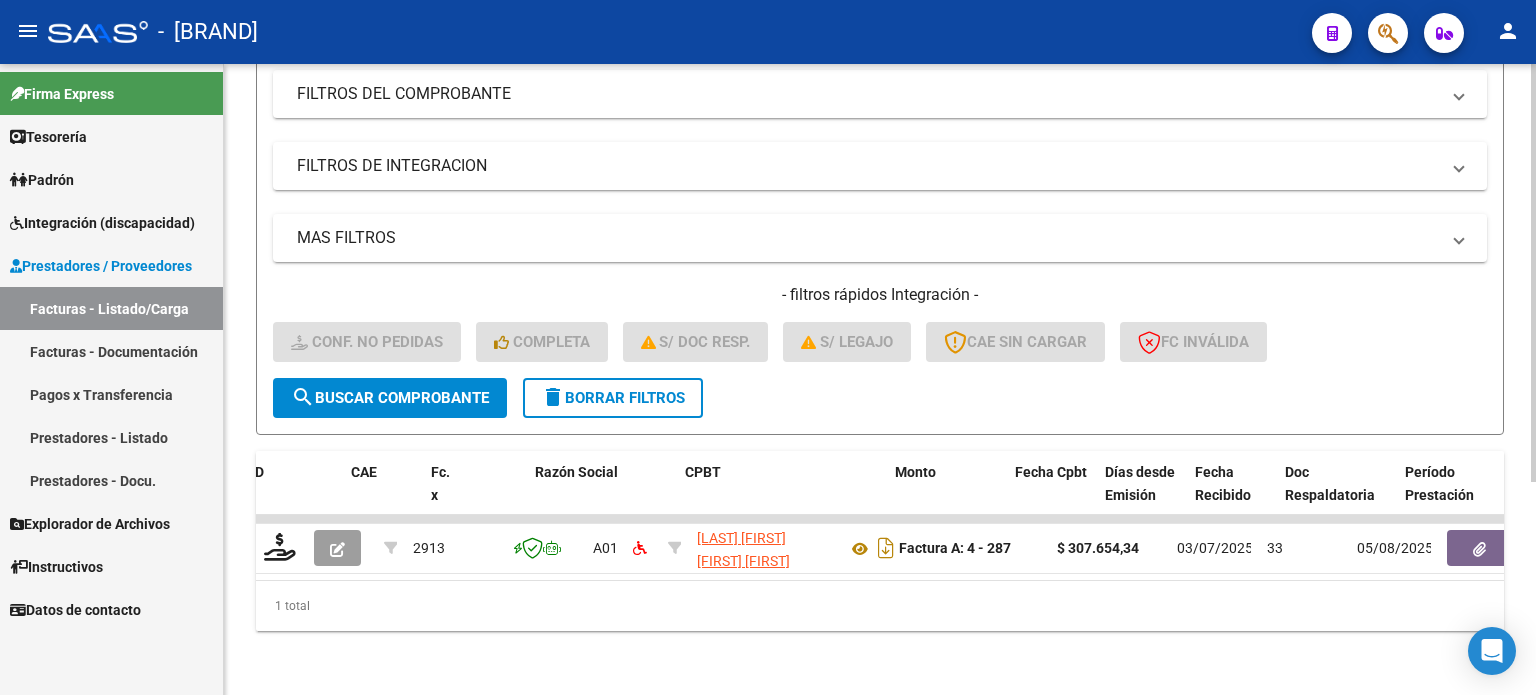 click on "delete  Borrar Filtros" 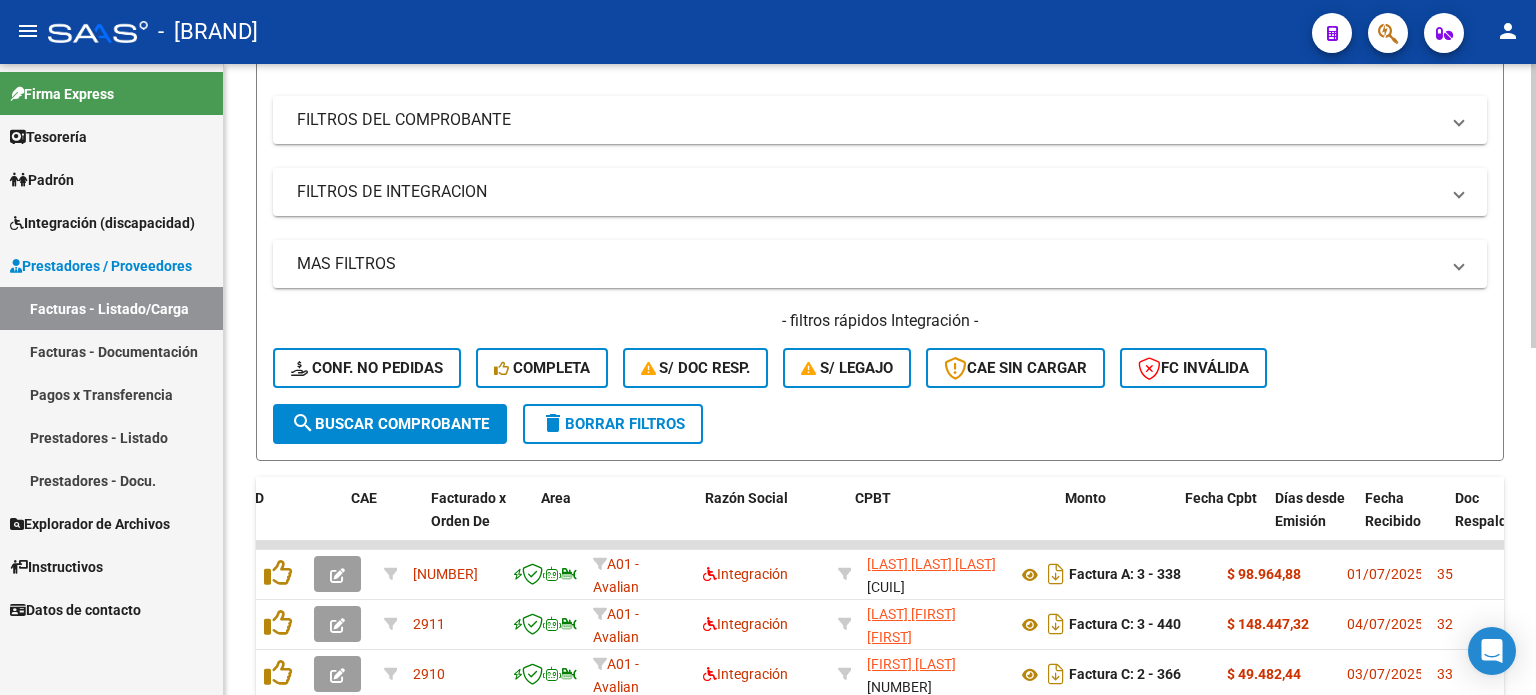 scroll, scrollTop: 321, scrollLeft: 0, axis: vertical 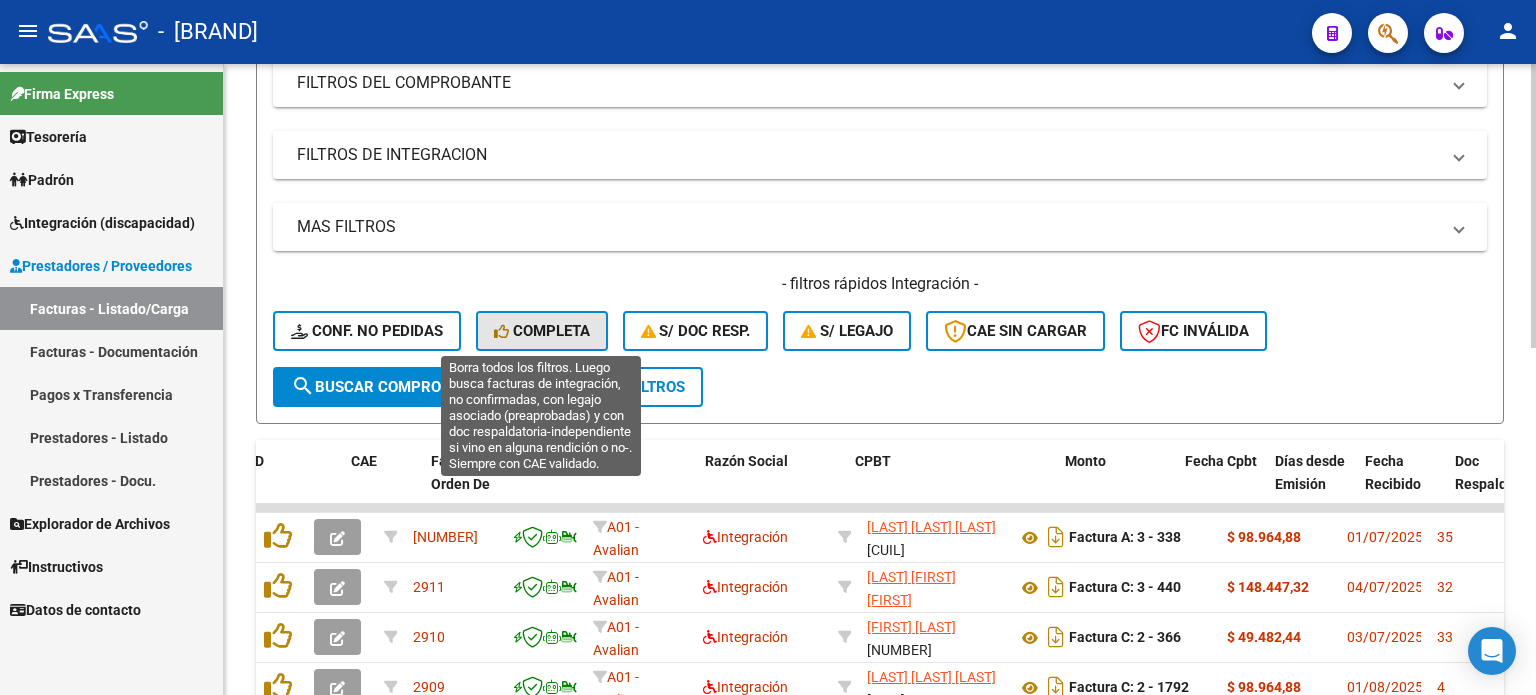 click on "Completa" 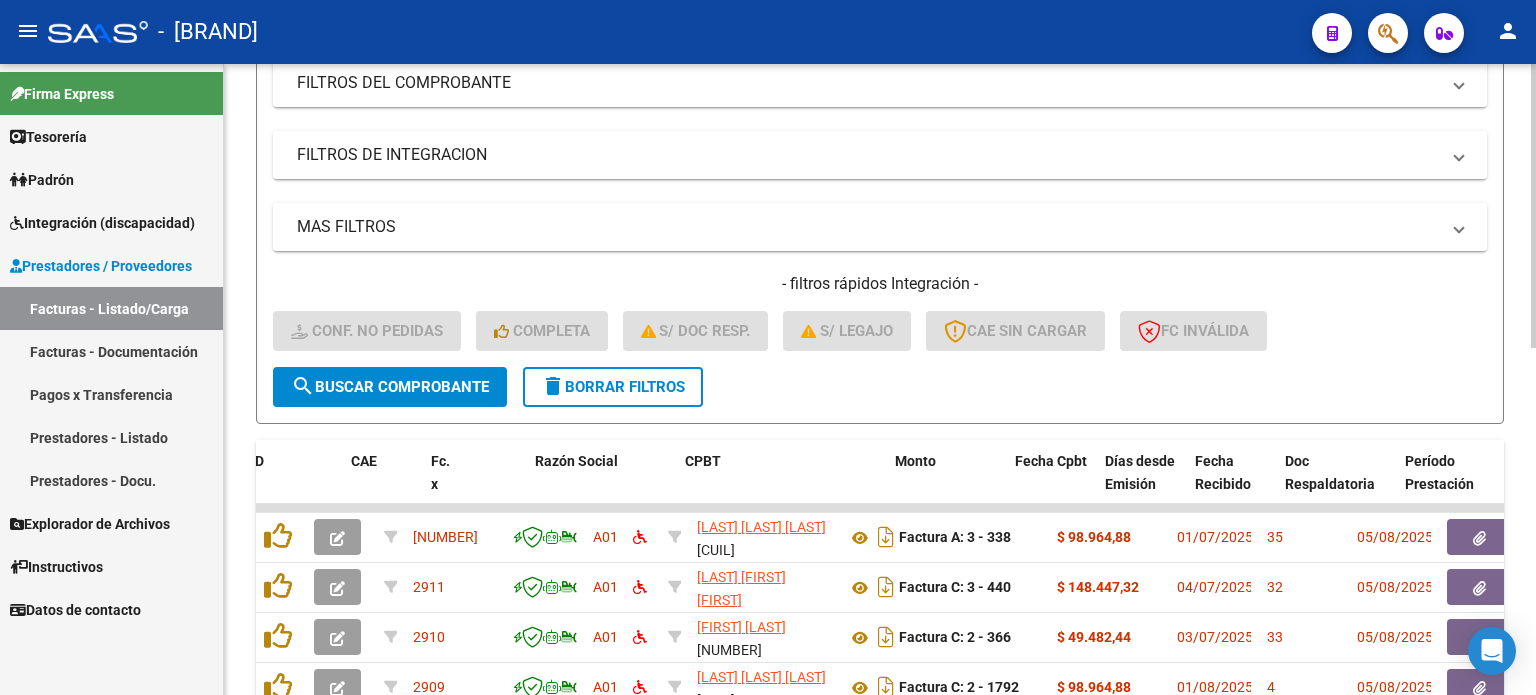 click on "delete  Borrar Filtros" 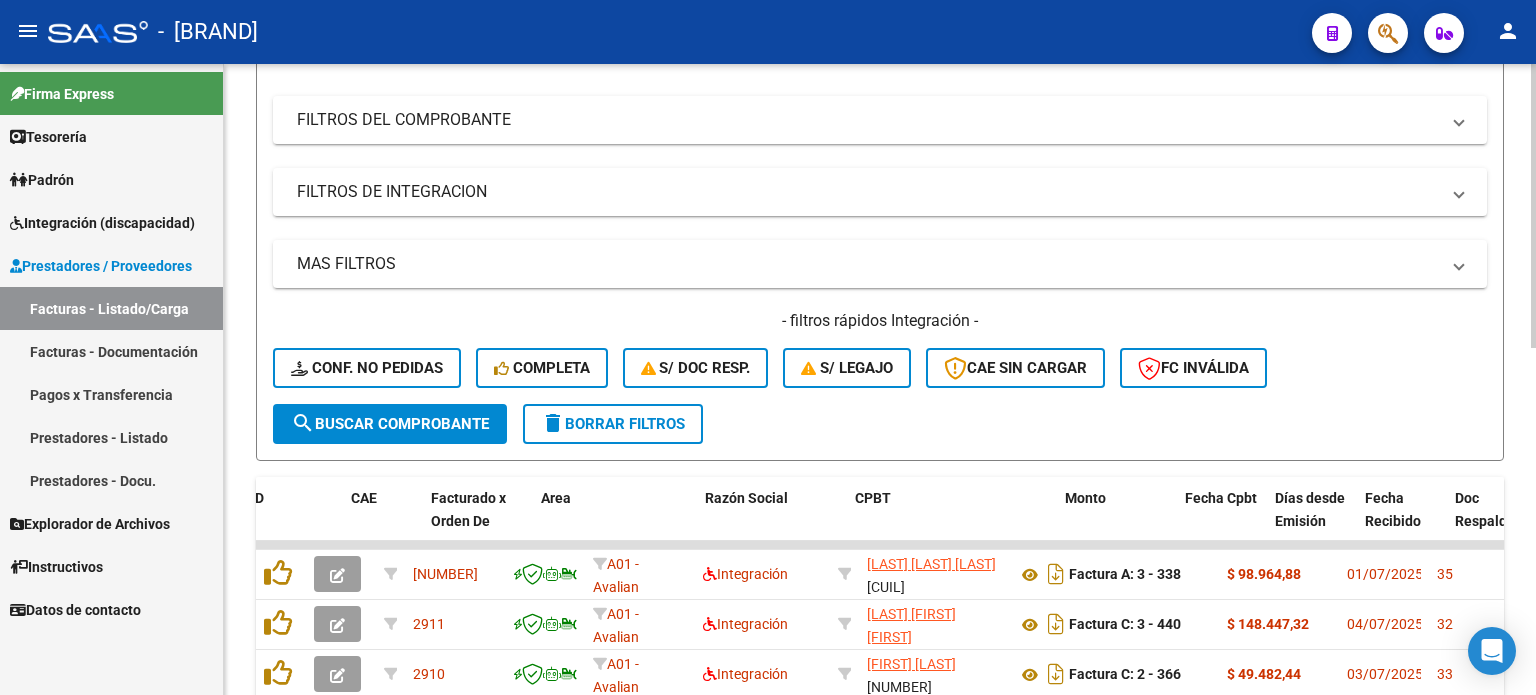 scroll, scrollTop: 321, scrollLeft: 0, axis: vertical 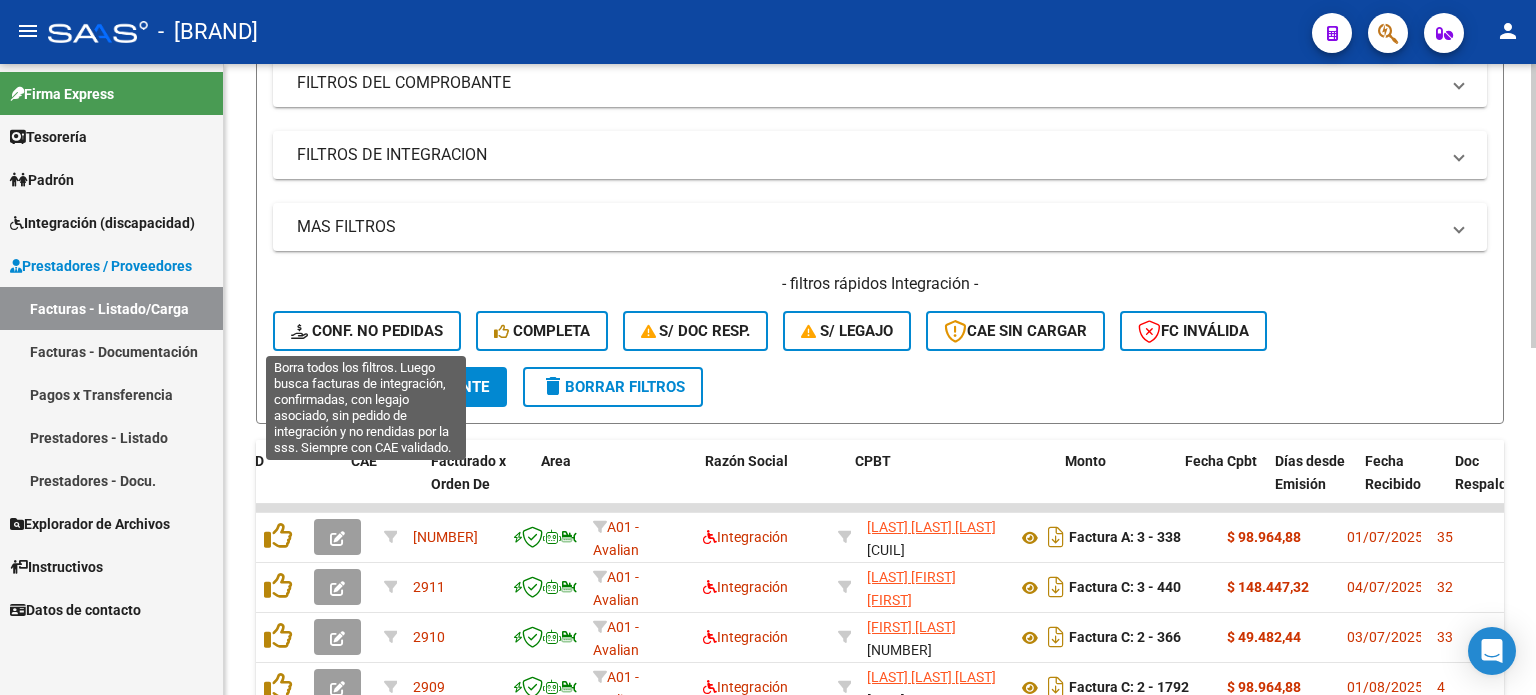 click on "Conf. no pedidas" 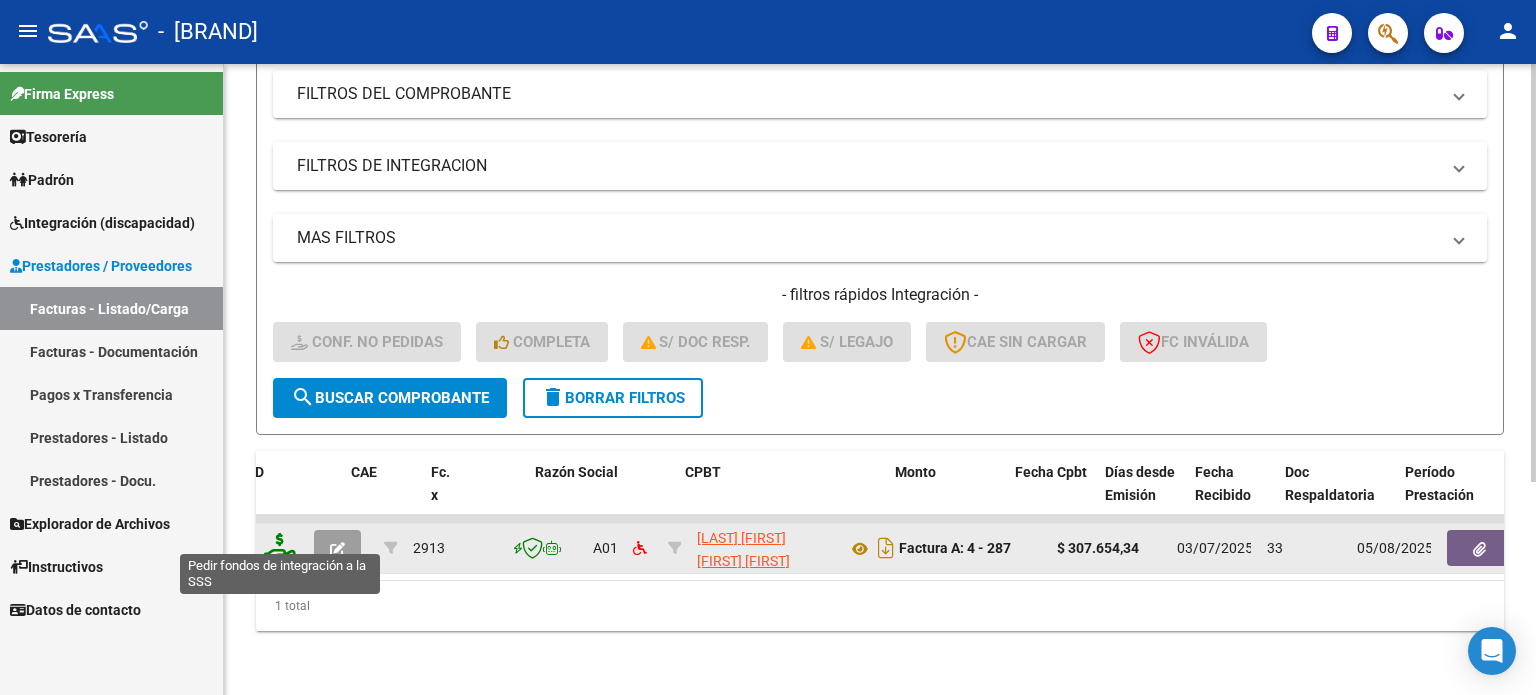 click 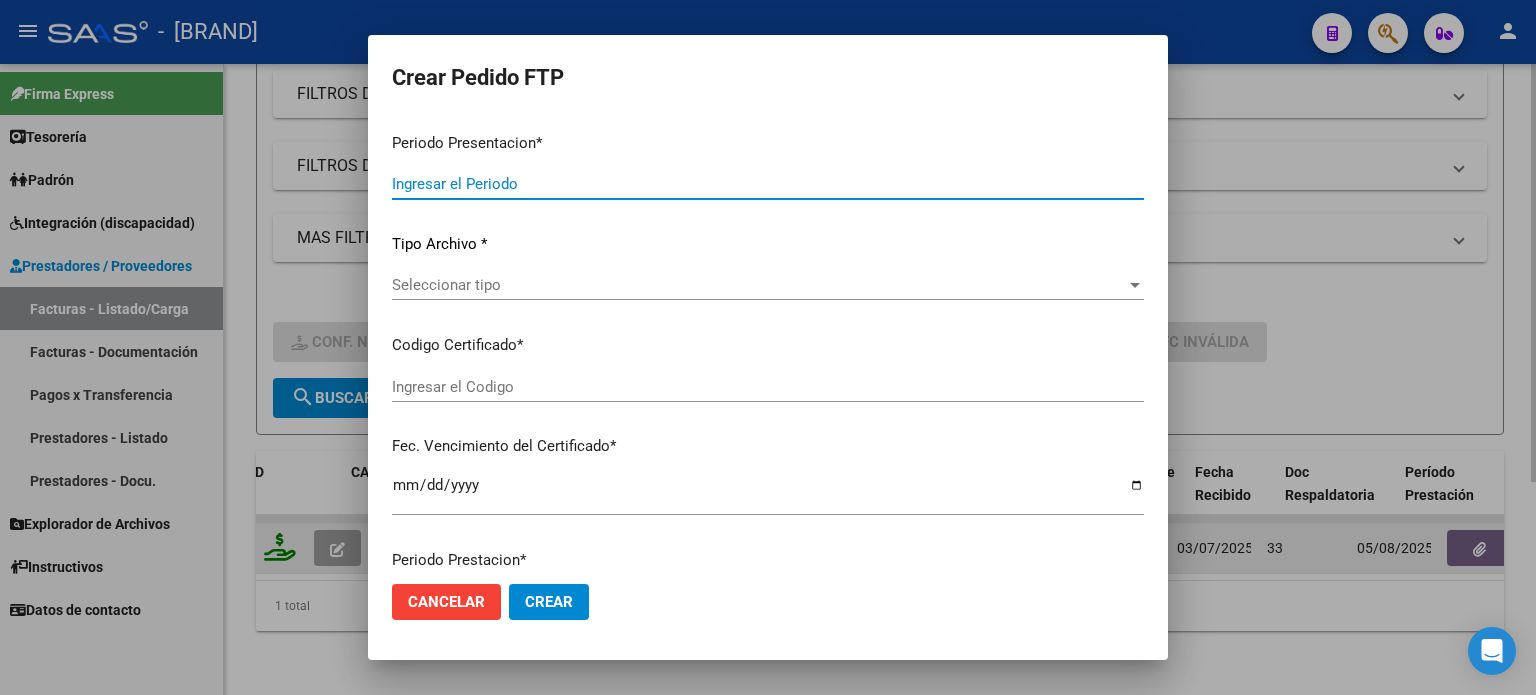 type on "202507" 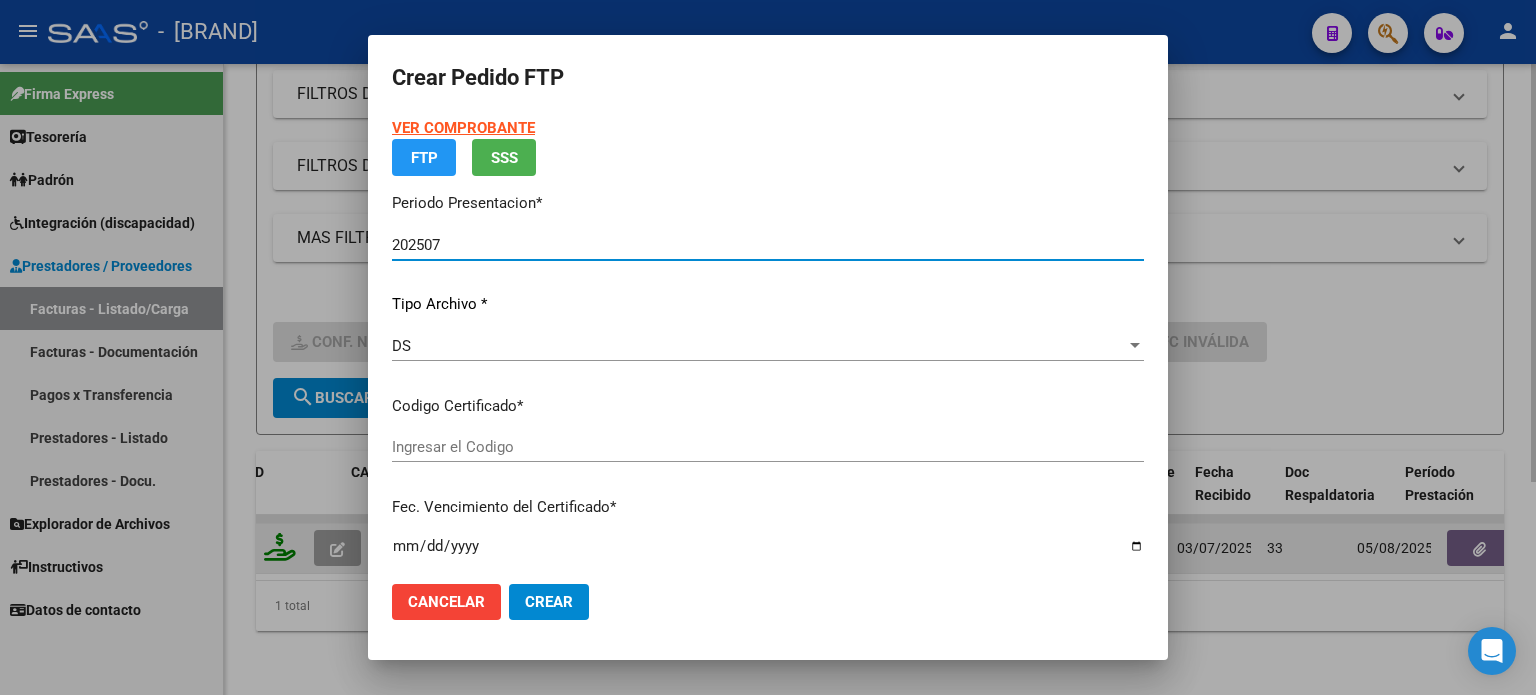 type on "ARG02000568474692023122120281221SFE215" 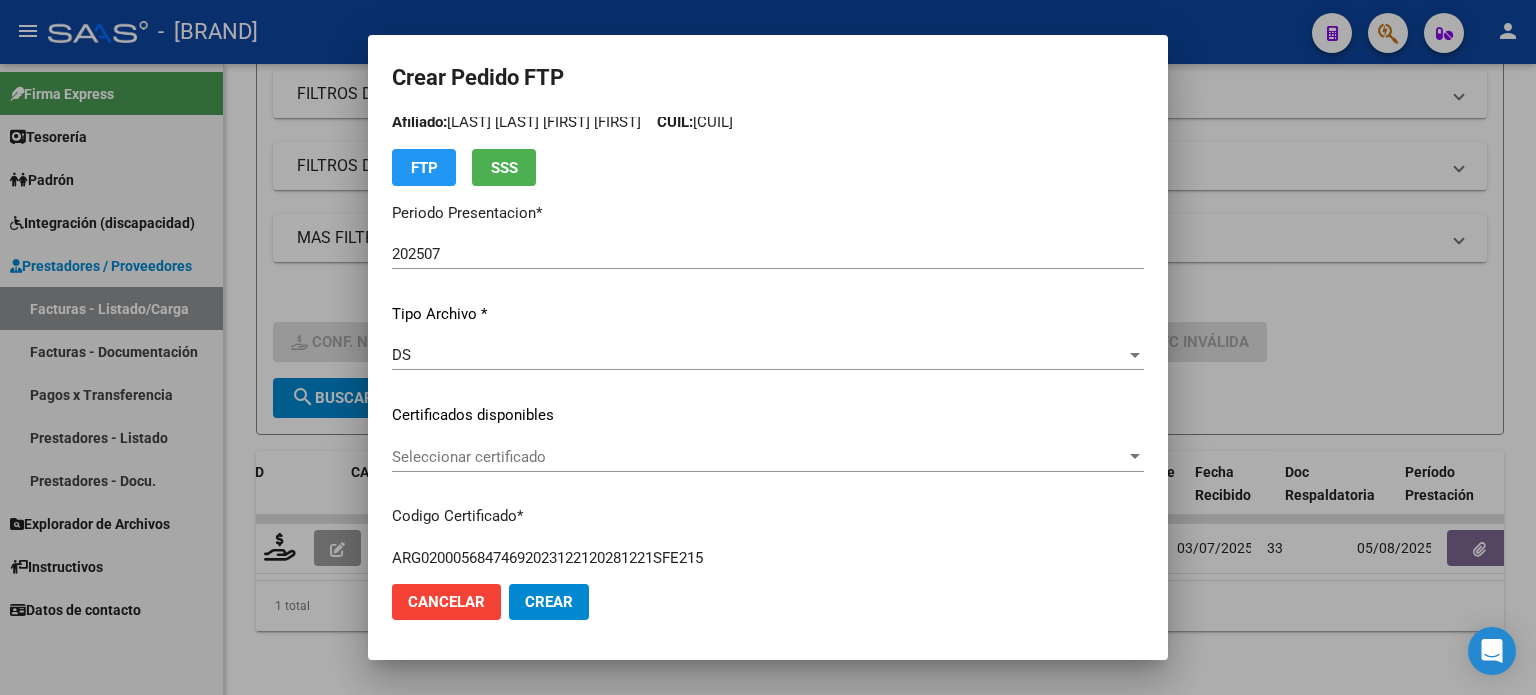 scroll, scrollTop: 66, scrollLeft: 0, axis: vertical 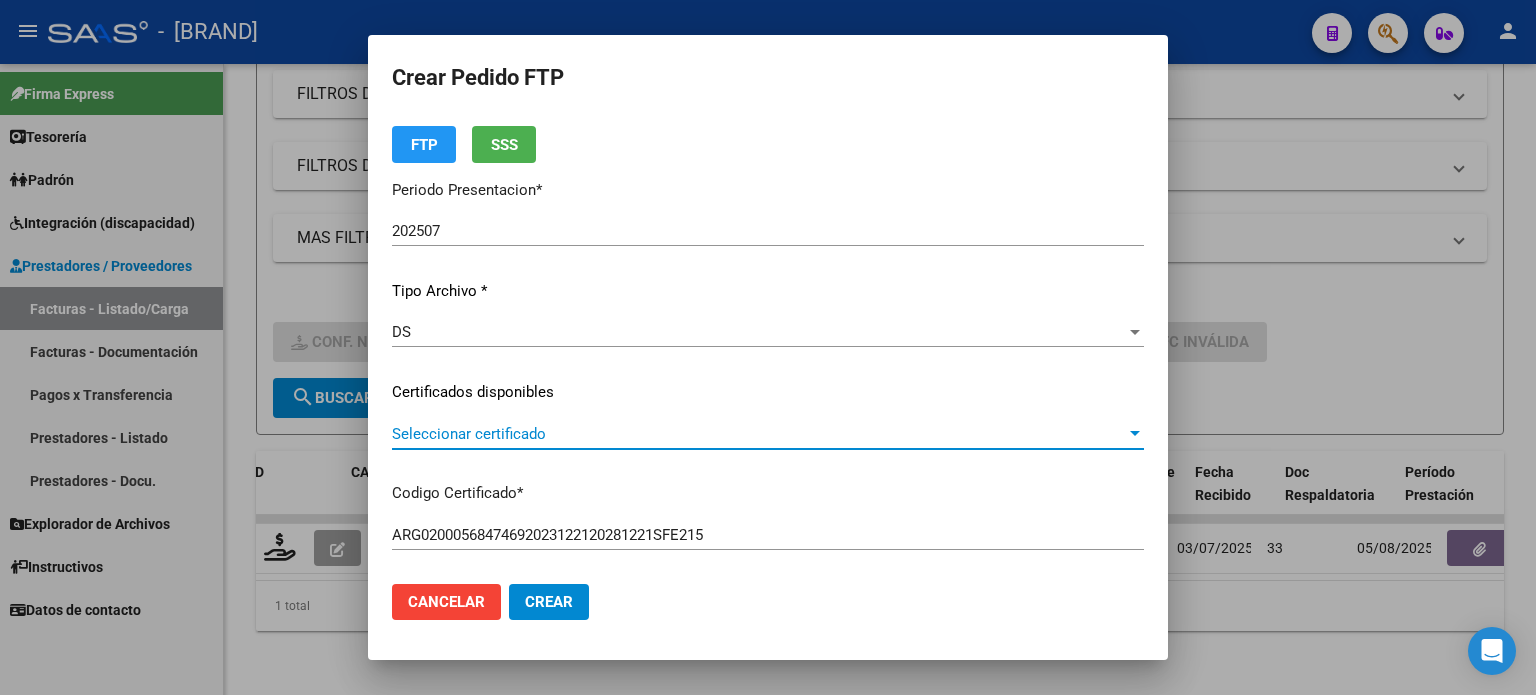 click on "Seleccionar certificado" at bounding box center (759, 434) 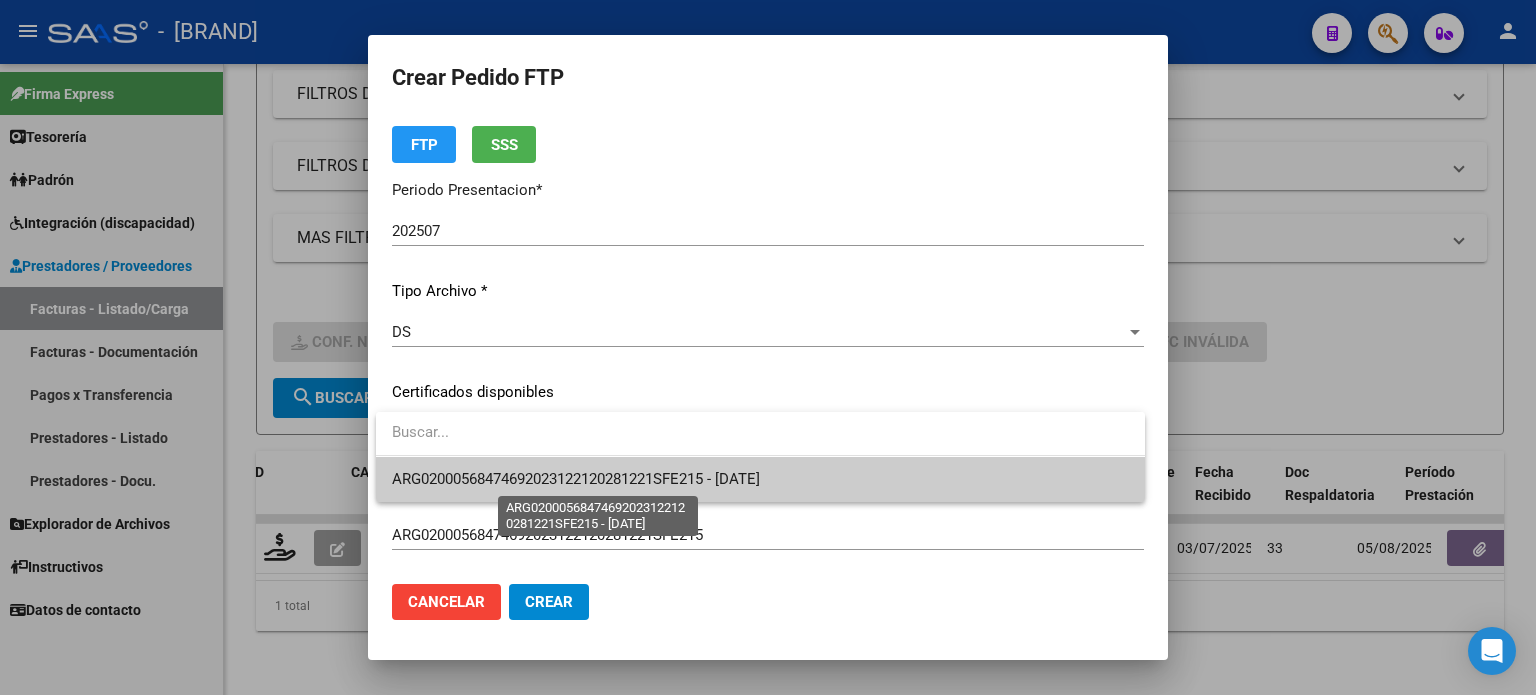 click on "ARG02000568474692023122120281221SFE215 - [DATE]" at bounding box center (576, 479) 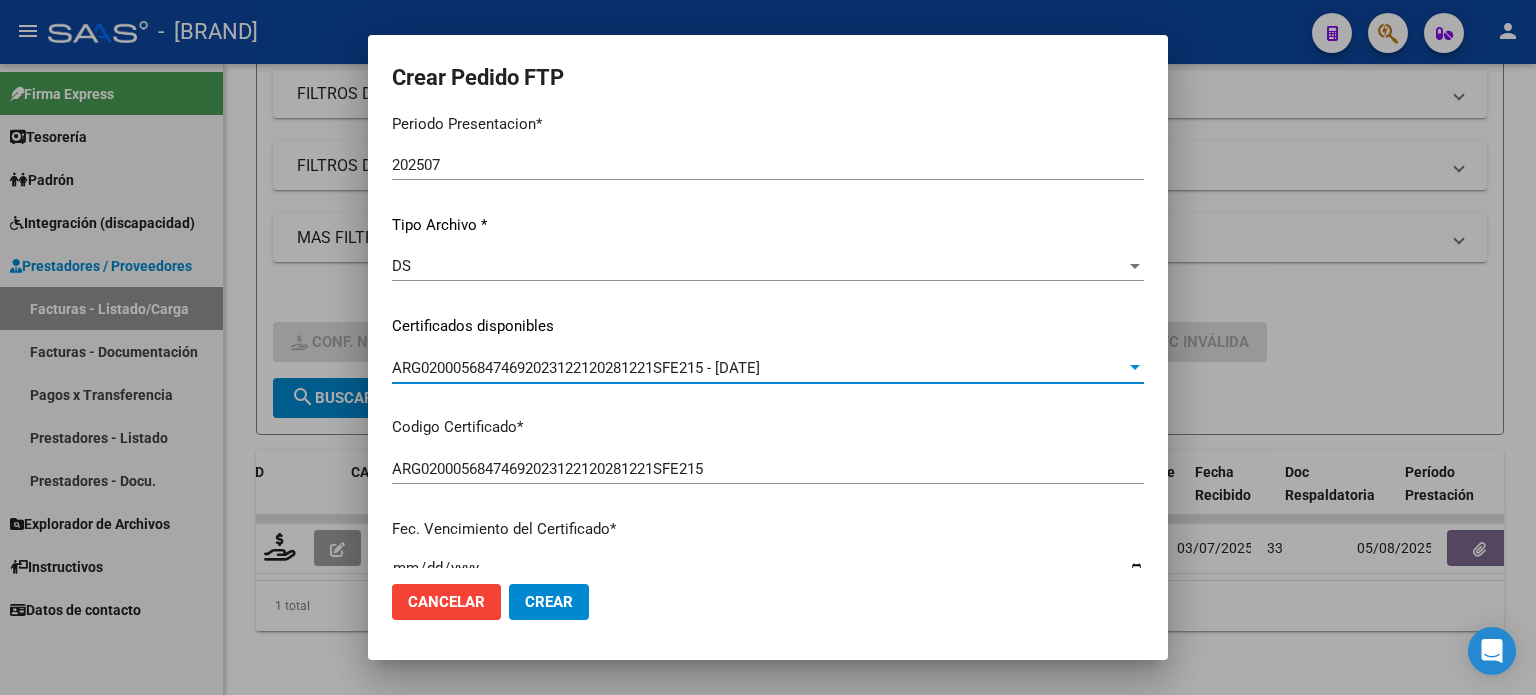scroll, scrollTop: 133, scrollLeft: 0, axis: vertical 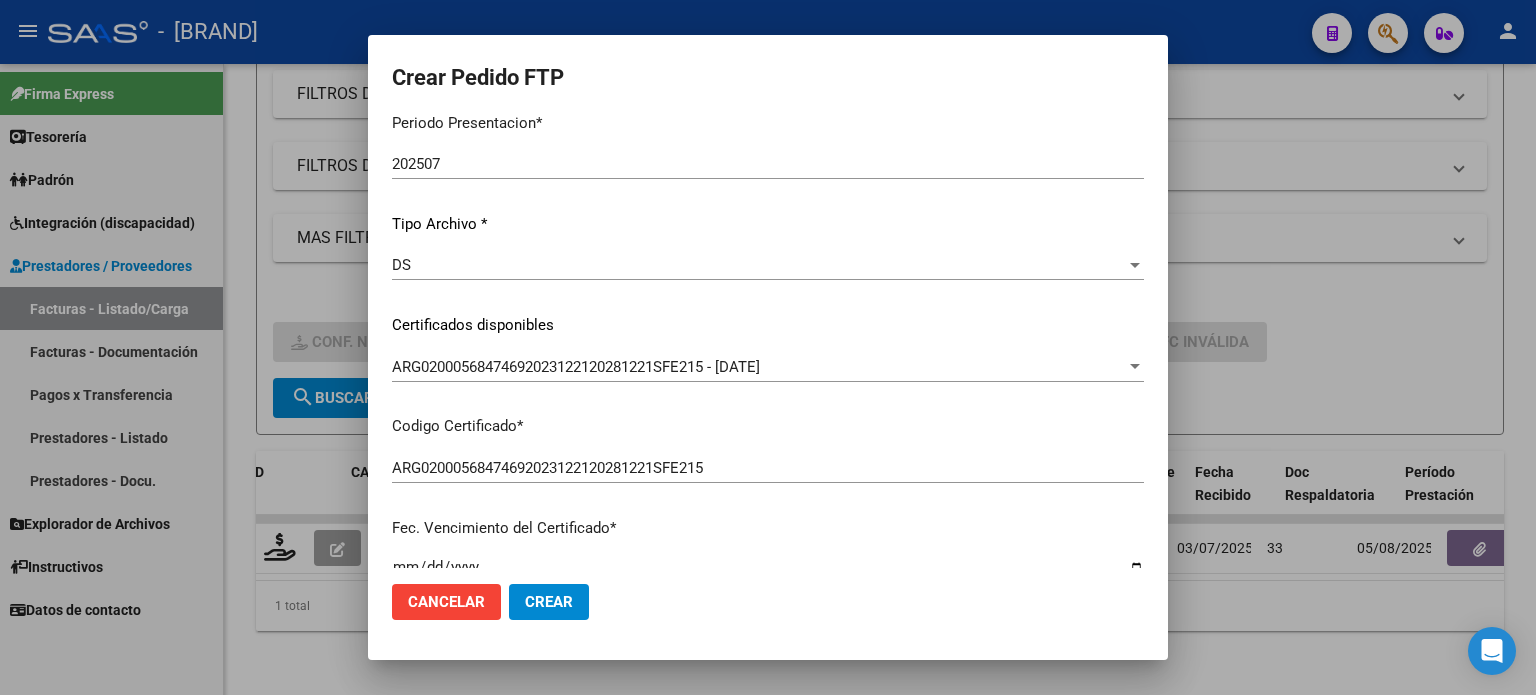 click on "ARG02000568474692023122120281221SFE215 - [DATE] Seleccionar certificado" 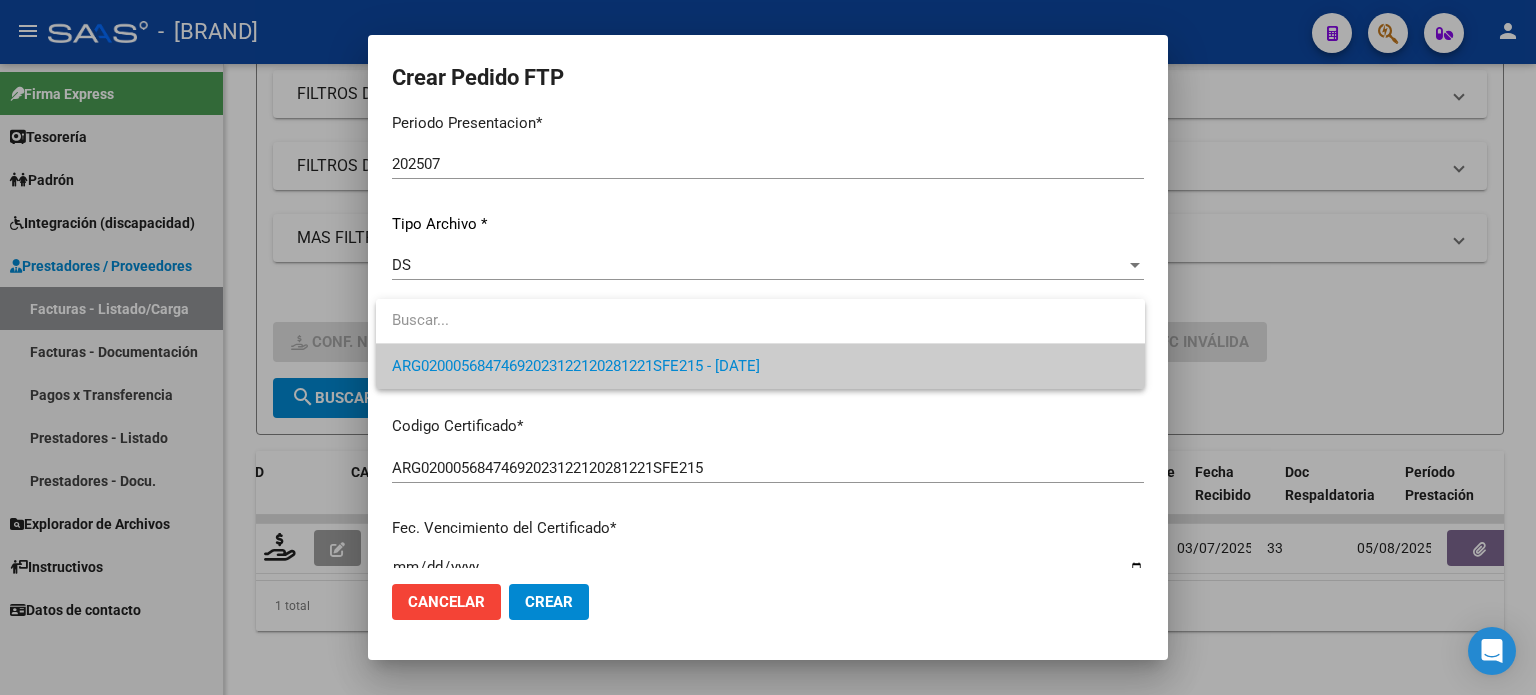 click on "ARG02000568474692023122120281221SFE215 - [DATE]" at bounding box center [760, 366] 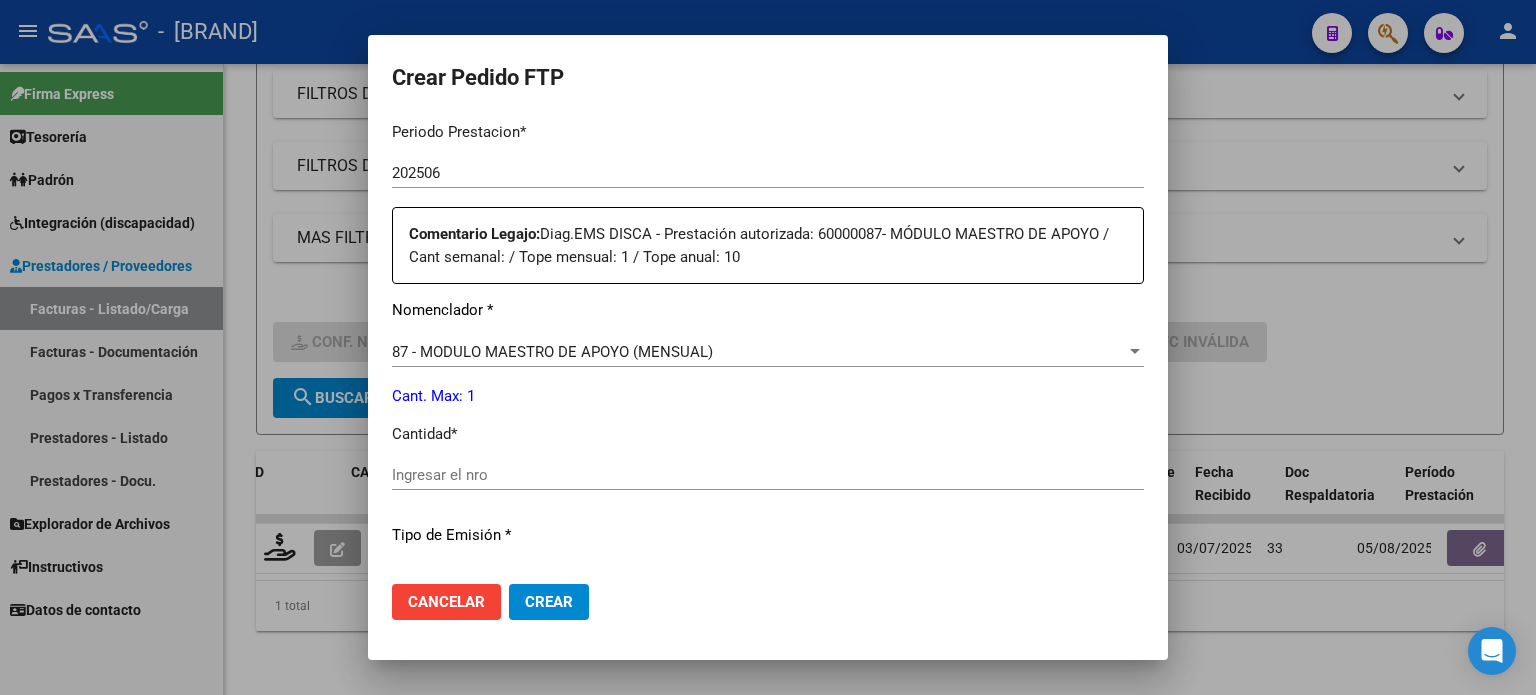 scroll, scrollTop: 666, scrollLeft: 0, axis: vertical 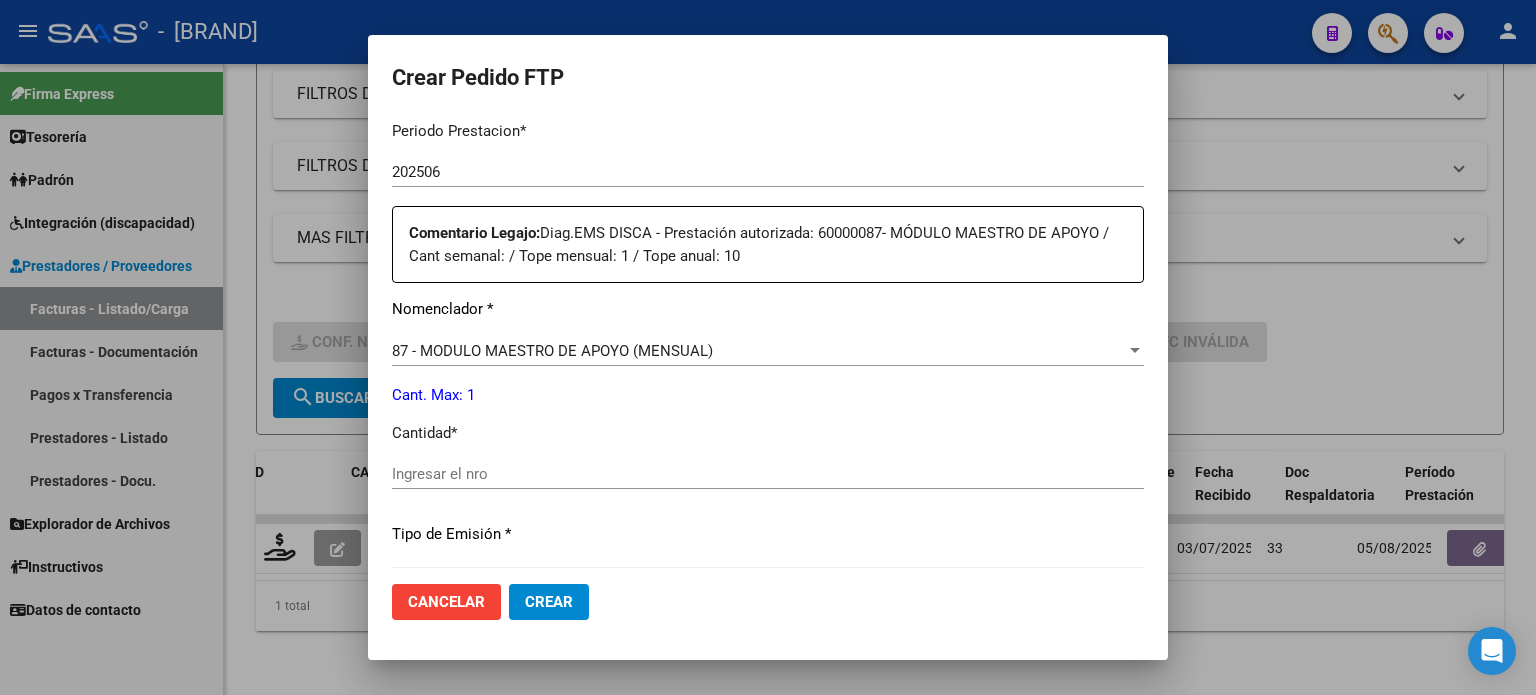 drag, startPoint x: 837, startPoint y: 235, endPoint x: 874, endPoint y: 257, distance: 43.046486 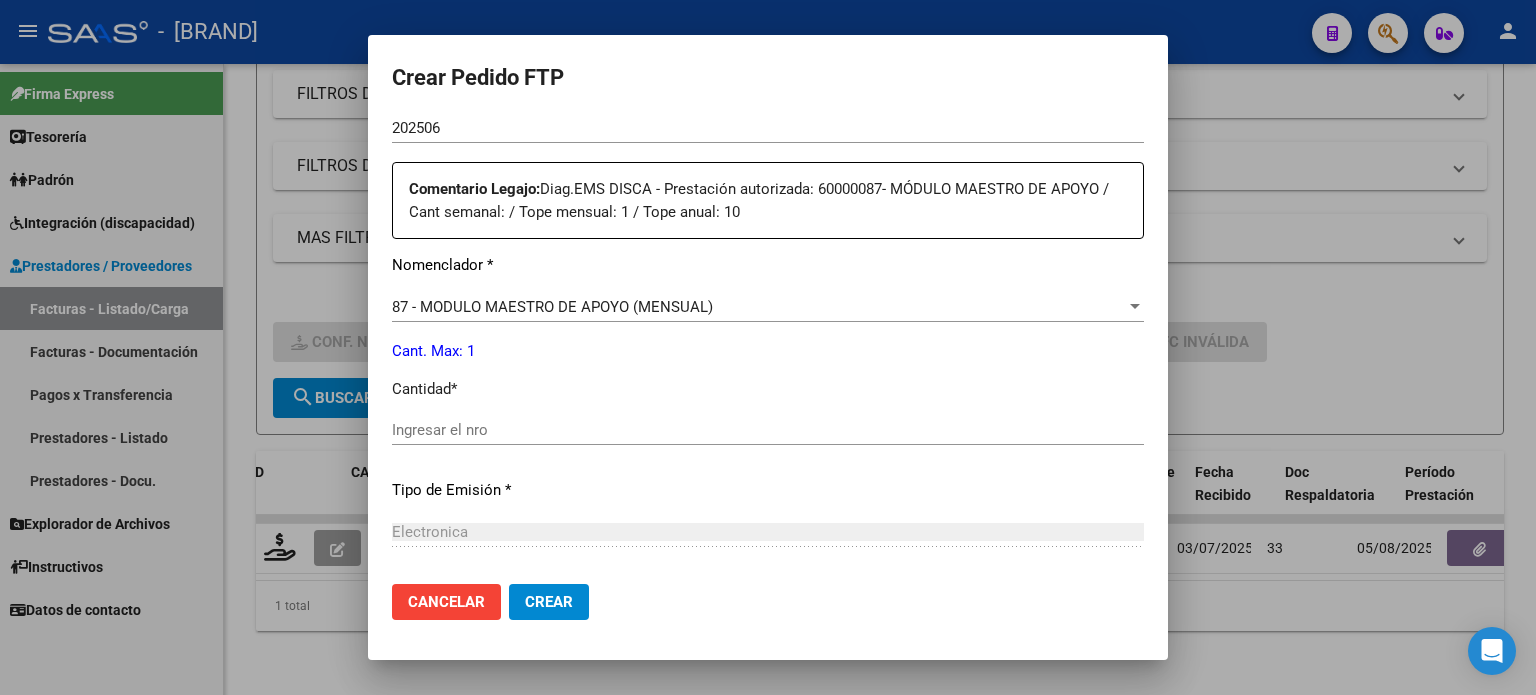 scroll, scrollTop: 733, scrollLeft: 0, axis: vertical 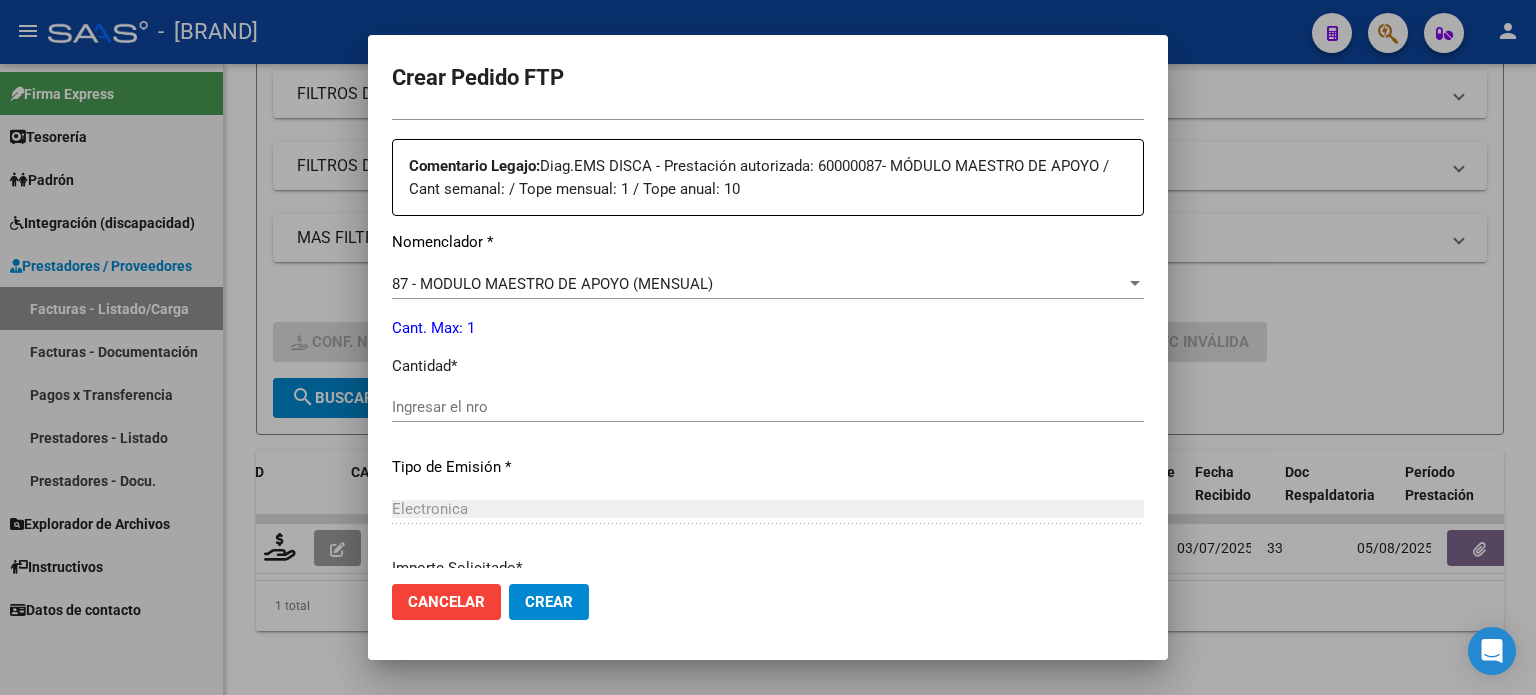 click on "87 - MODULO MAESTRO DE APOYO (MENSUAL)" at bounding box center [552, 284] 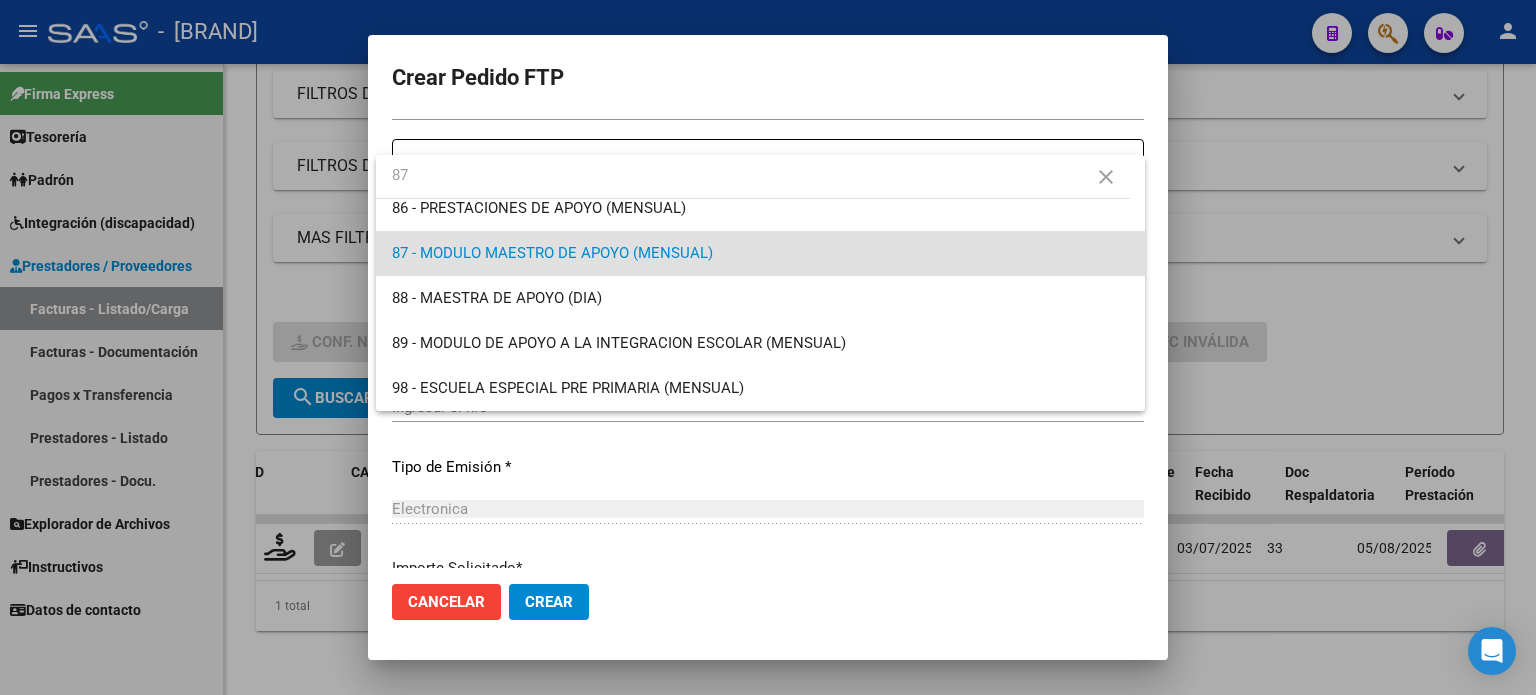scroll, scrollTop: 0, scrollLeft: 0, axis: both 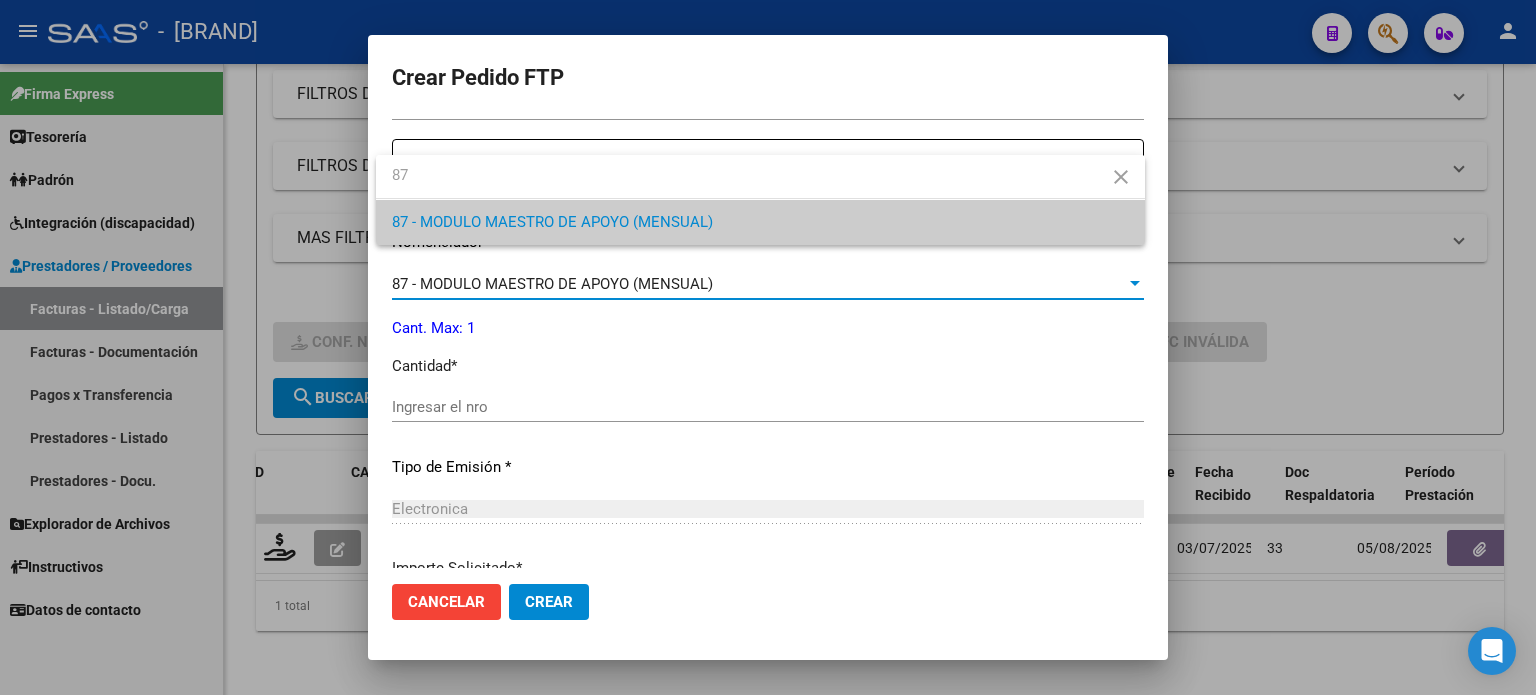 type on "87" 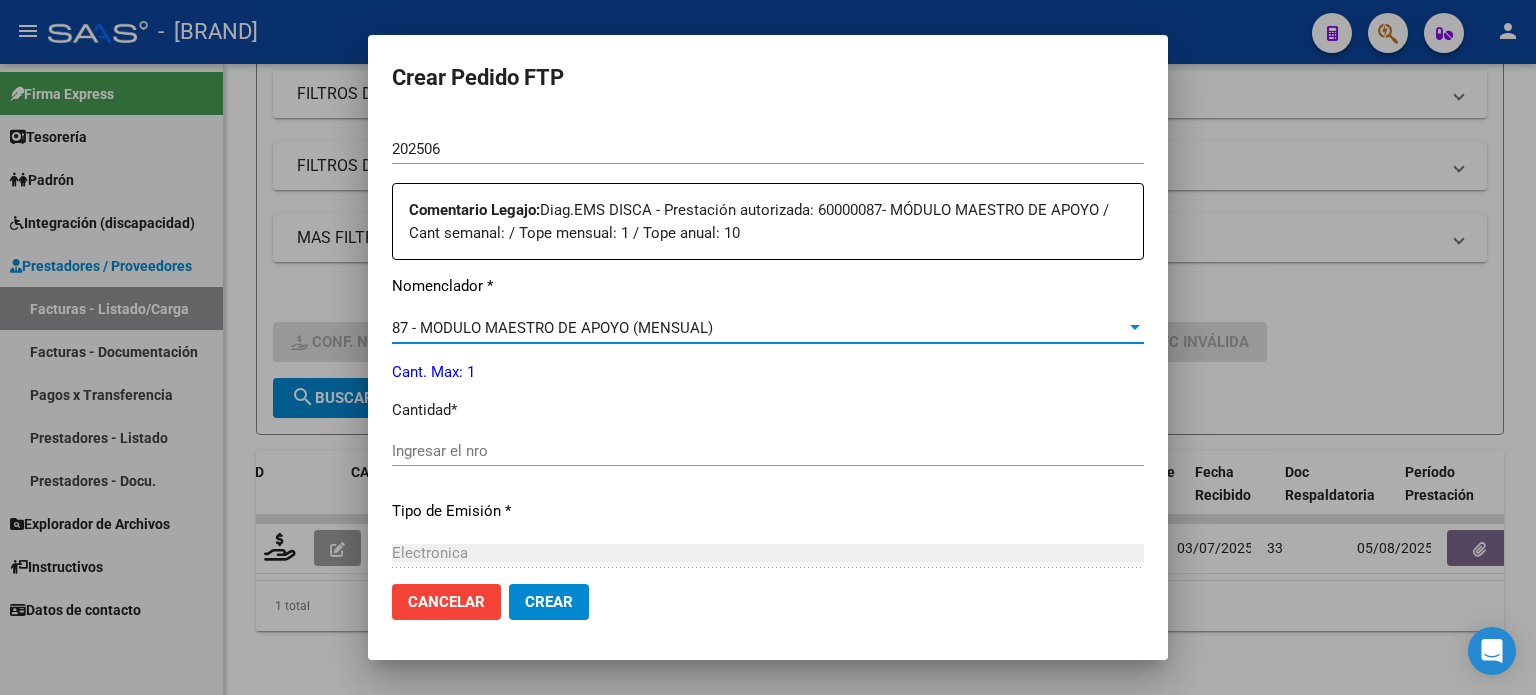 scroll, scrollTop: 666, scrollLeft: 0, axis: vertical 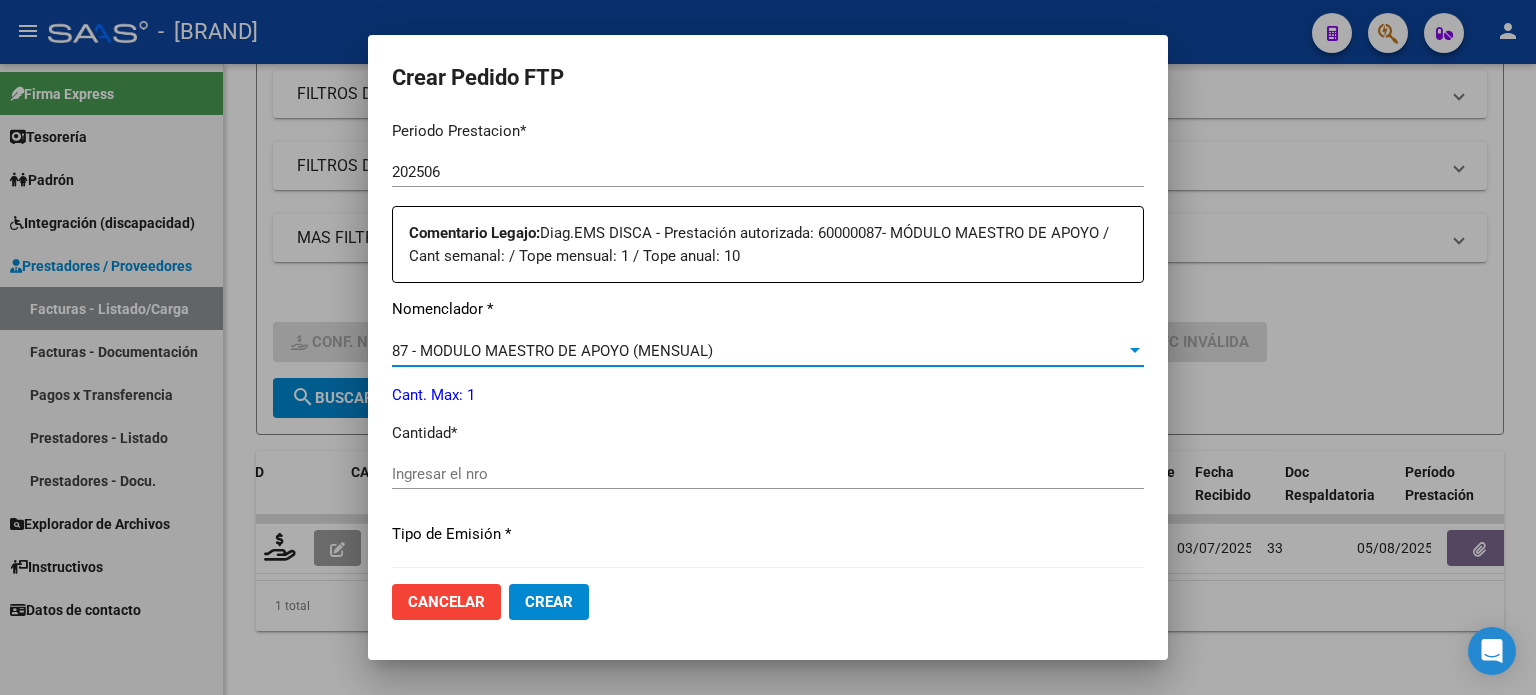 click on "Ingresar el nro" at bounding box center (768, 474) 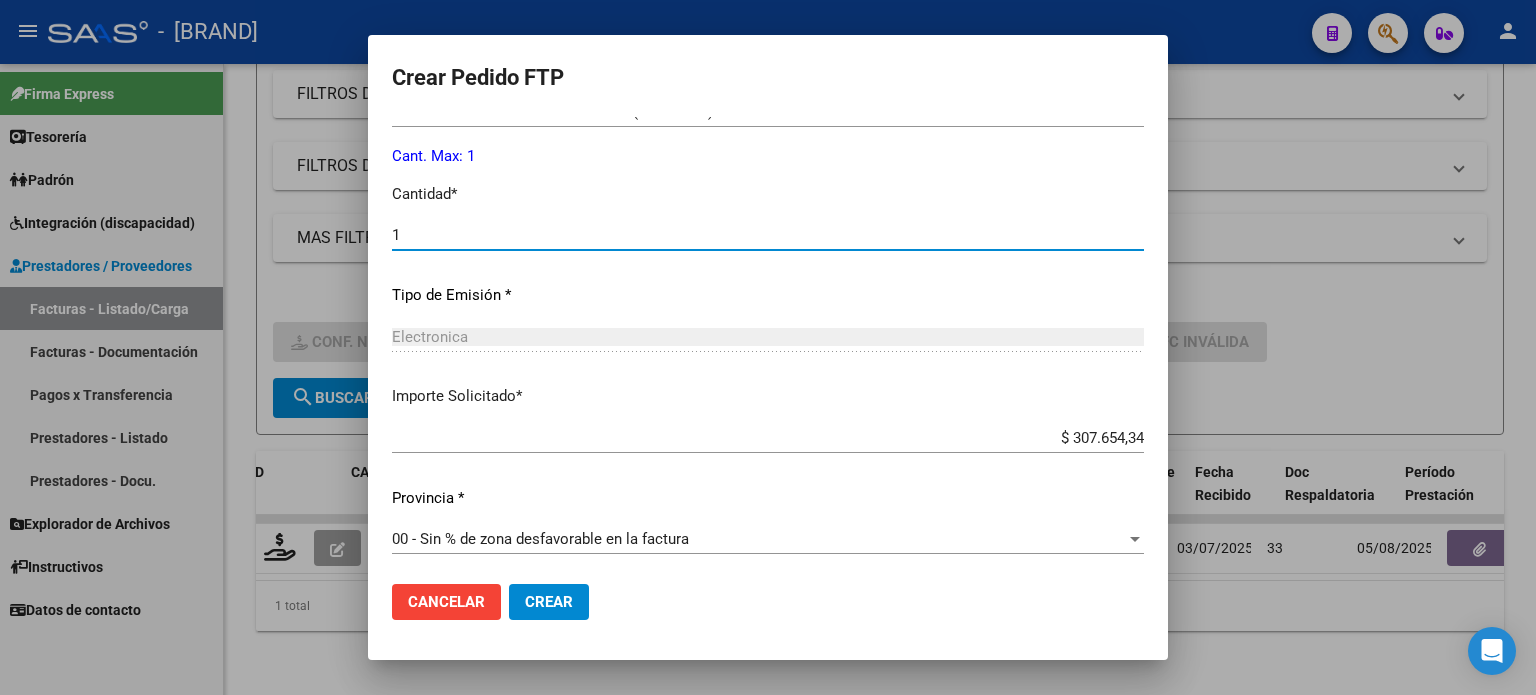 scroll, scrollTop: 908, scrollLeft: 0, axis: vertical 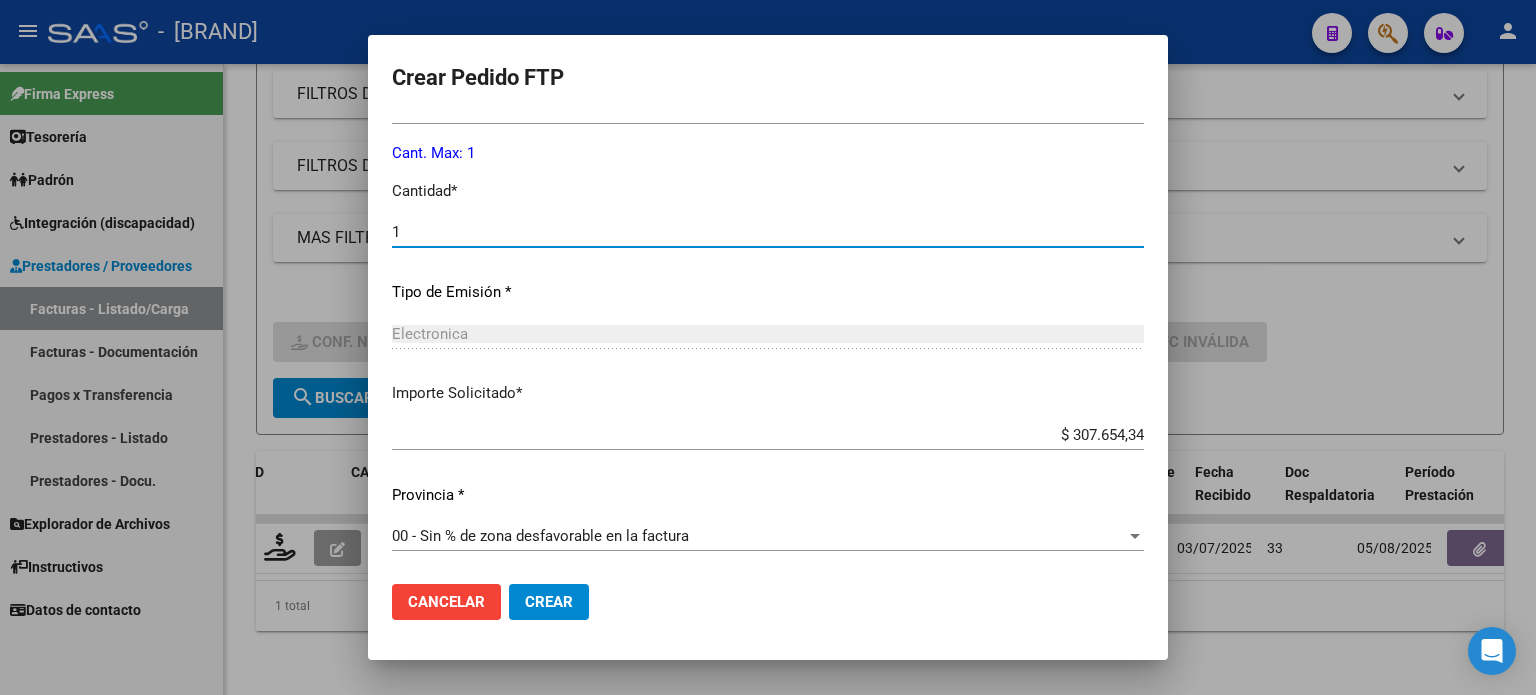type on "1" 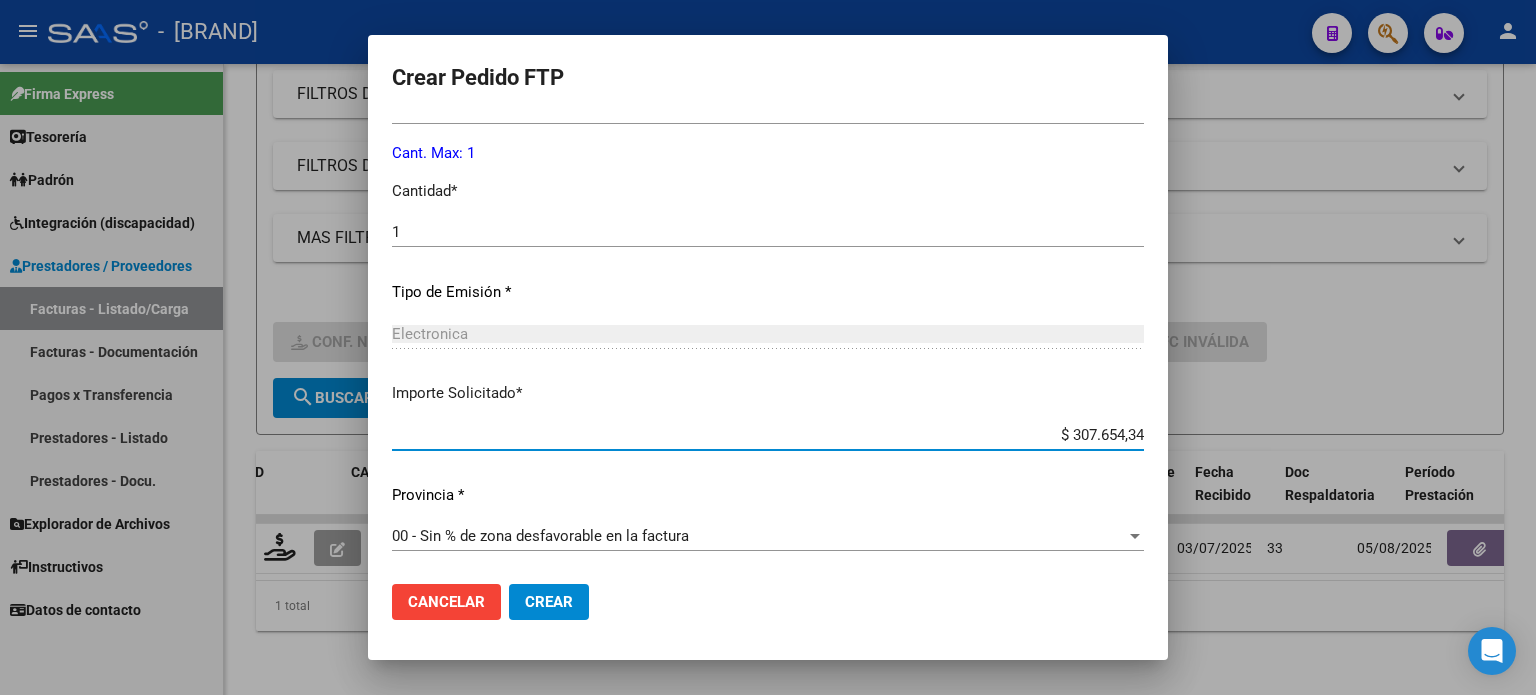 drag, startPoint x: 1048, startPoint y: 433, endPoint x: 1113, endPoint y: 433, distance: 65 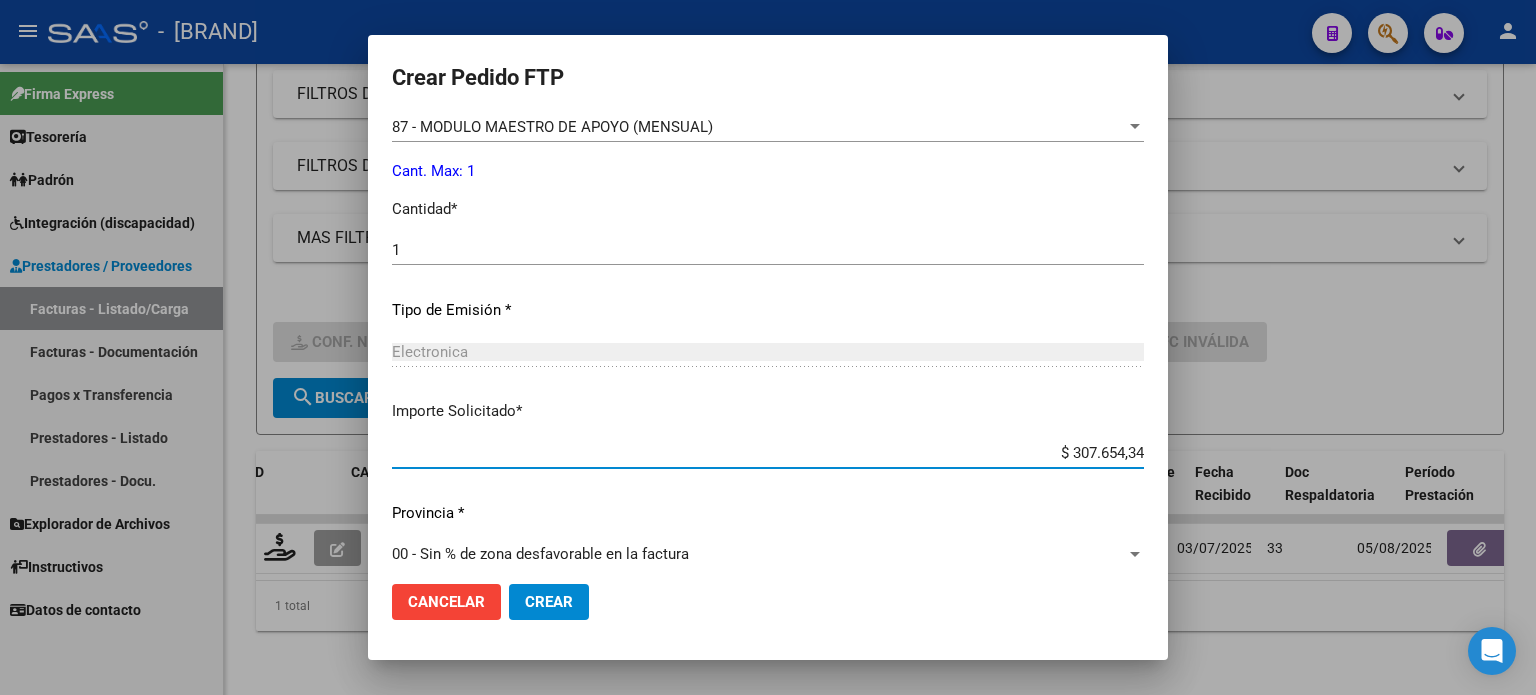 scroll, scrollTop: 908, scrollLeft: 0, axis: vertical 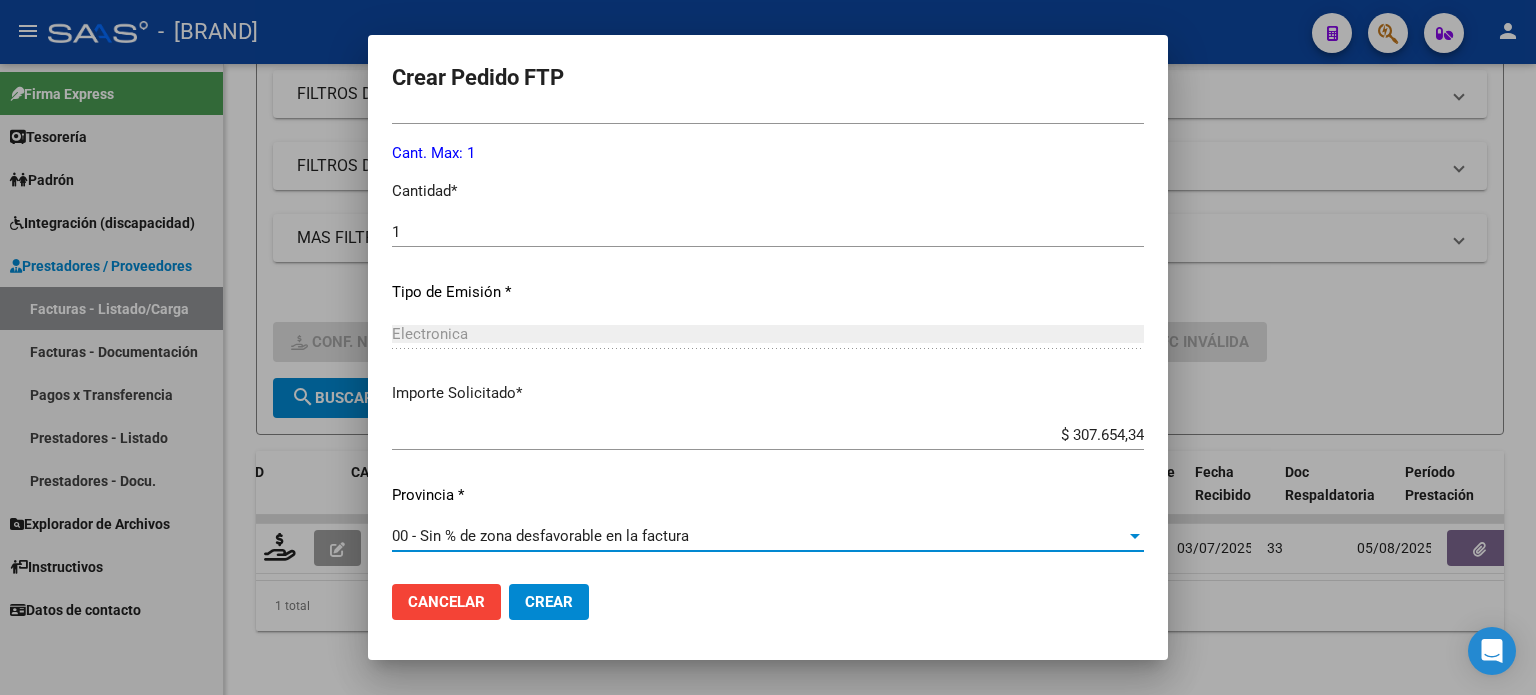 click on "00 - Sin % de zona desfavorable en la factura" at bounding box center (759, 536) 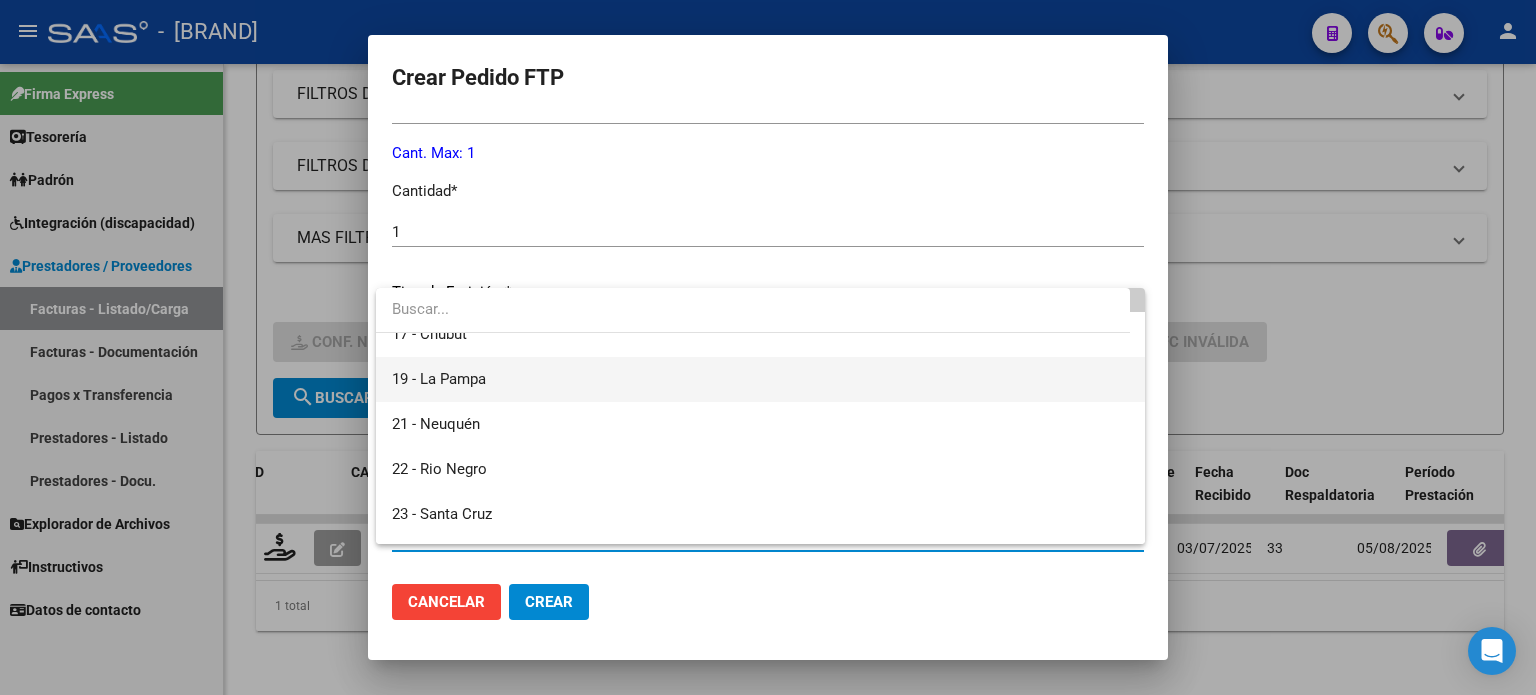 scroll, scrollTop: 0, scrollLeft: 0, axis: both 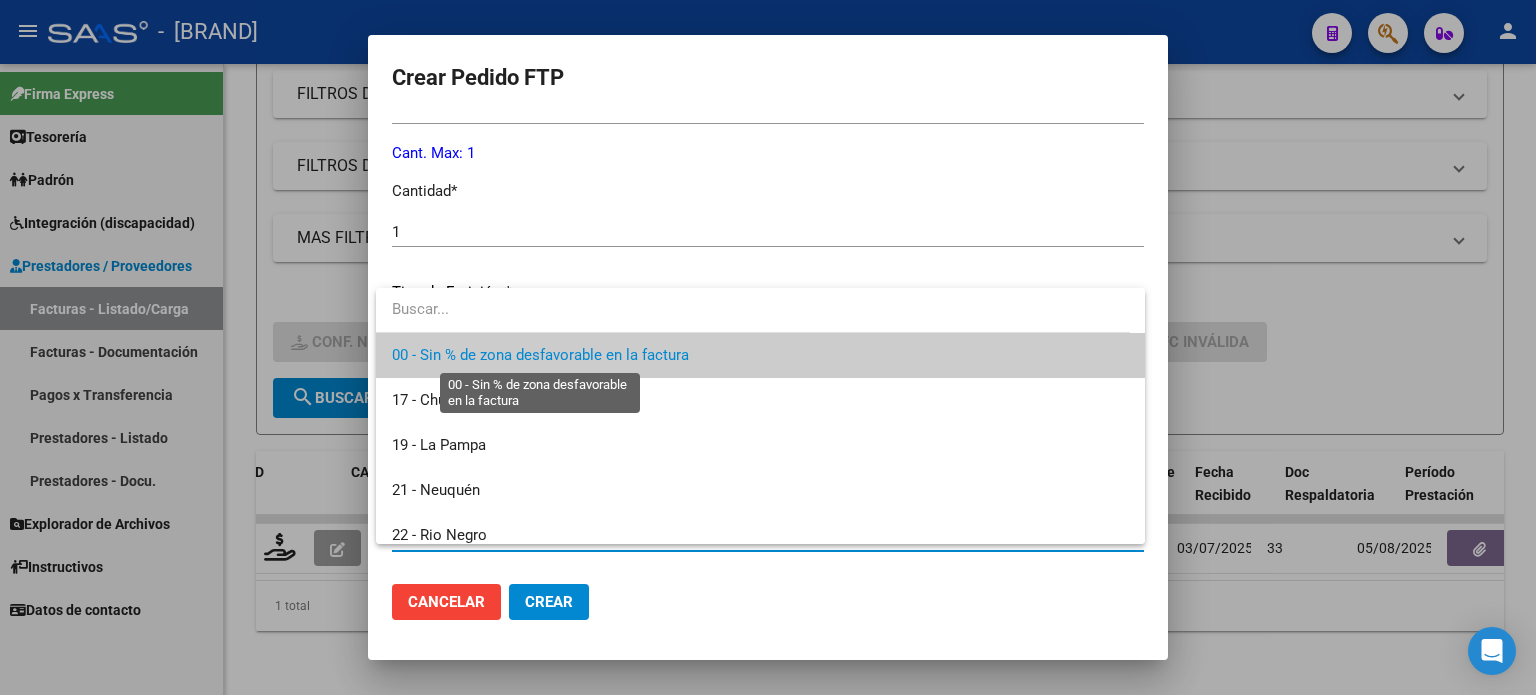click on "00 - Sin % de zona desfavorable en la factura" at bounding box center [540, 355] 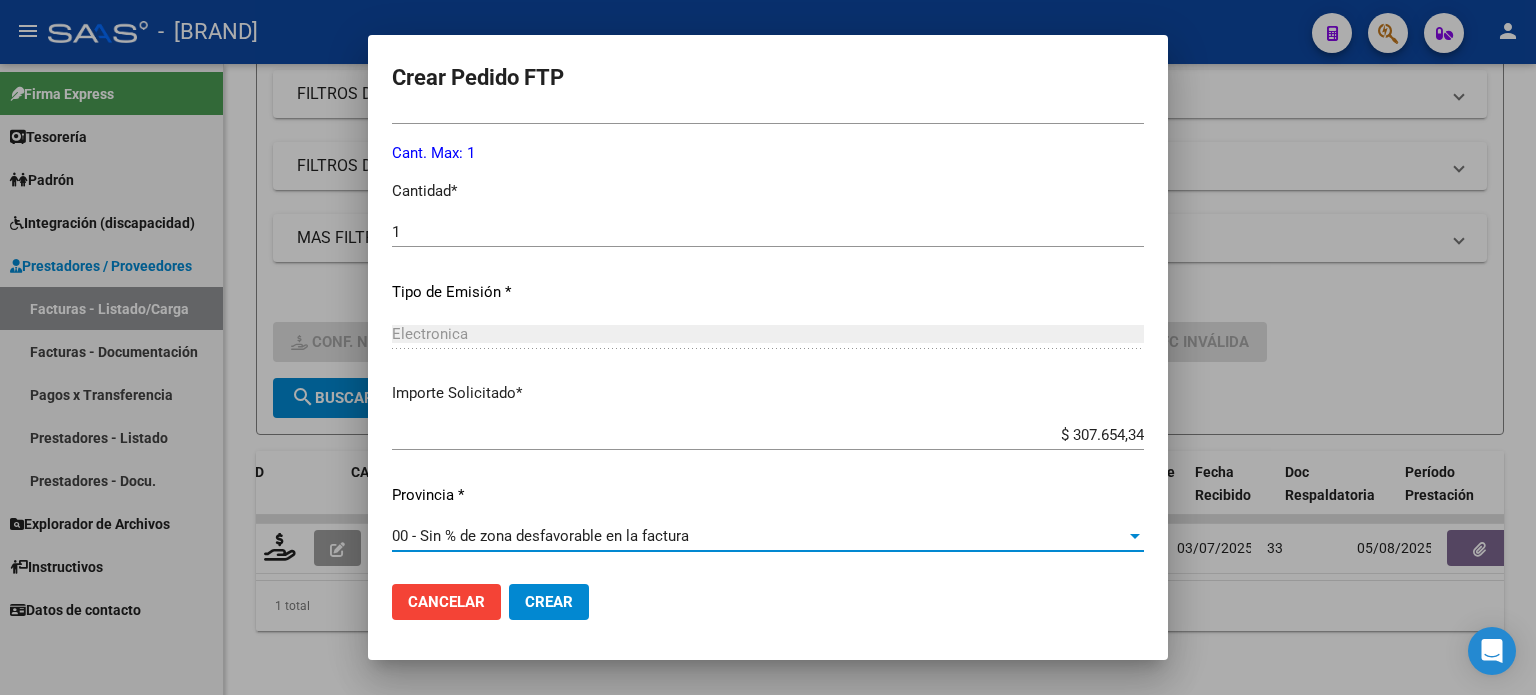 click on "Crear" 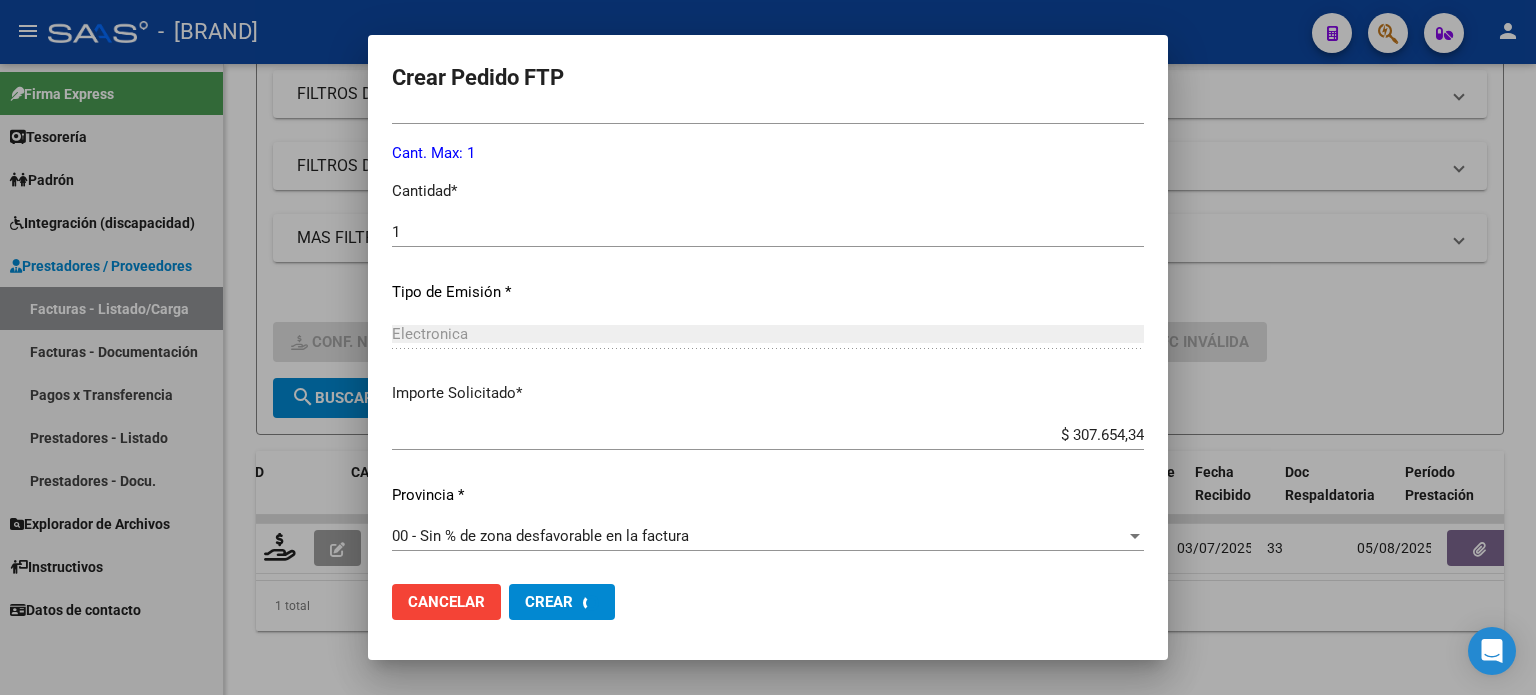 scroll, scrollTop: 0, scrollLeft: 0, axis: both 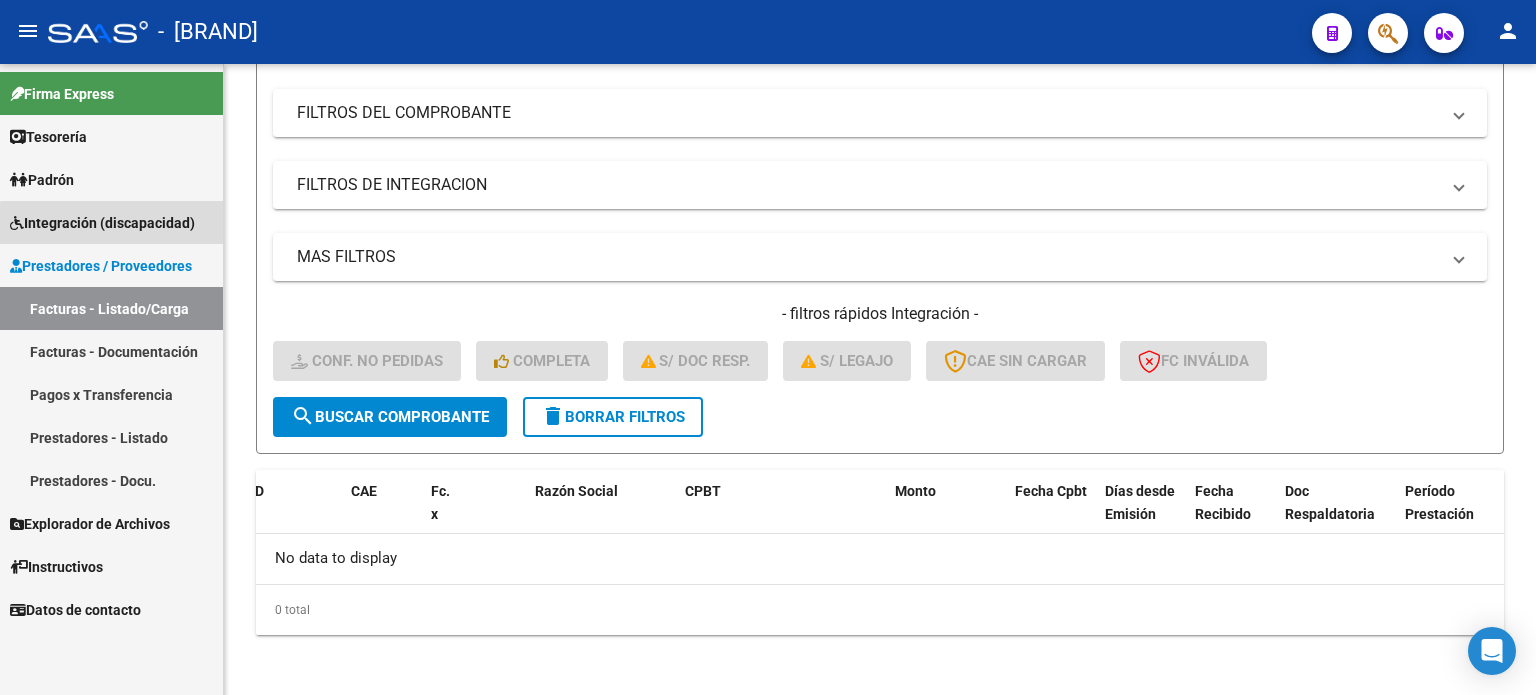 click on "Integración (discapacidad)" at bounding box center (102, 223) 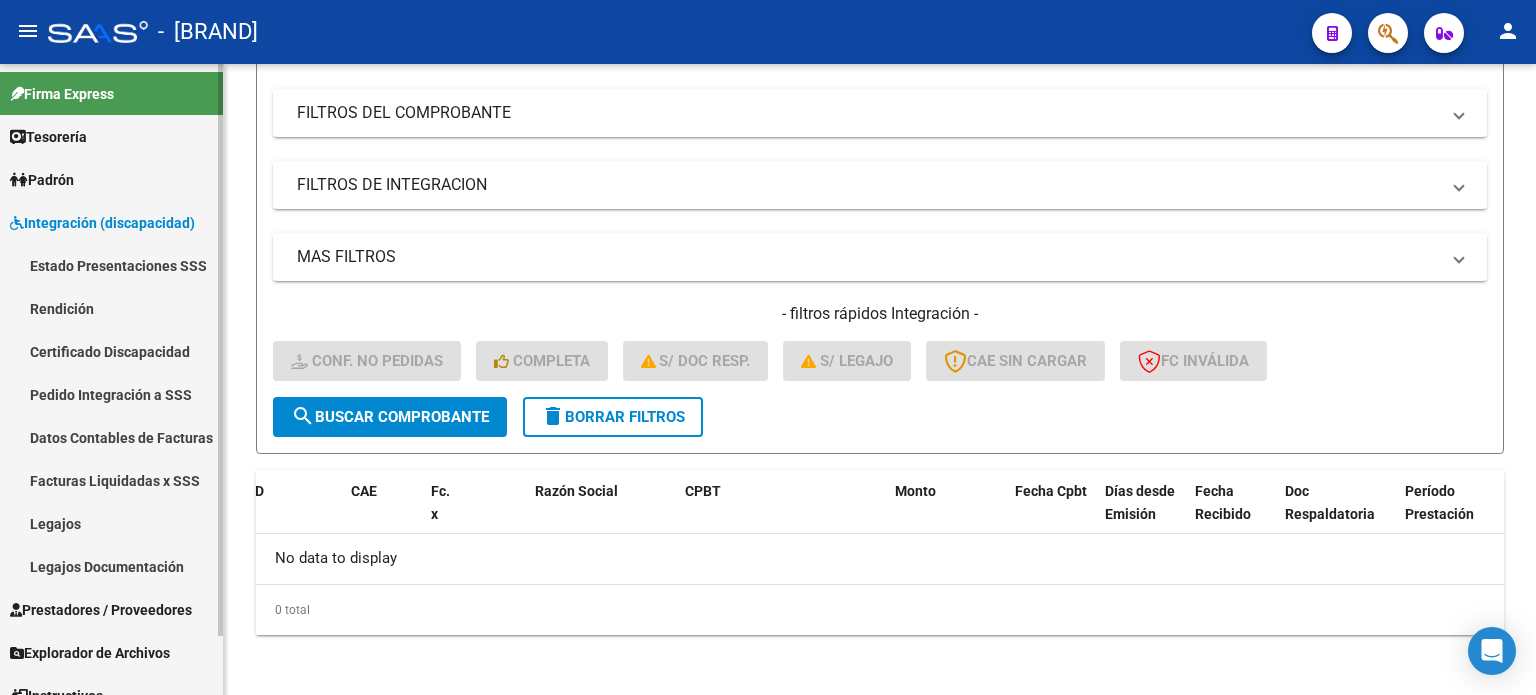 click on "Legajos" at bounding box center (111, 523) 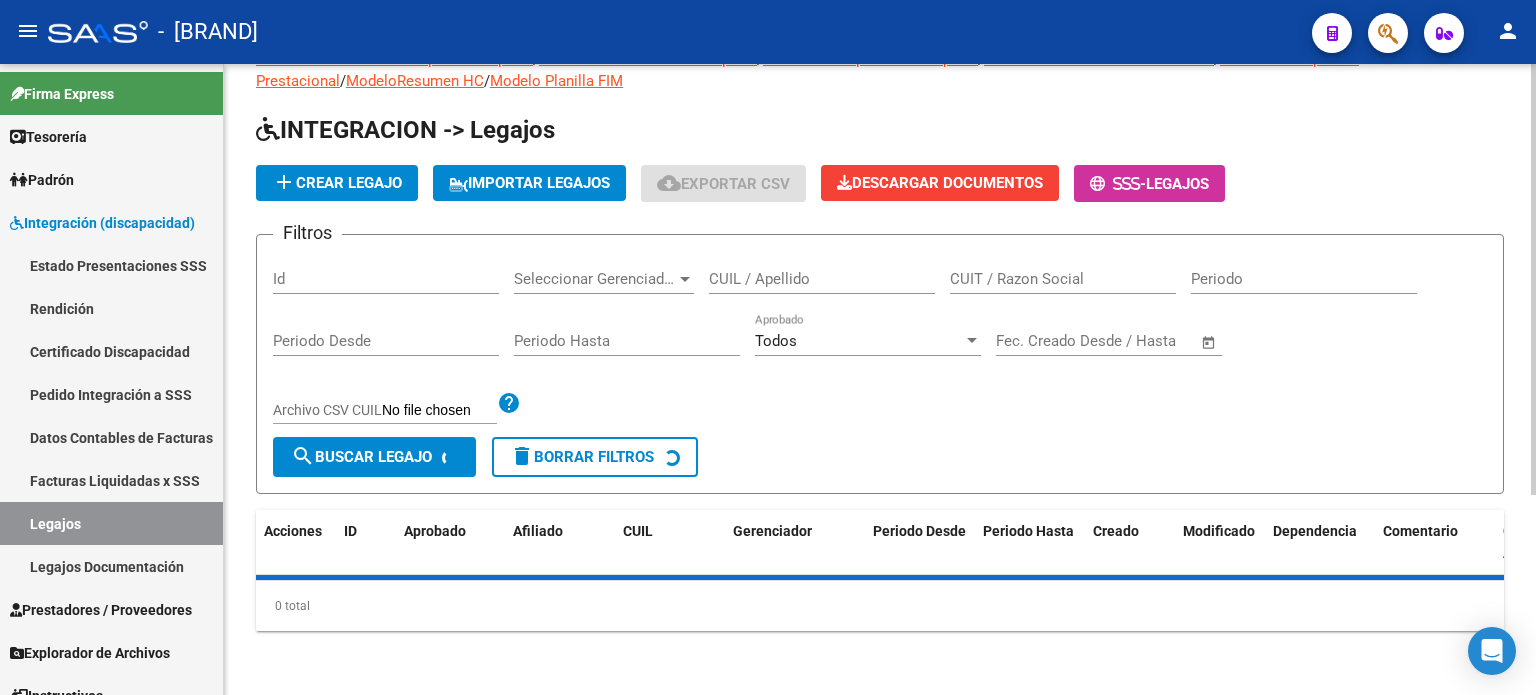 scroll, scrollTop: 0, scrollLeft: 0, axis: both 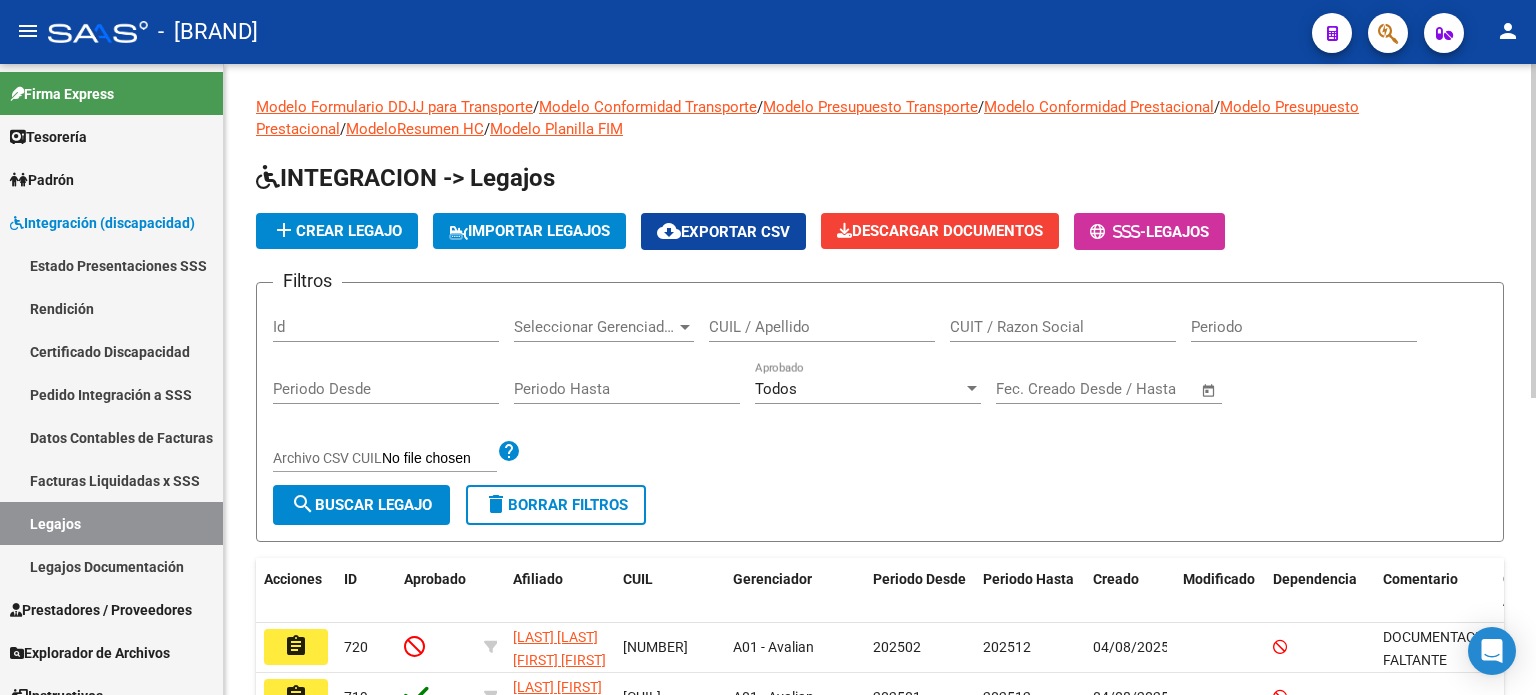 click on "CUIL / Apellido" at bounding box center [822, 327] 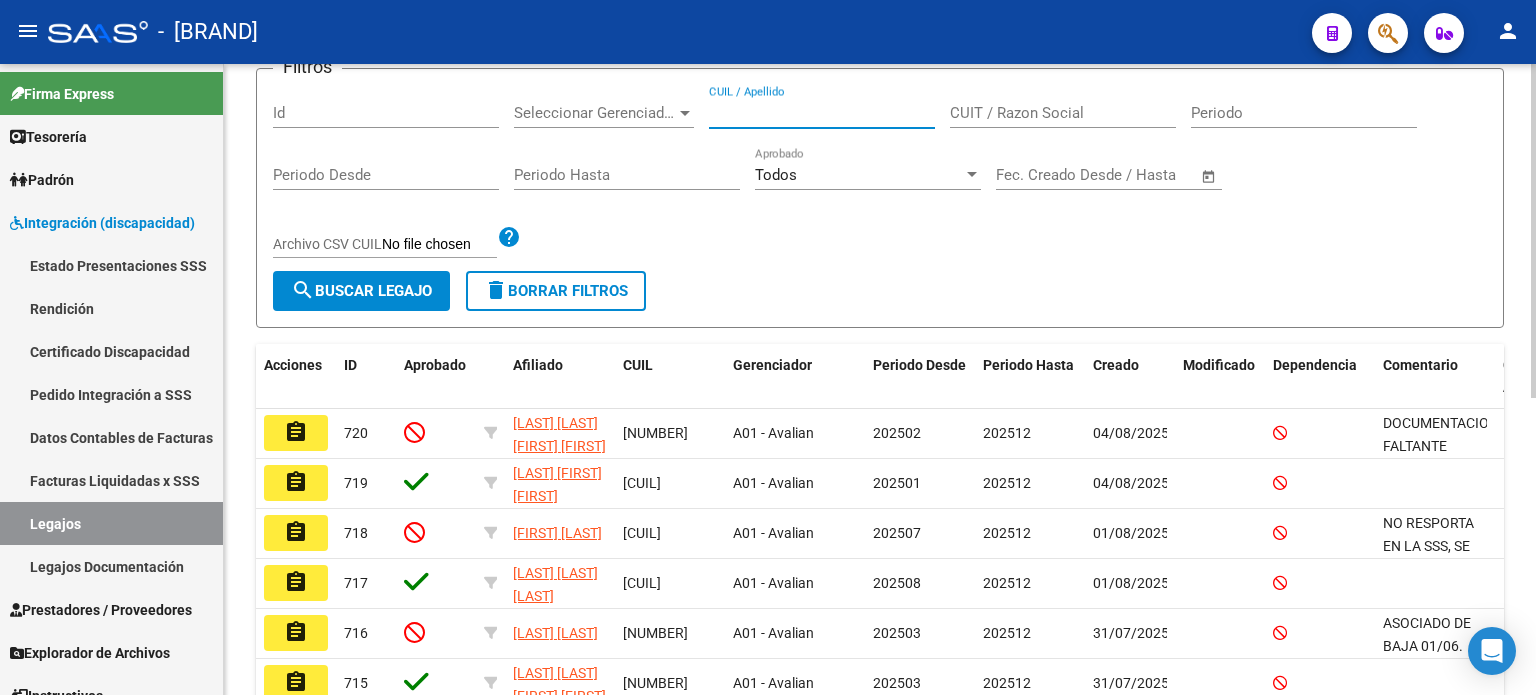 scroll, scrollTop: 0, scrollLeft: 0, axis: both 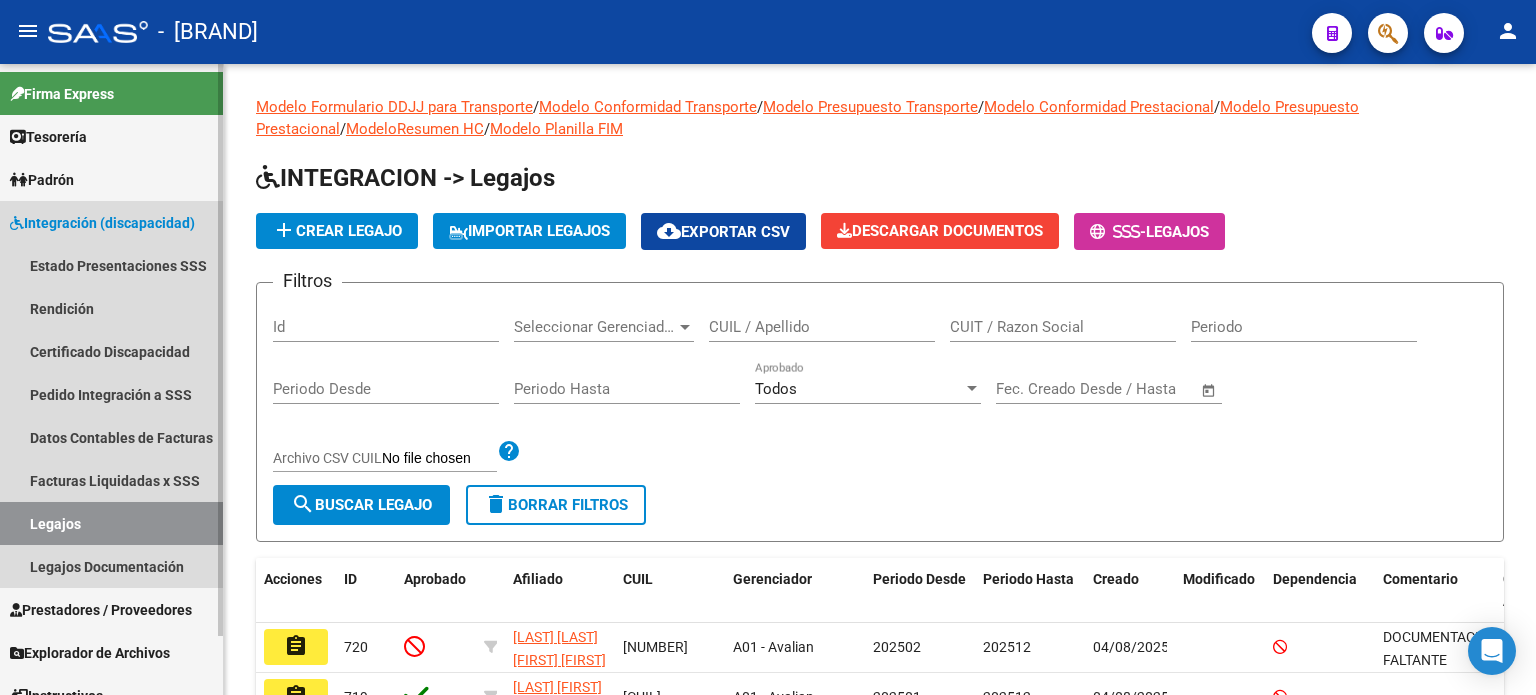 click on "Legajos" at bounding box center [111, 523] 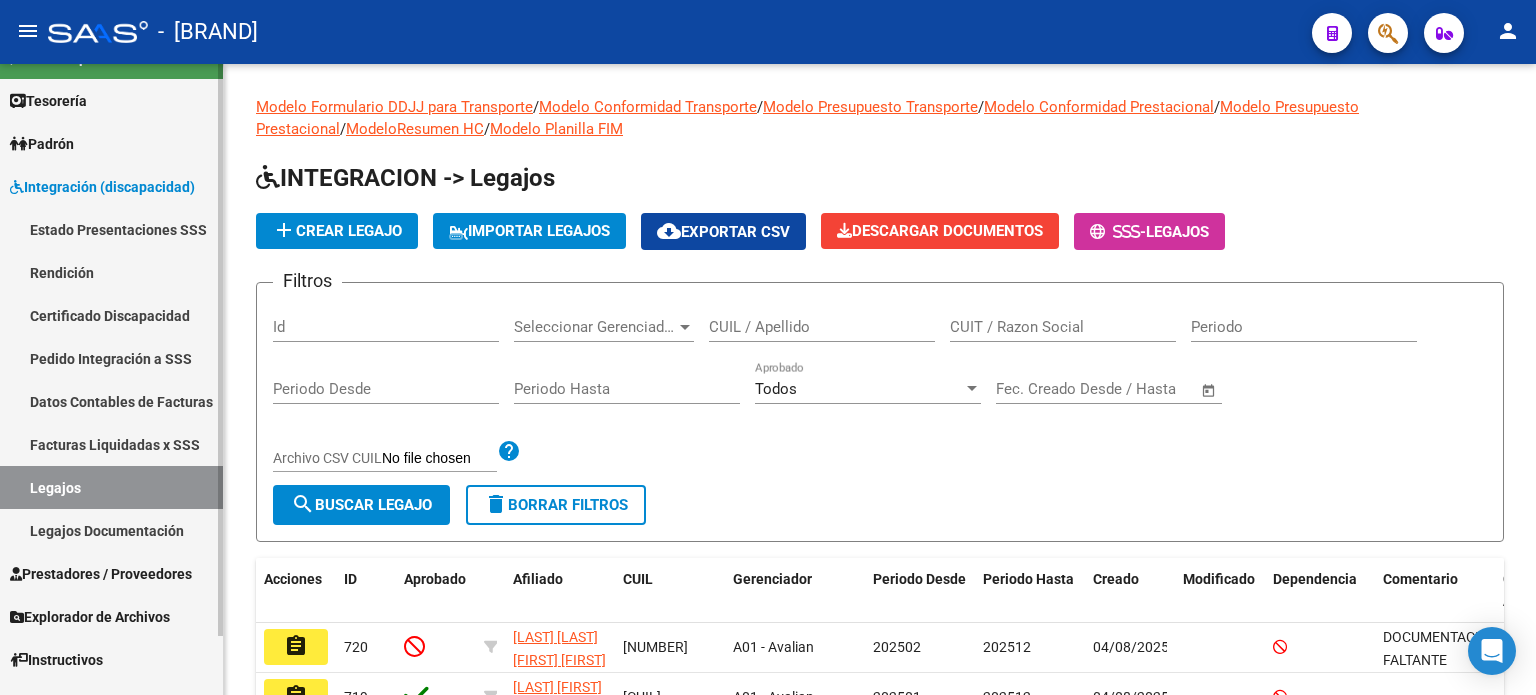 scroll, scrollTop: 64, scrollLeft: 0, axis: vertical 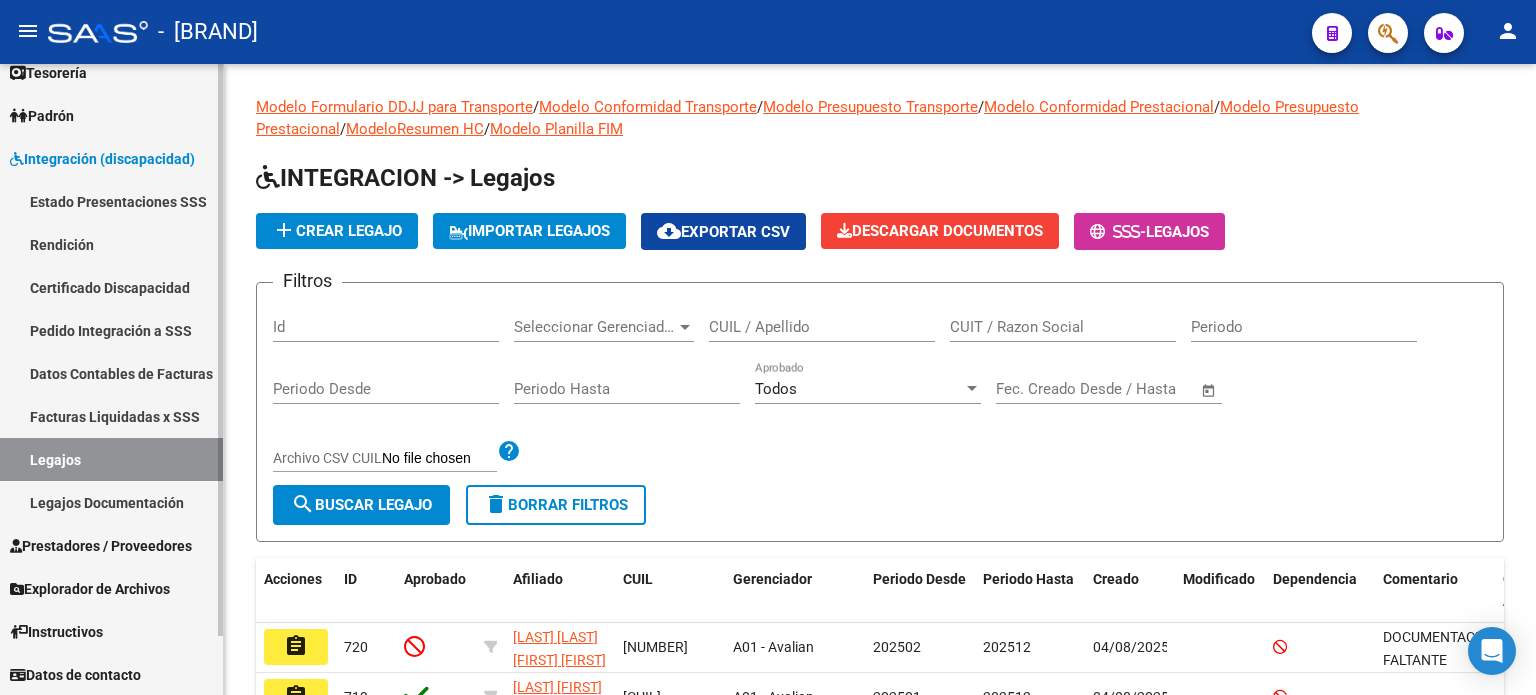 click on "Prestadores / Proveedores" at bounding box center (101, 546) 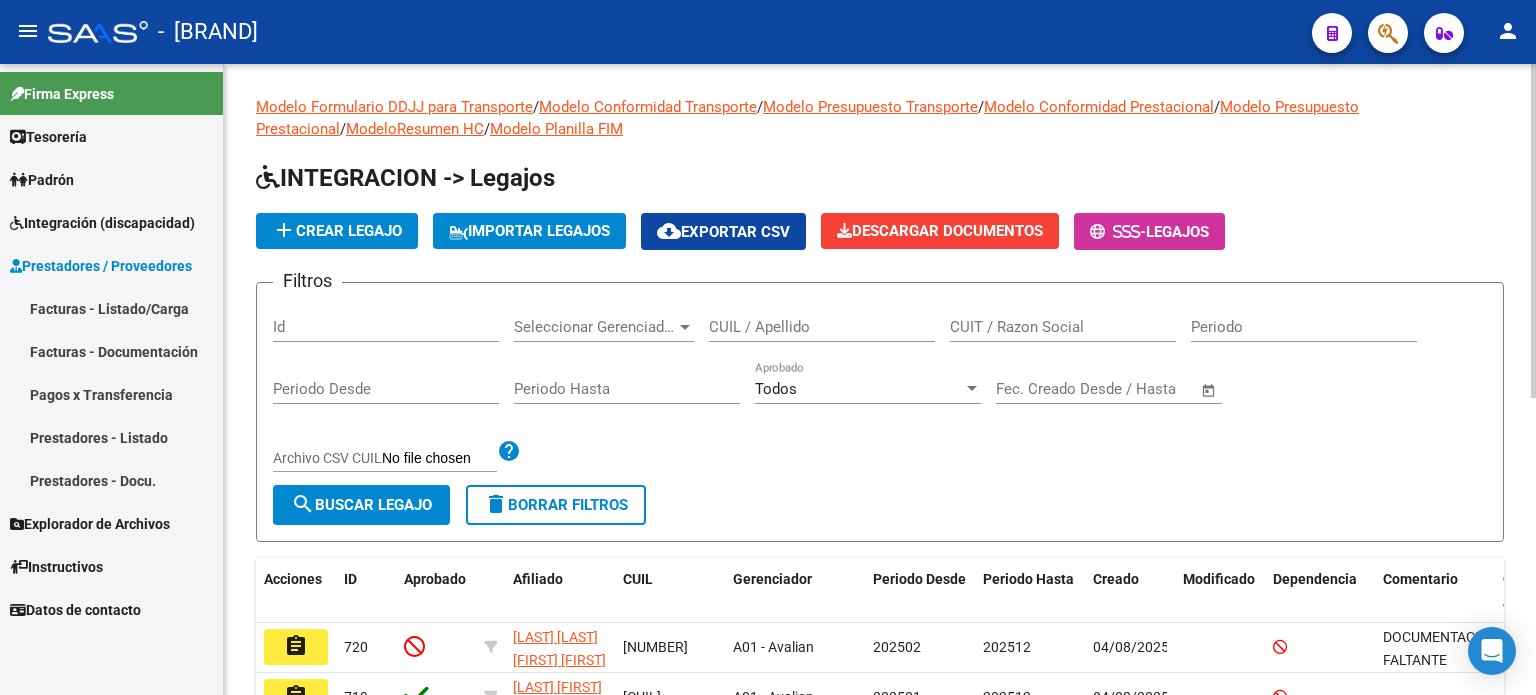 scroll, scrollTop: 0, scrollLeft: 0, axis: both 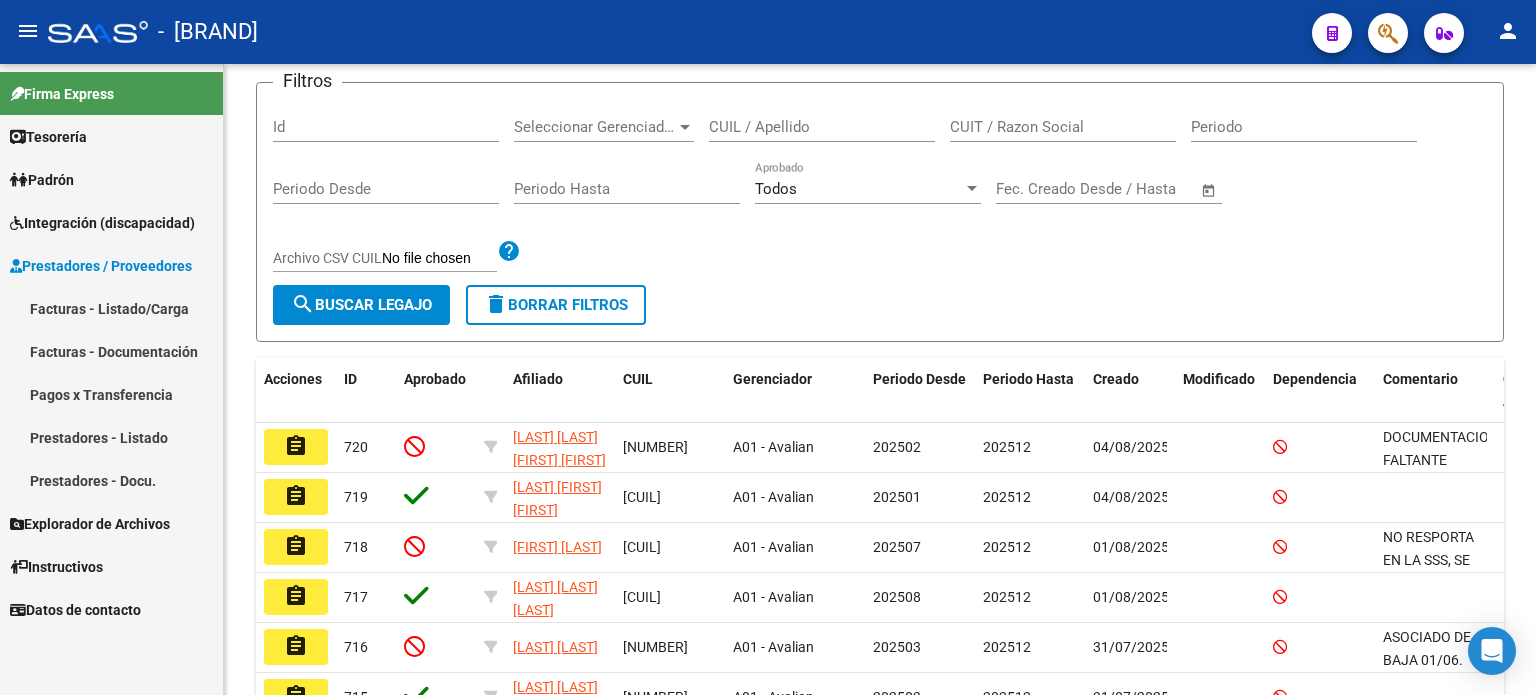 click on "Facturas - Listado/Carga" at bounding box center [111, 308] 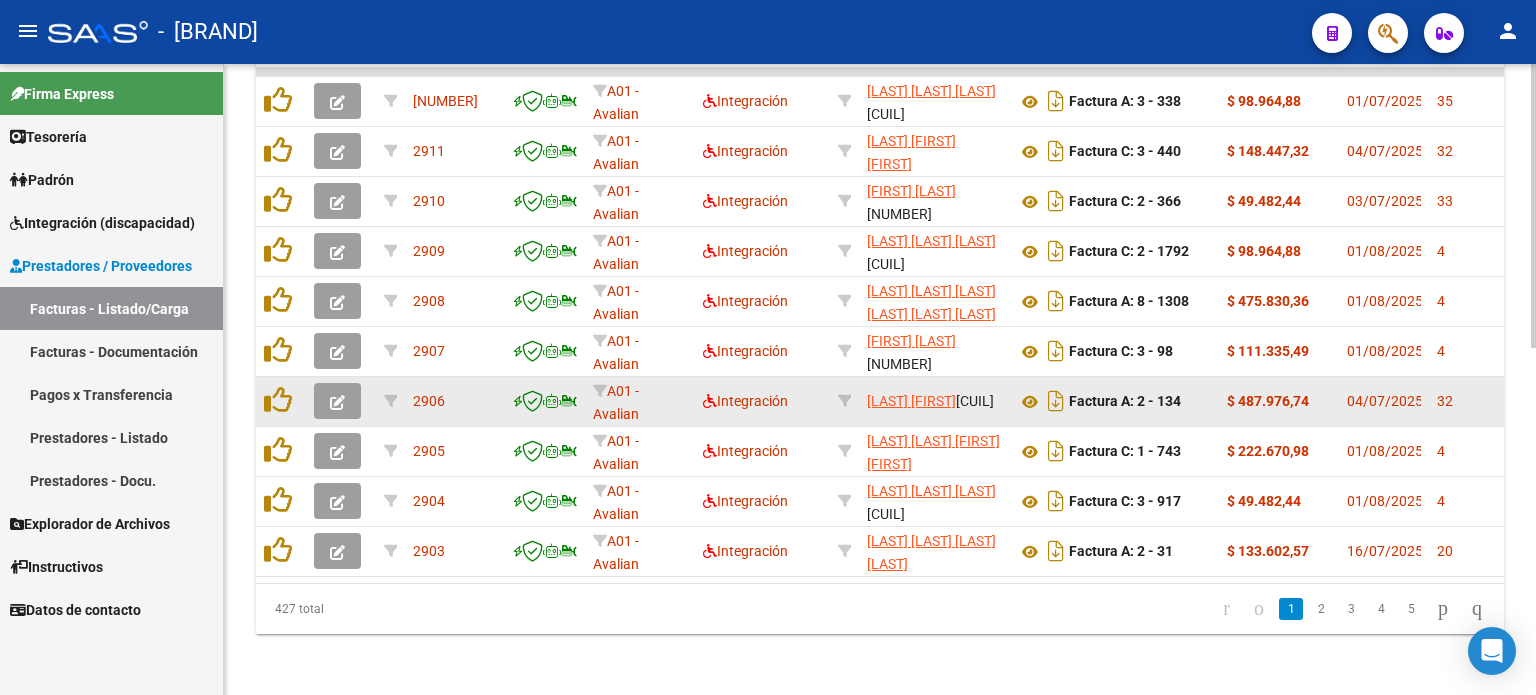 scroll, scrollTop: 771, scrollLeft: 0, axis: vertical 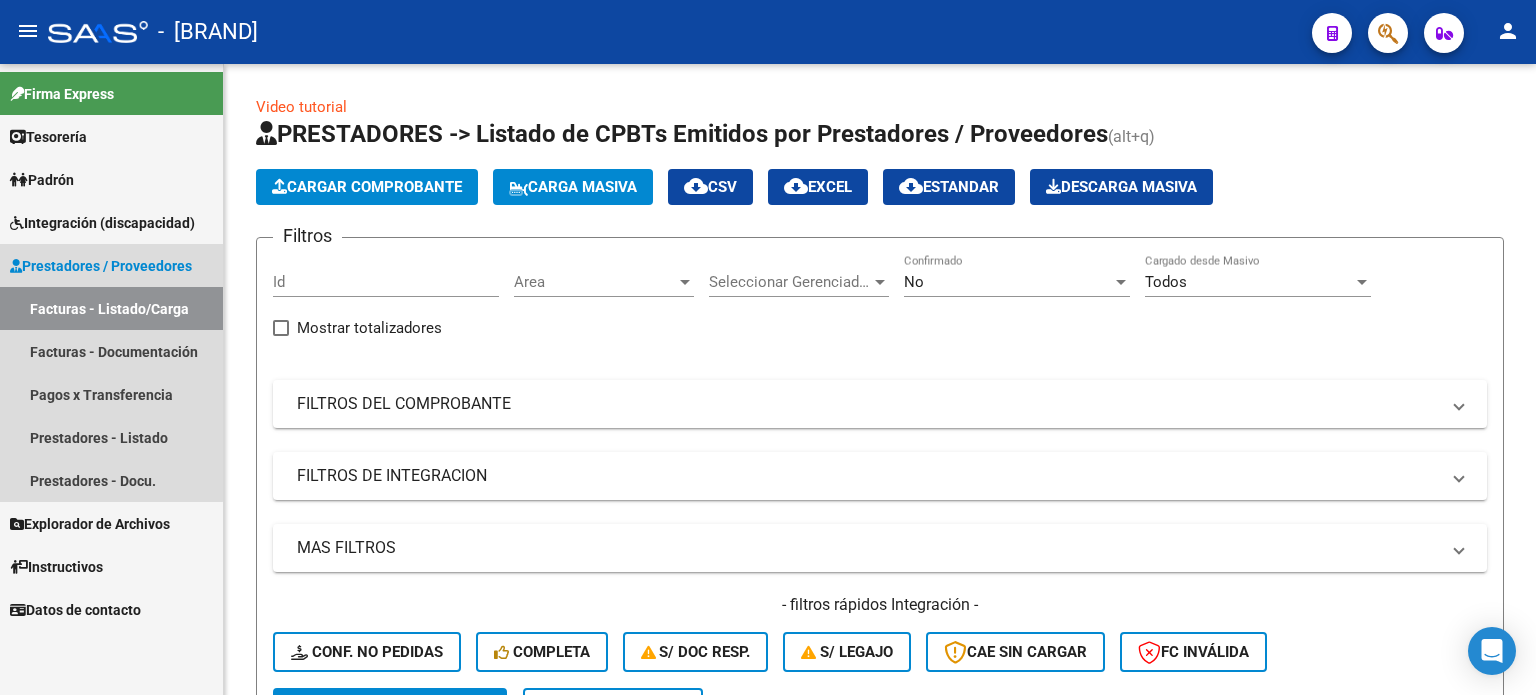 click on "Prestadores / Proveedores" at bounding box center (101, 266) 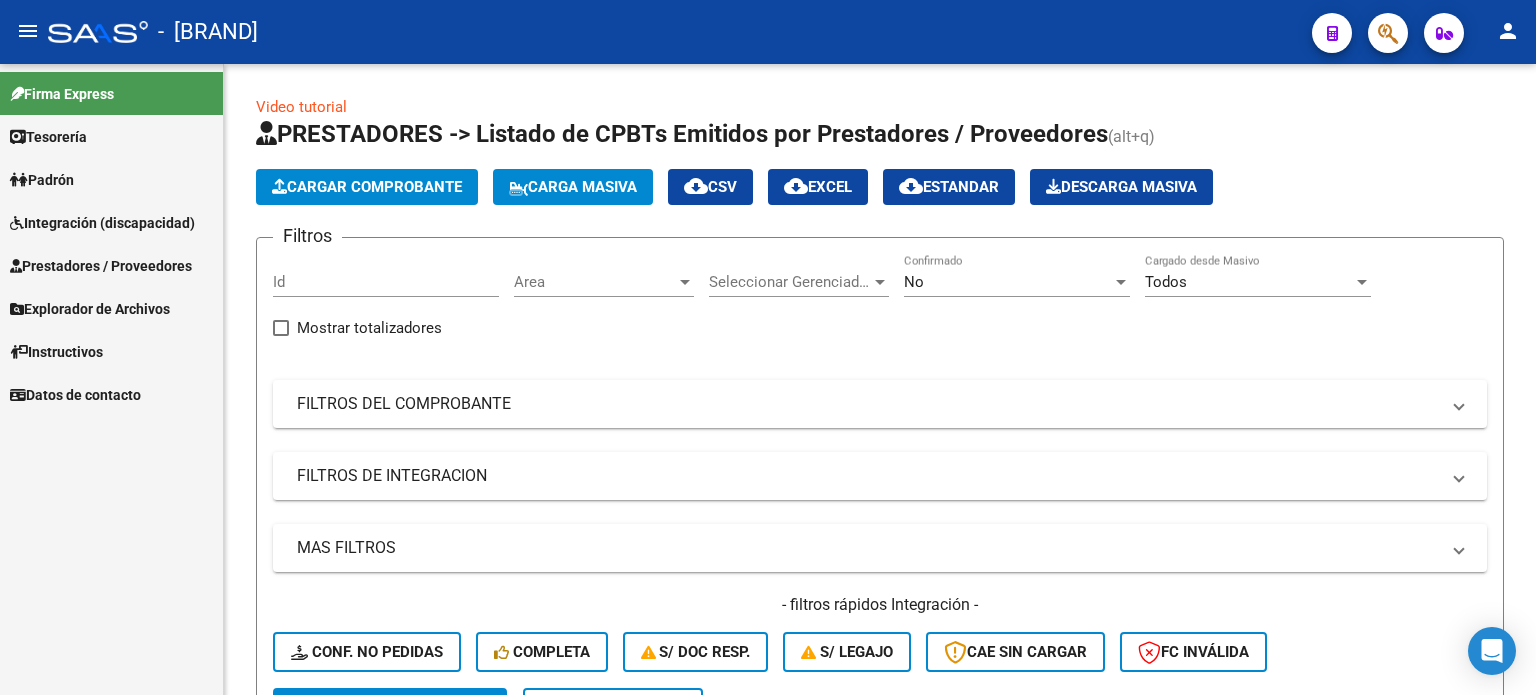click on "Integración (discapacidad)" at bounding box center (102, 223) 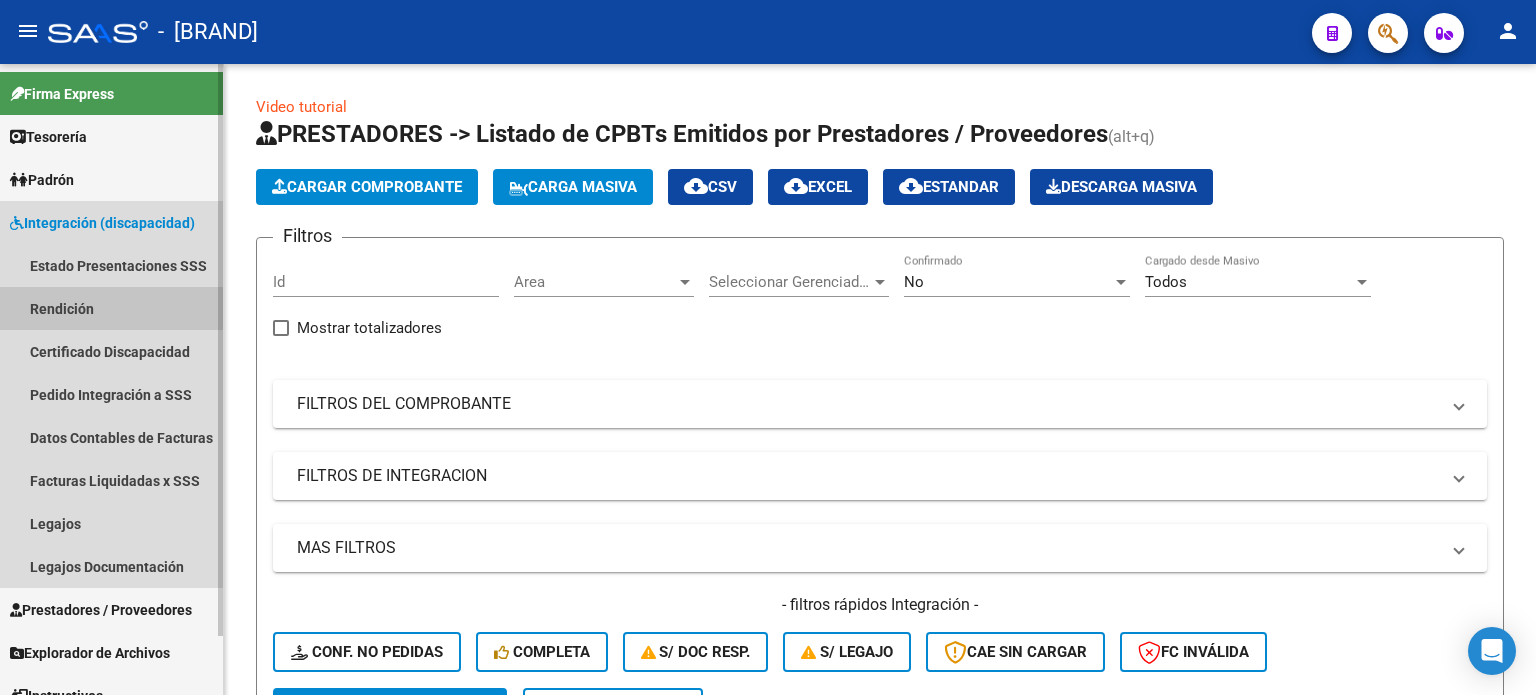 click on "Rendición" at bounding box center (111, 308) 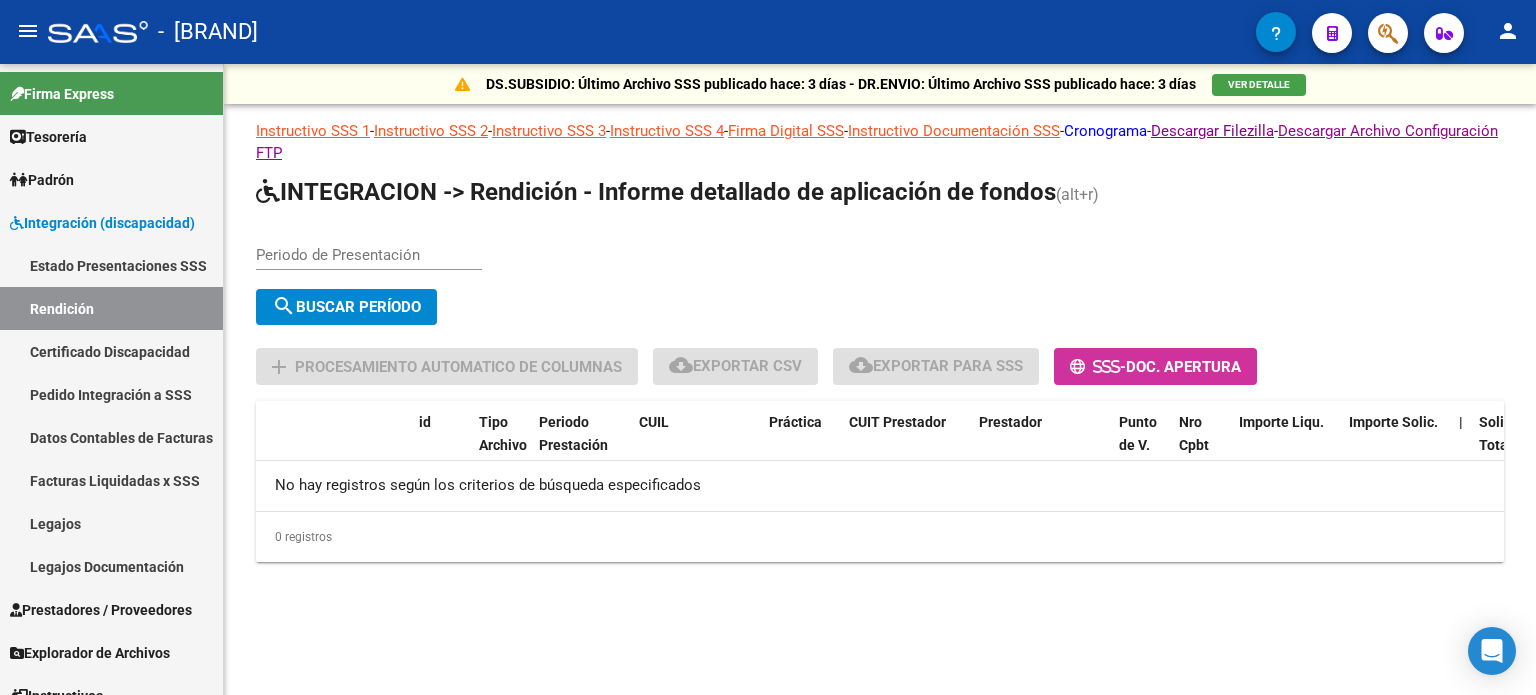 click on "Cronograma" 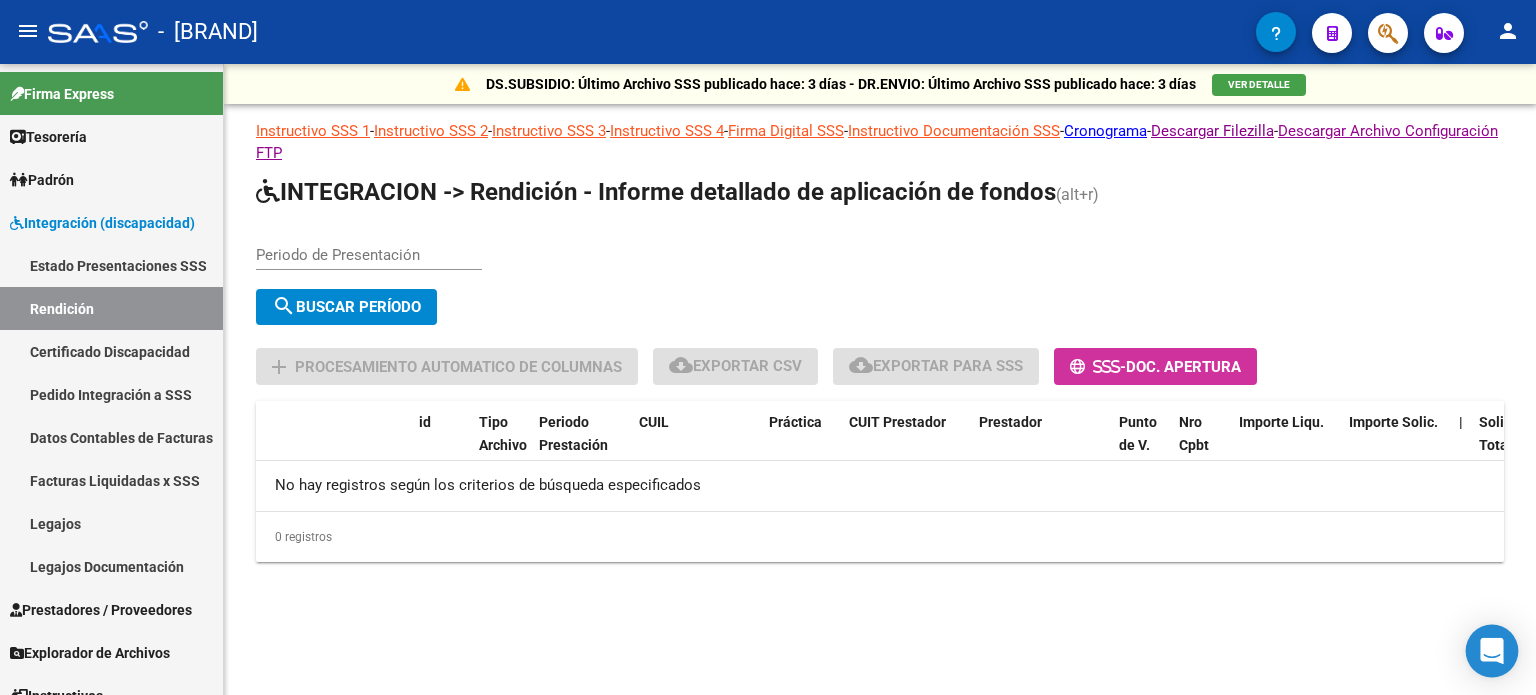 click at bounding box center (1492, 651) 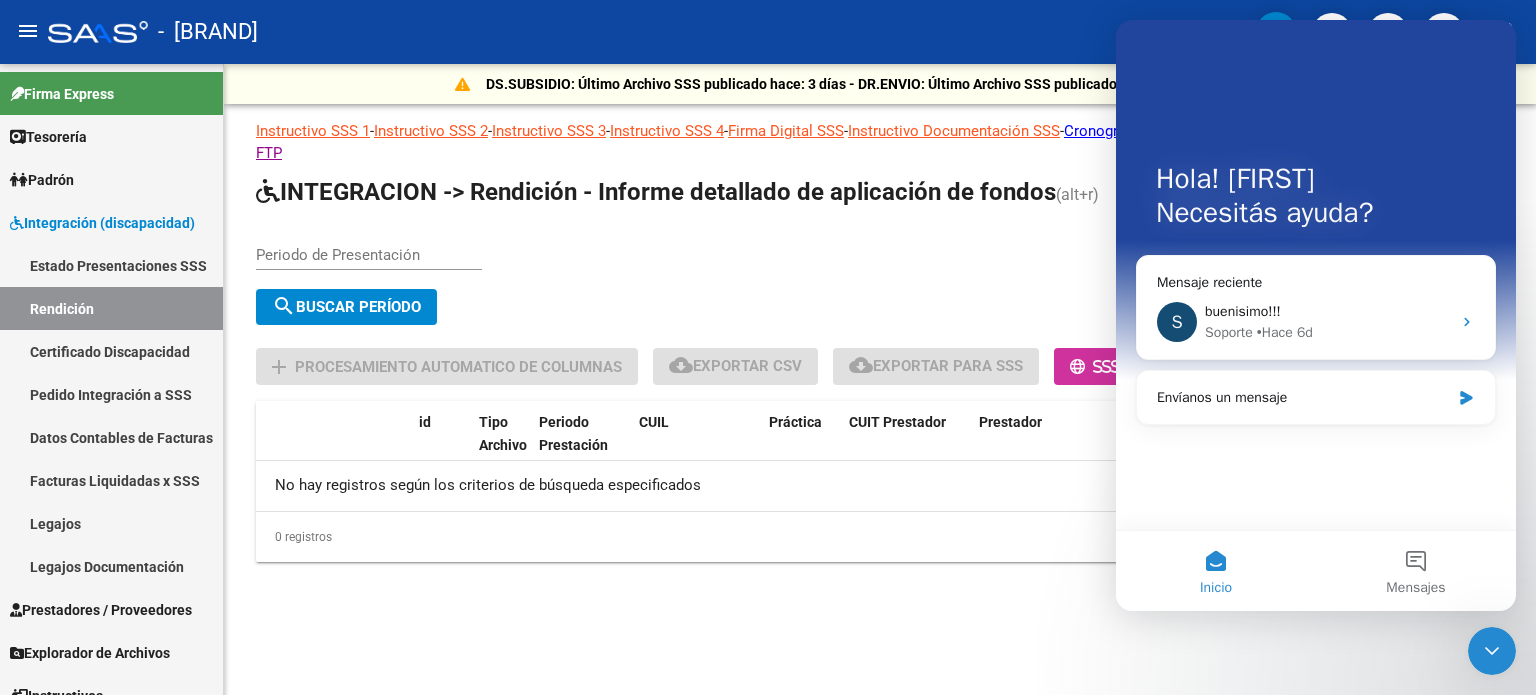 scroll, scrollTop: 0, scrollLeft: 0, axis: both 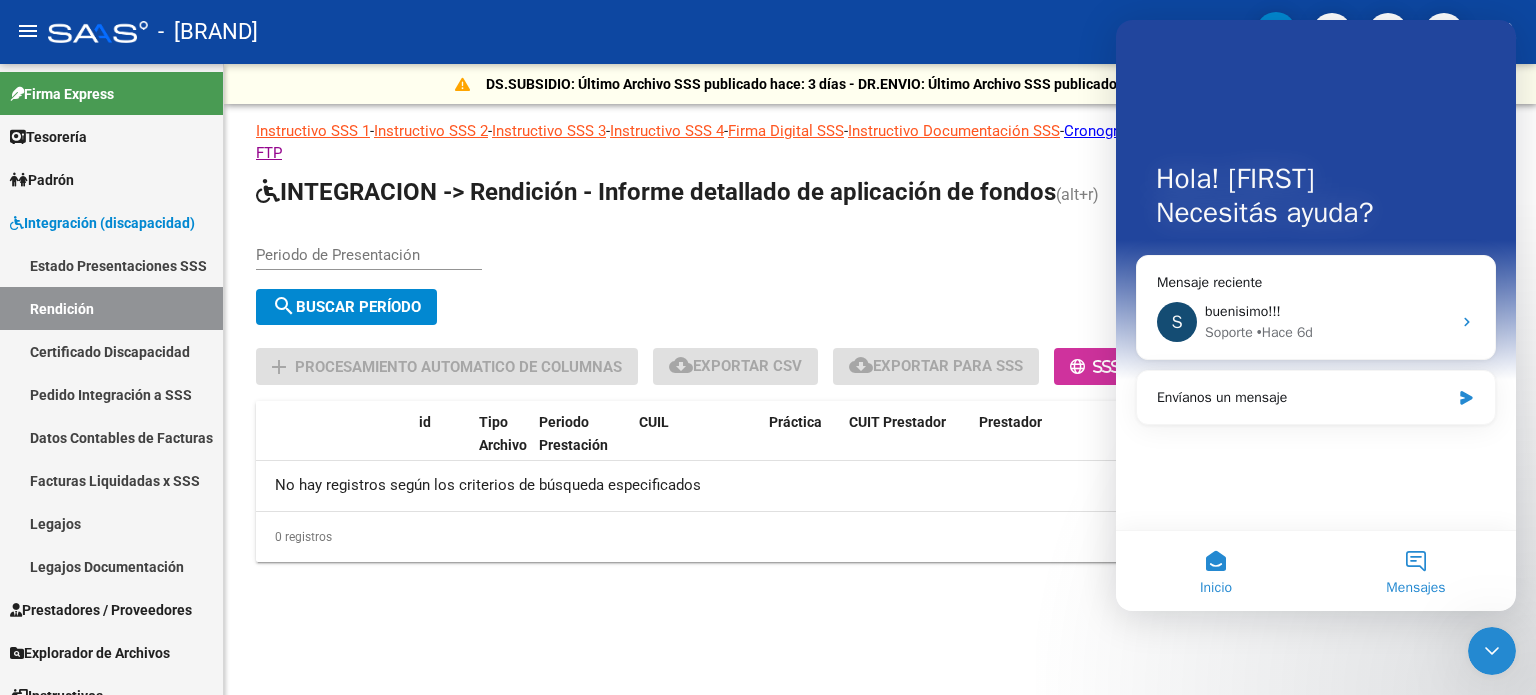 click on "Mensajes" at bounding box center [1415, 588] 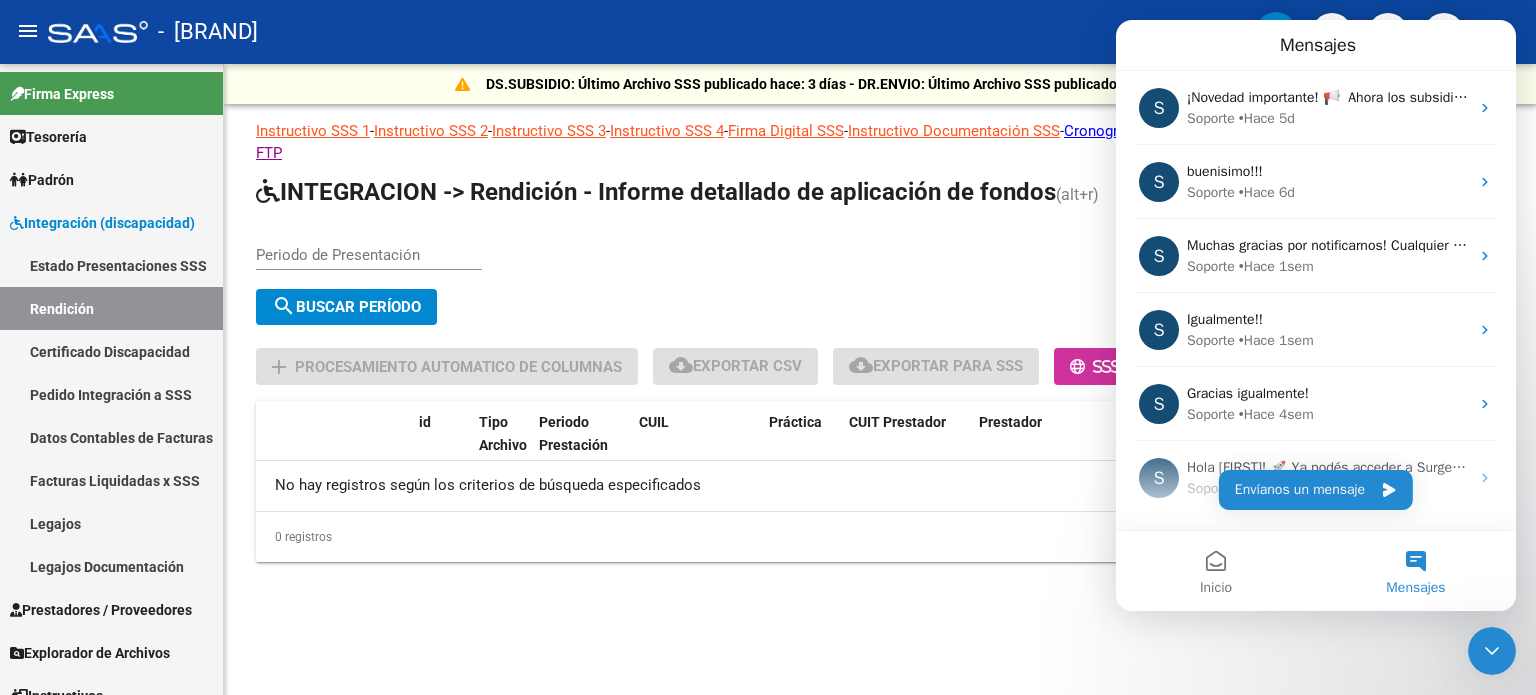 click on "Mensajes" at bounding box center (1415, 588) 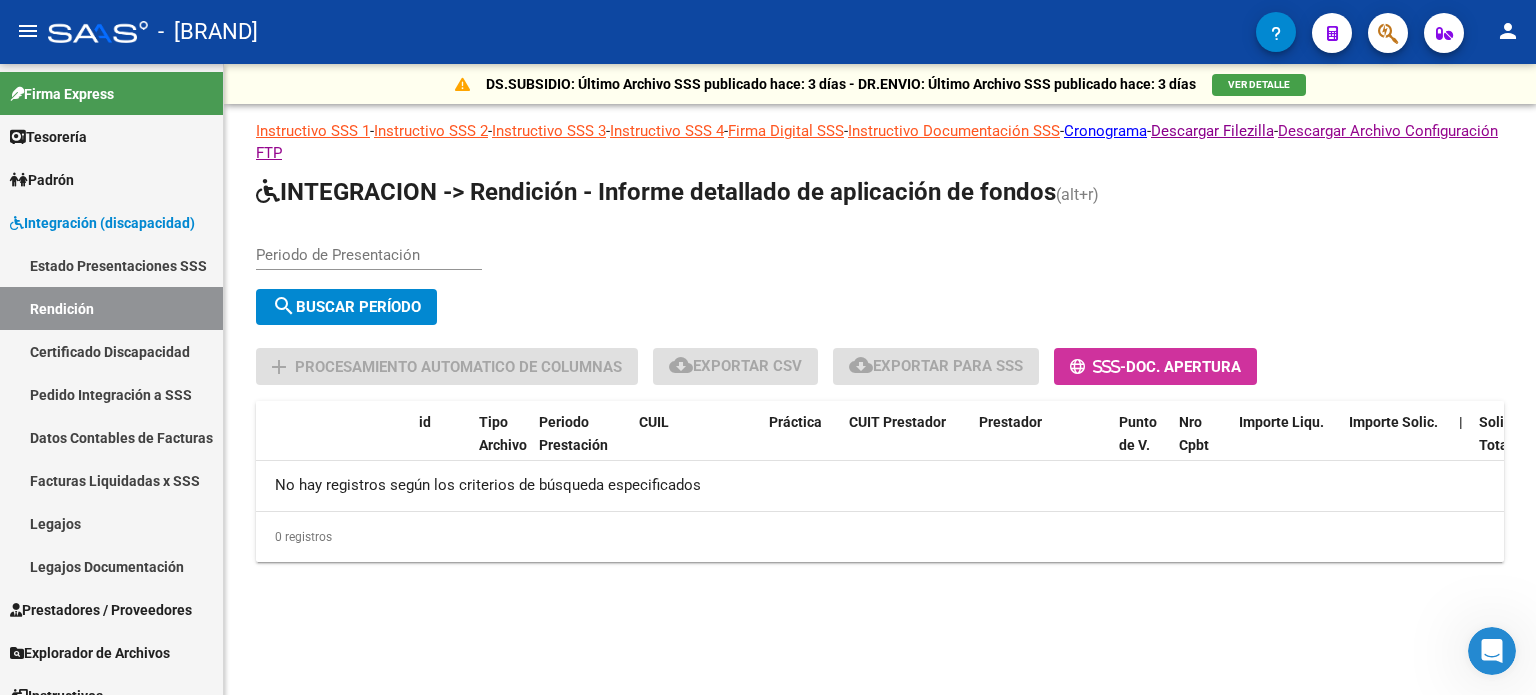 scroll, scrollTop: 0, scrollLeft: 0, axis: both 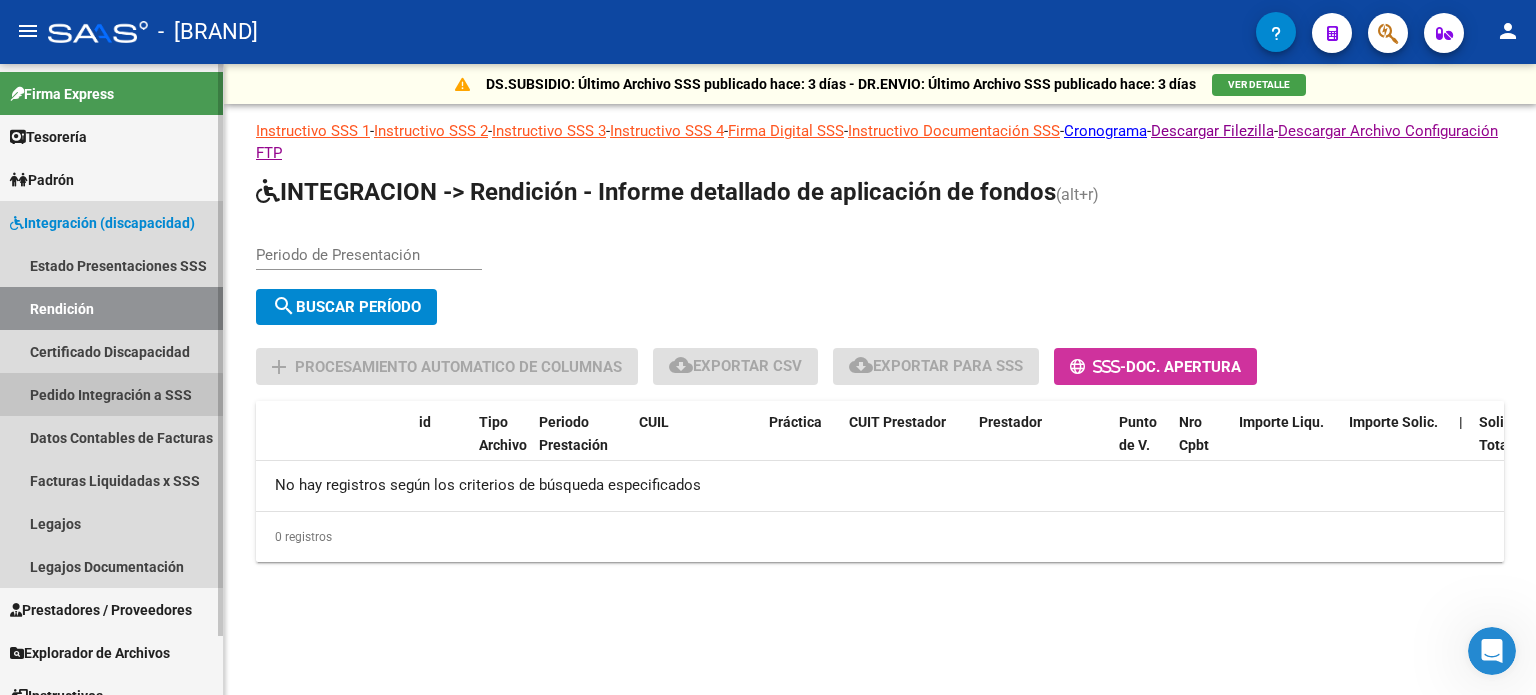 click on "Pedido Integración a SSS" at bounding box center [111, 394] 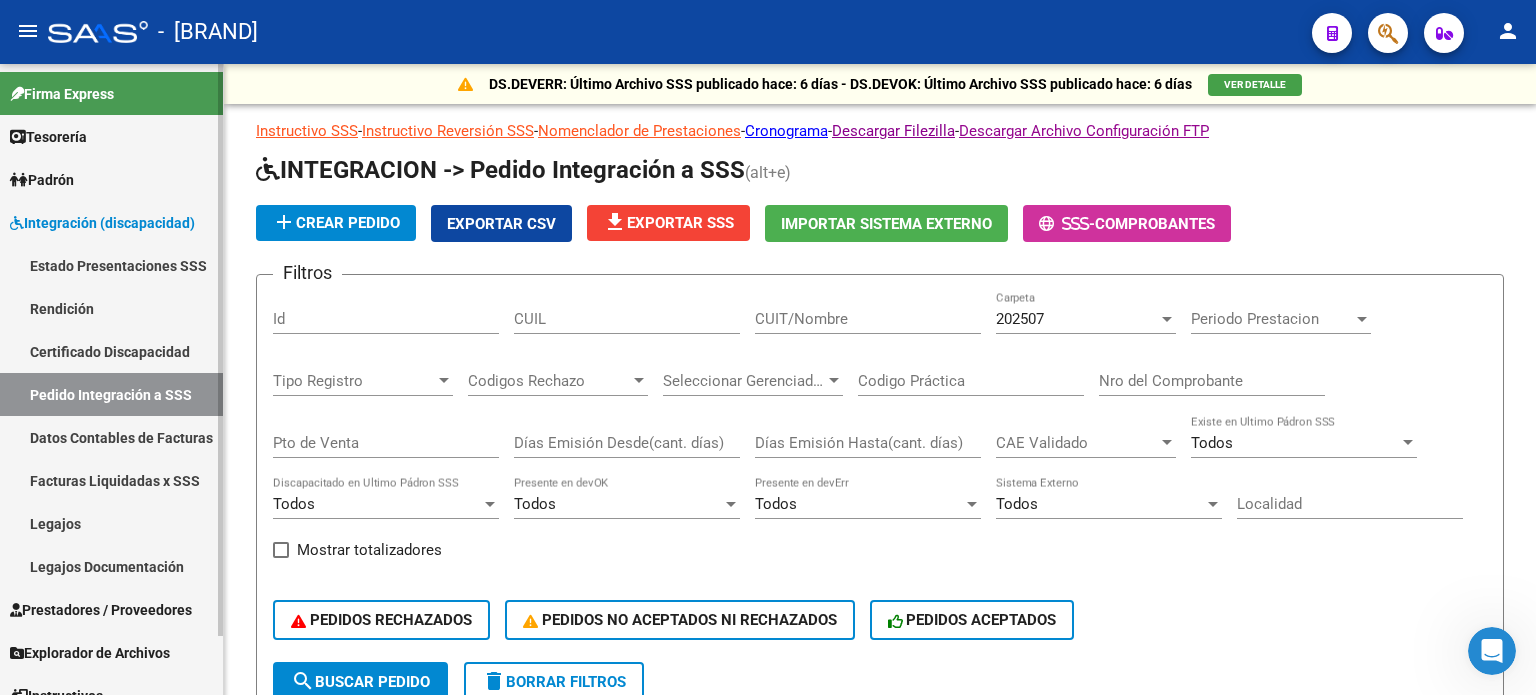 click on "Integración (discapacidad)" at bounding box center (102, 223) 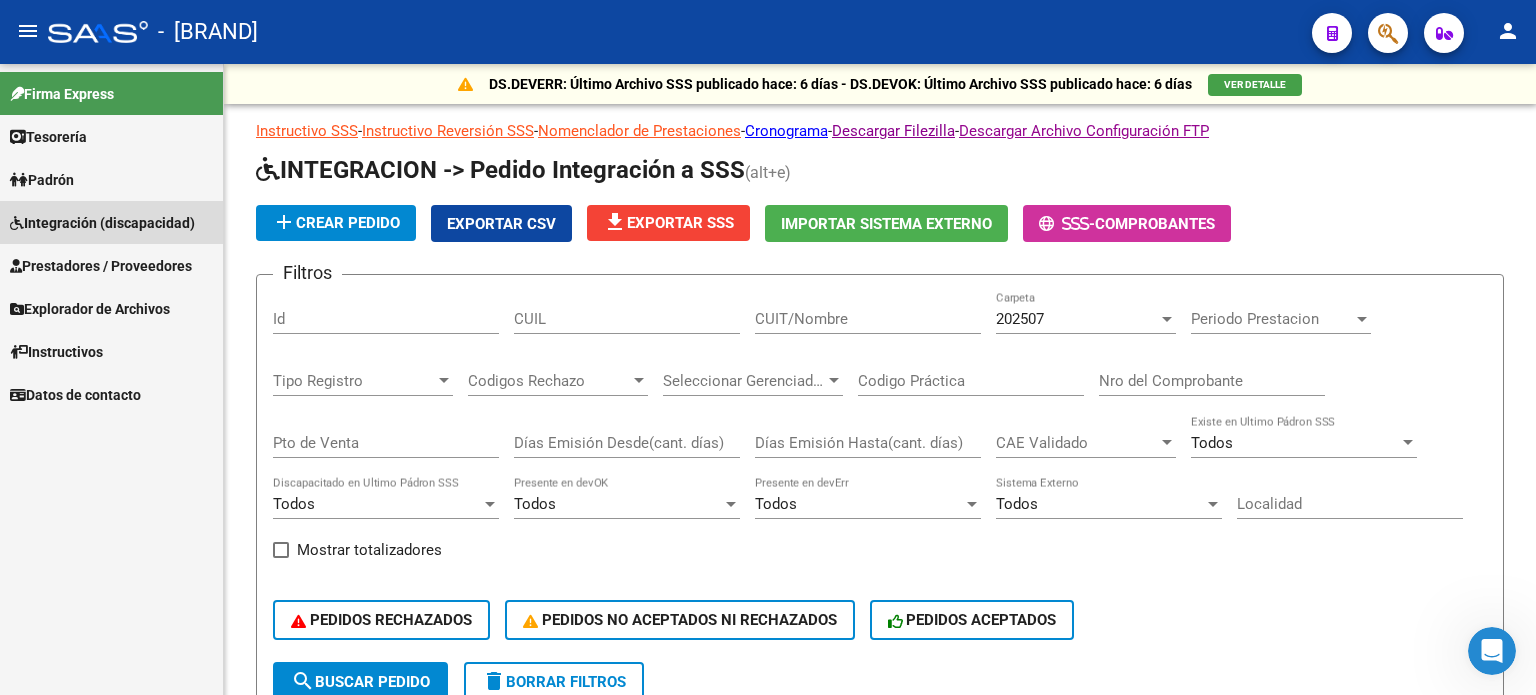 click on "Integración (discapacidad)" at bounding box center [102, 223] 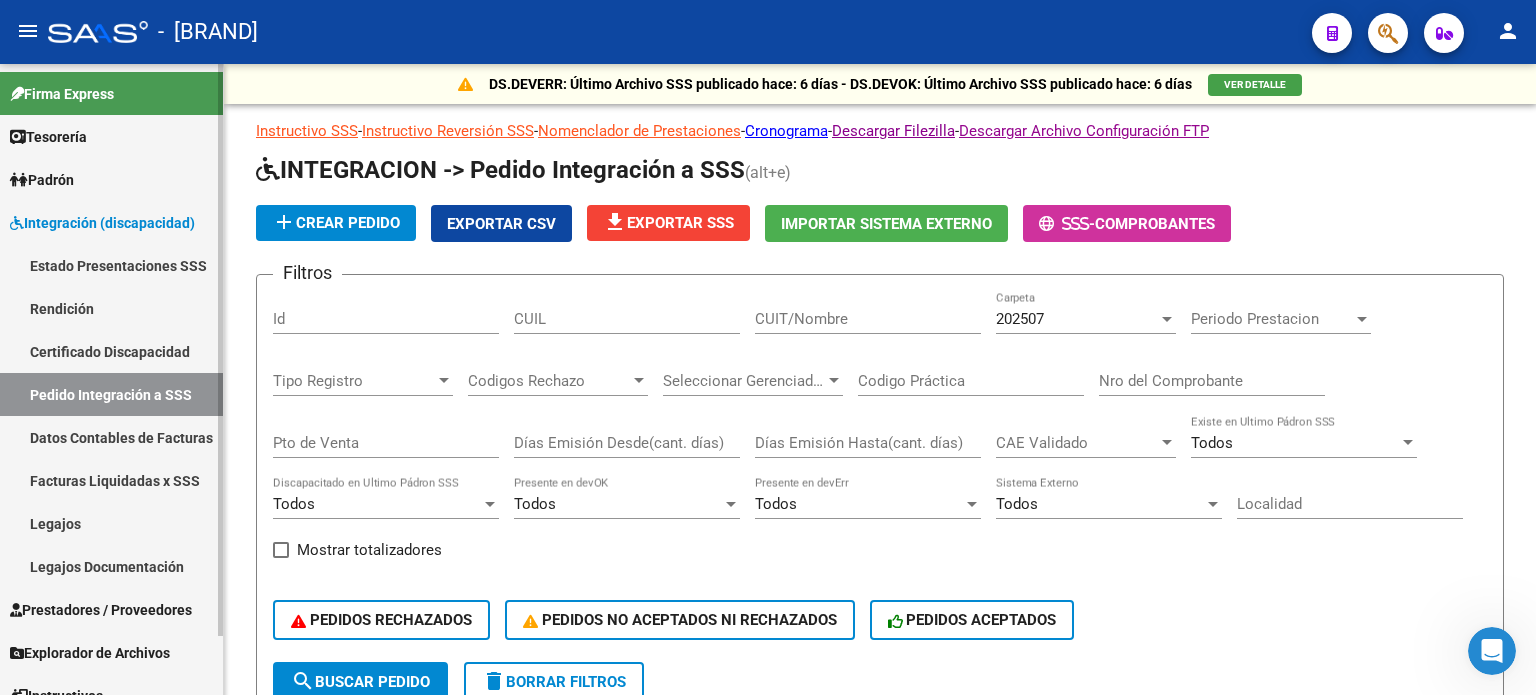 click on "Integración (discapacidad)" at bounding box center [111, 222] 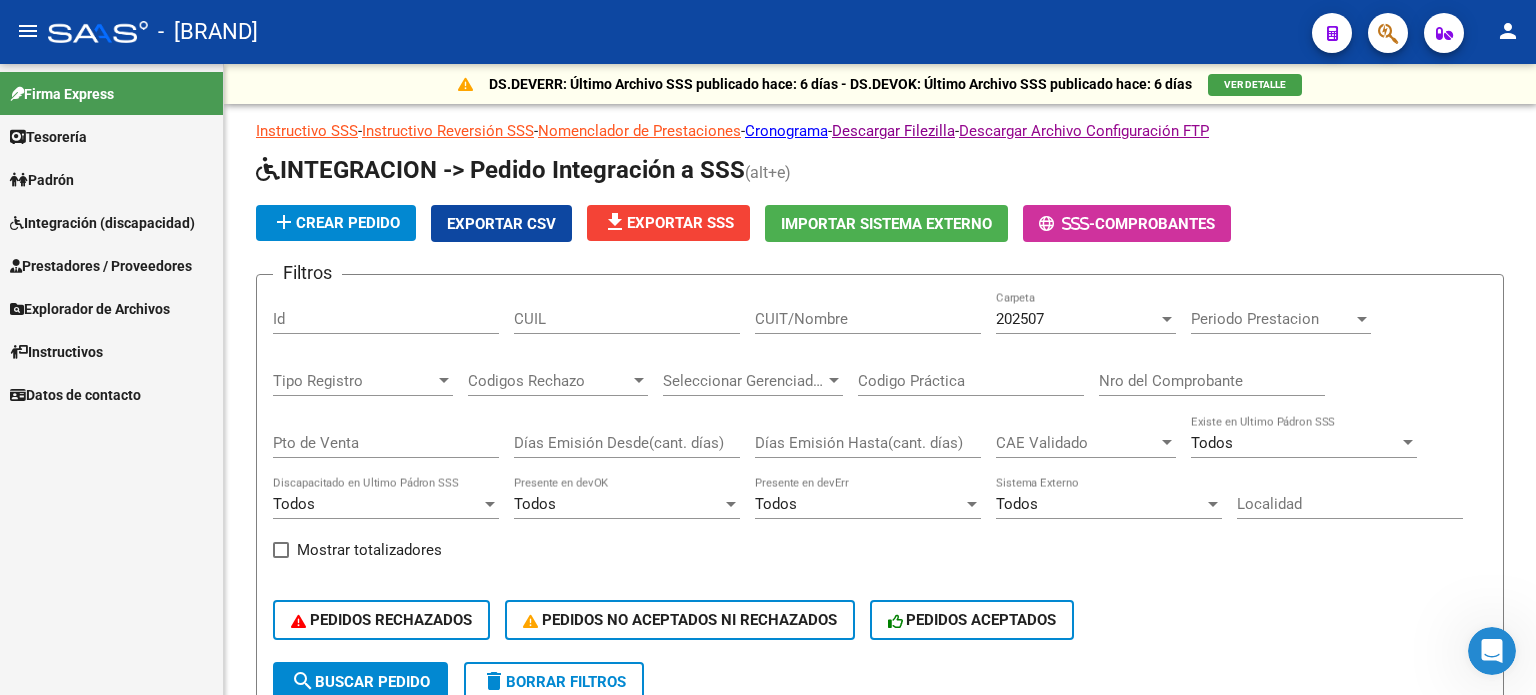 click on "Integración (discapacidad)" at bounding box center (102, 223) 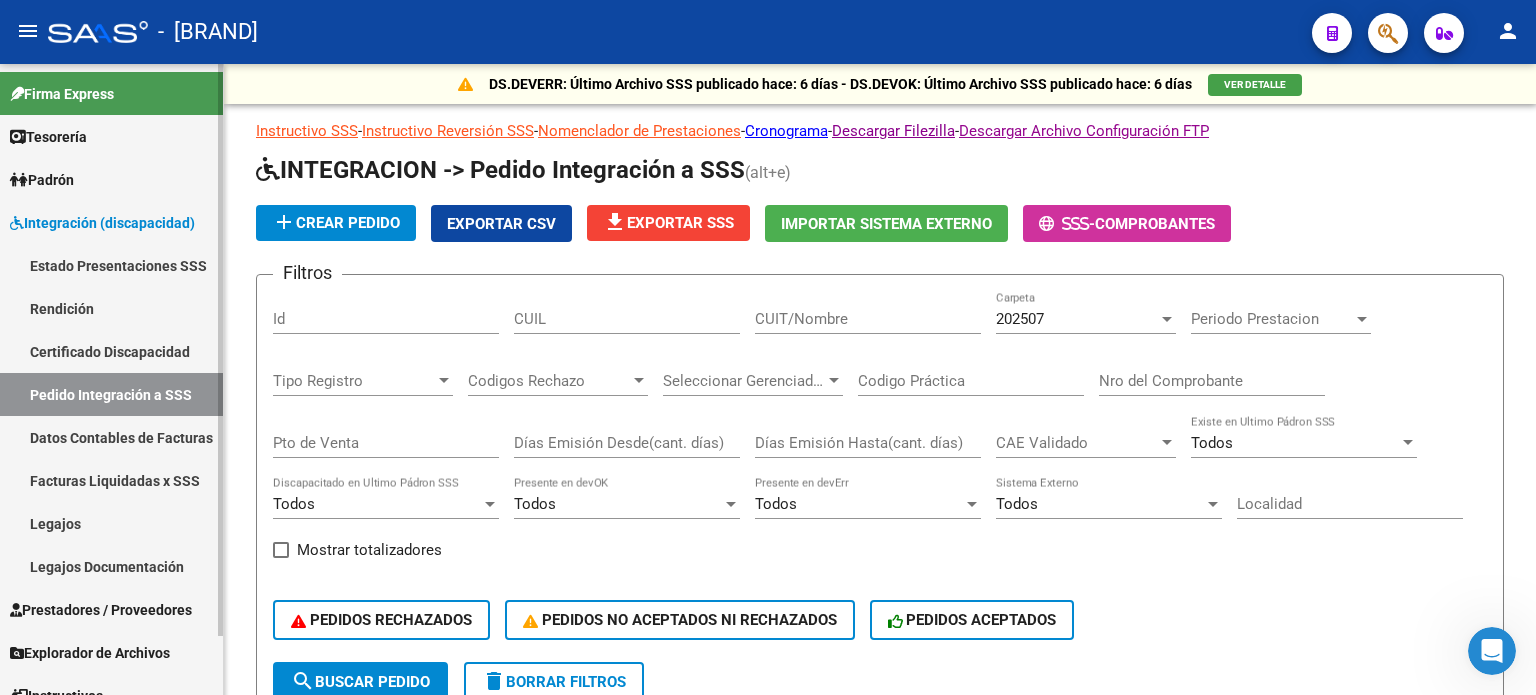 click on "Pedido Integración a SSS" at bounding box center (111, 394) 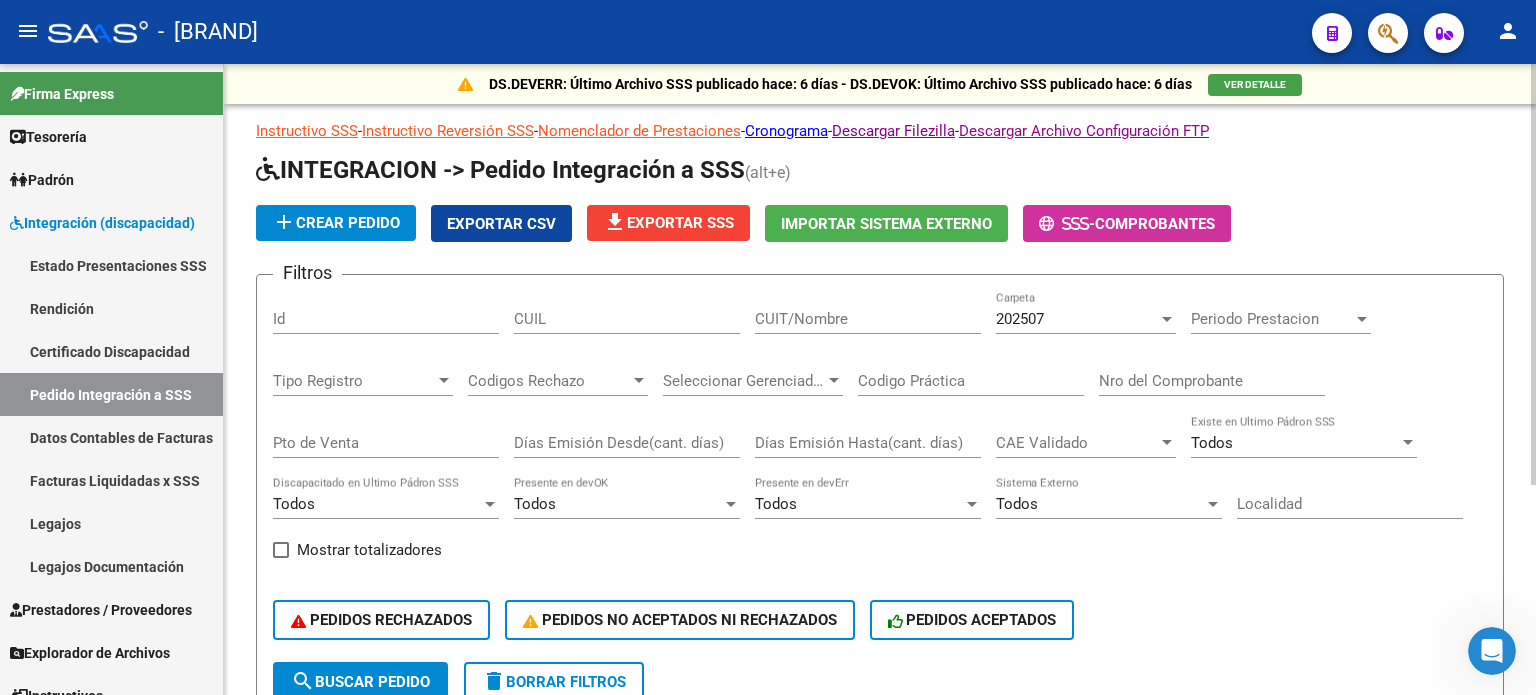 scroll, scrollTop: 66, scrollLeft: 0, axis: vertical 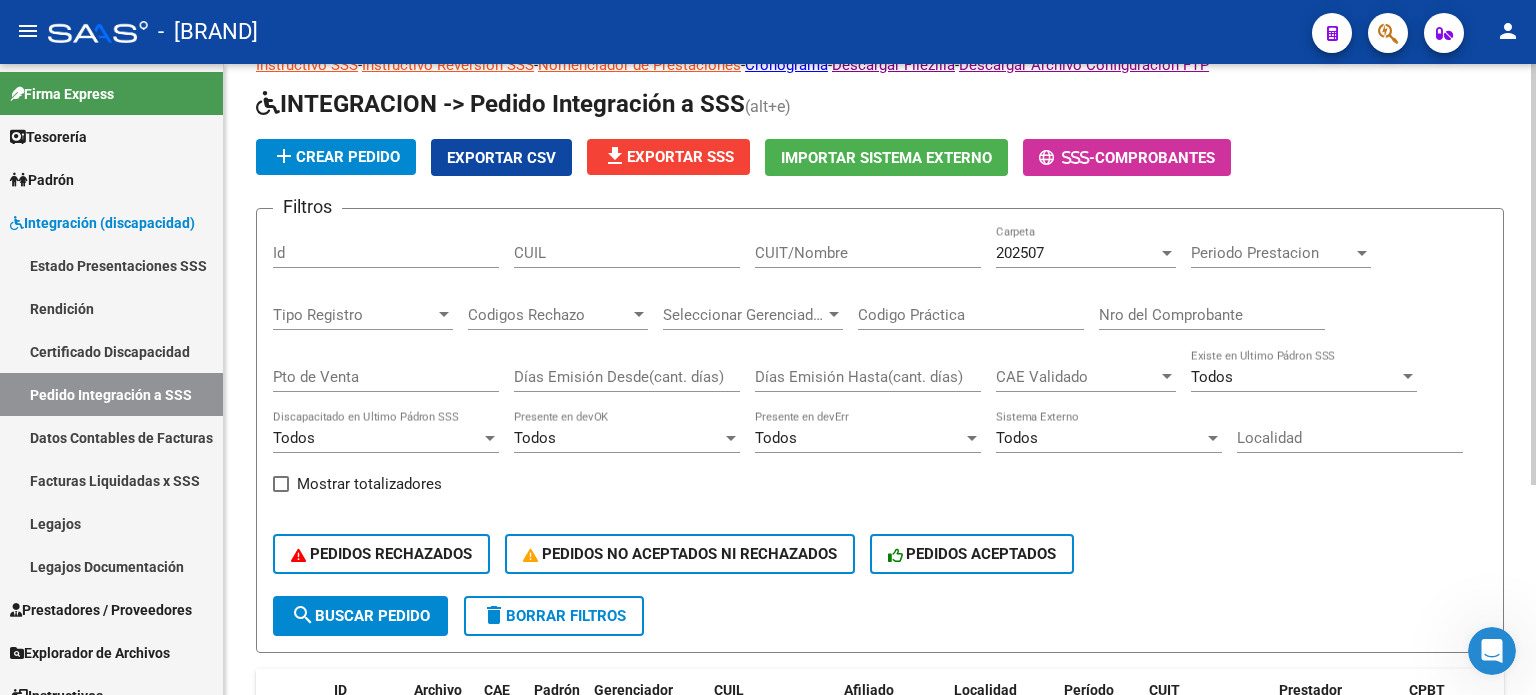 click on "202507" at bounding box center [1077, 253] 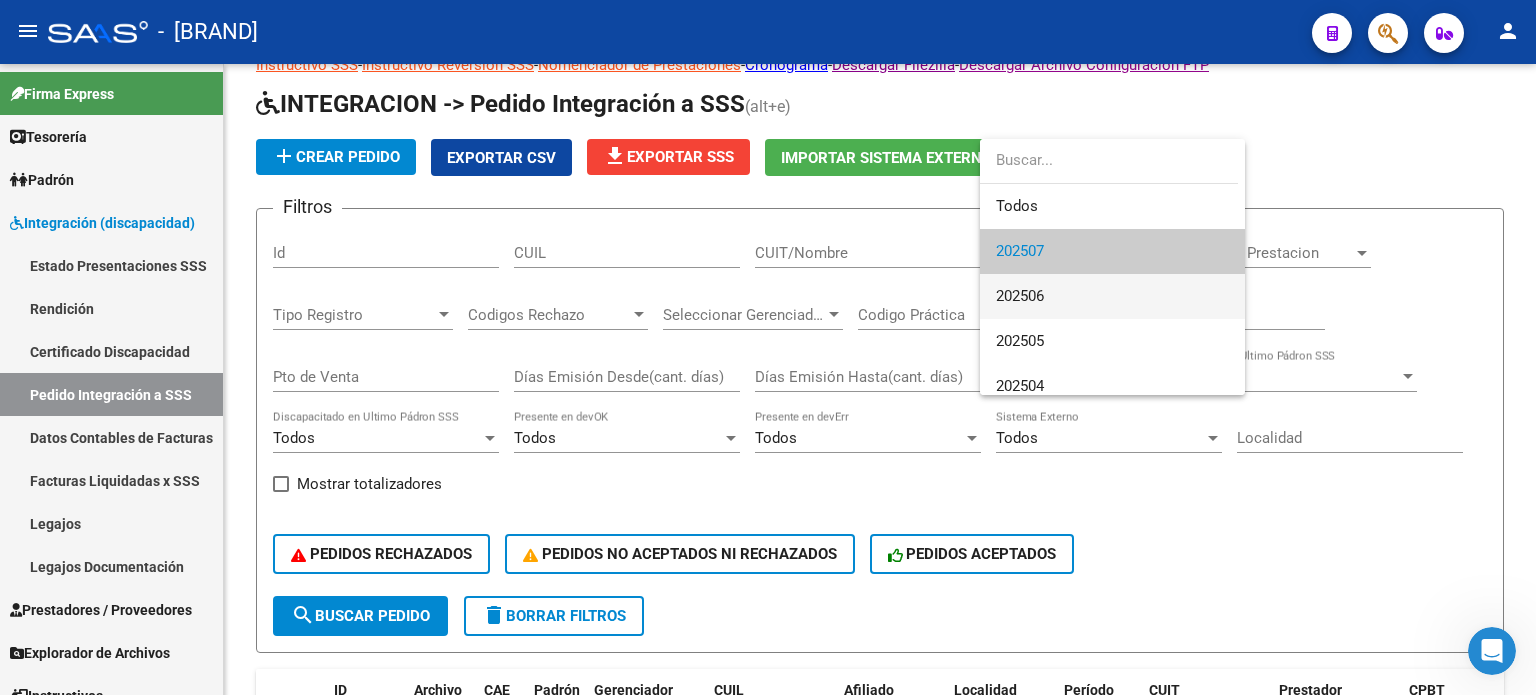 click on "202506" at bounding box center (1112, 296) 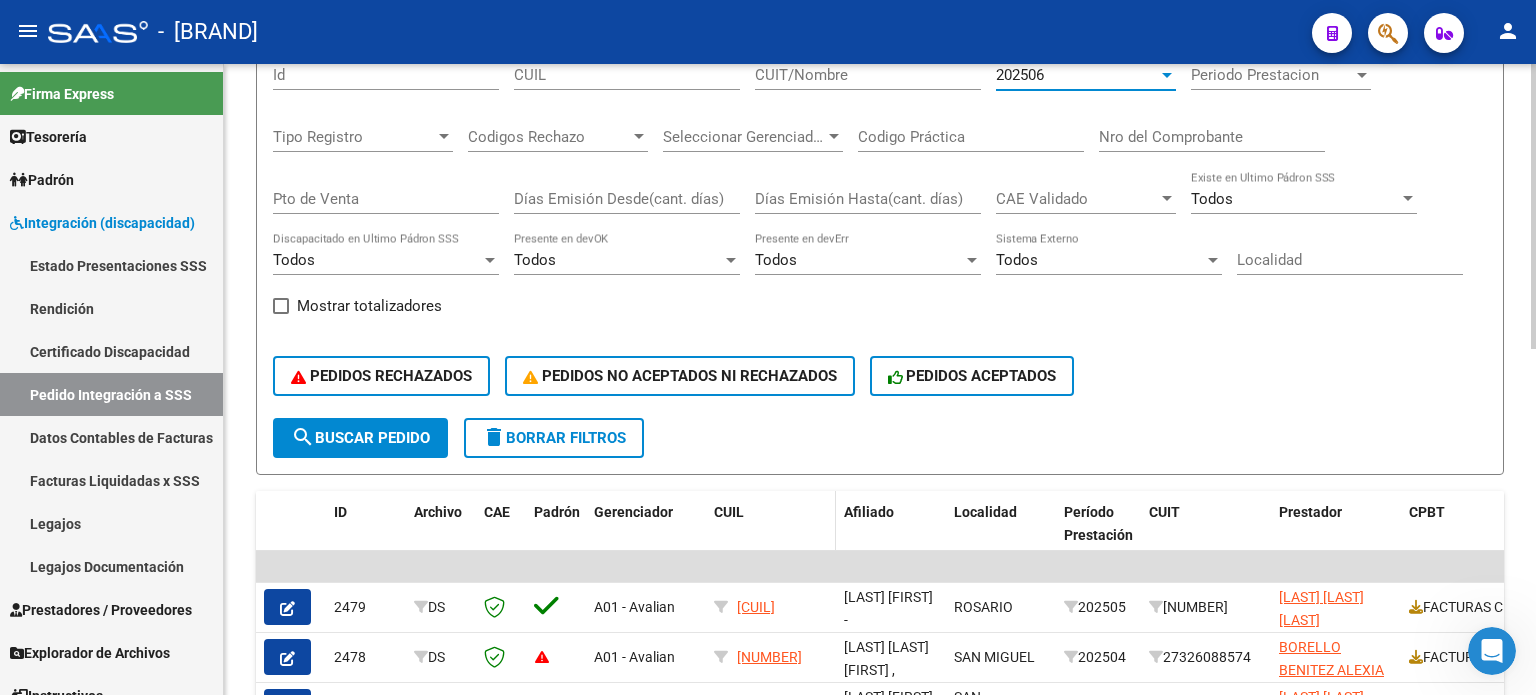 scroll, scrollTop: 266, scrollLeft: 0, axis: vertical 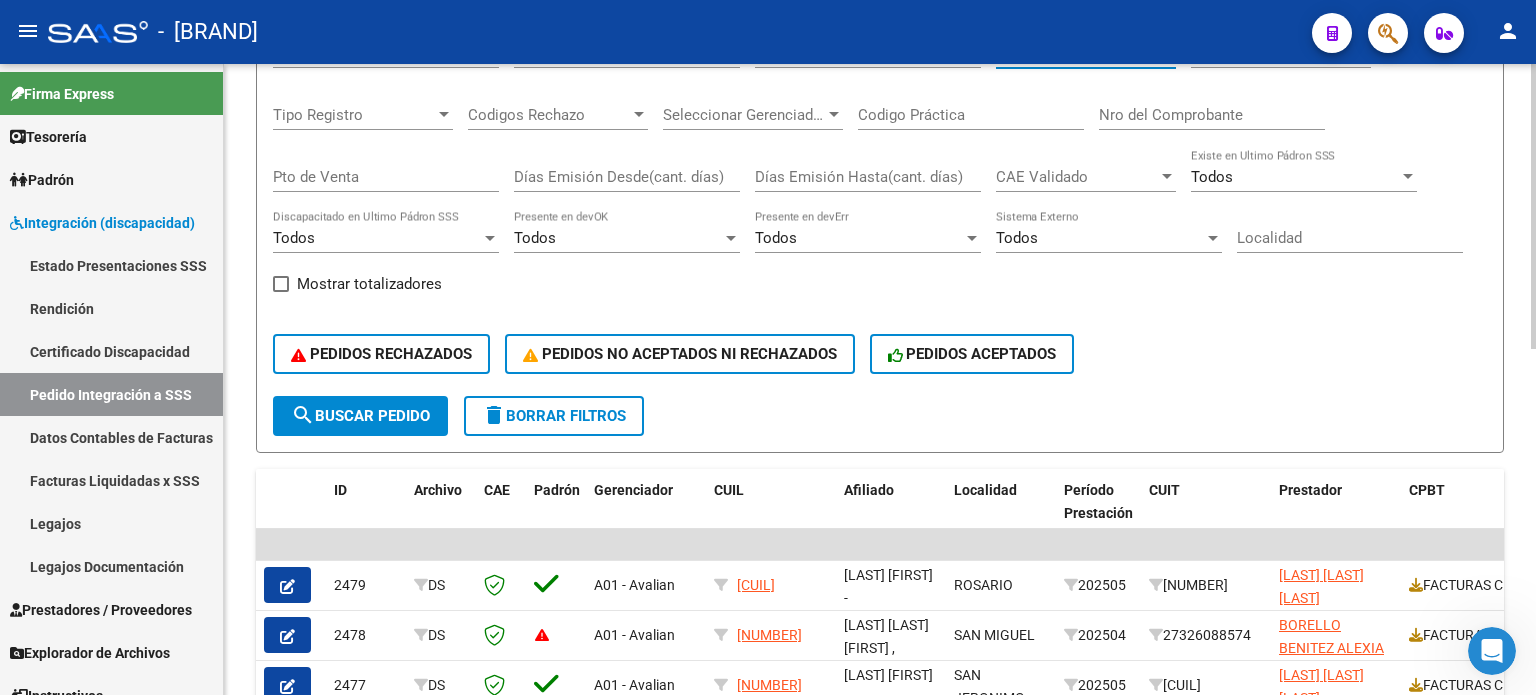 click on "search  Buscar Pedido" 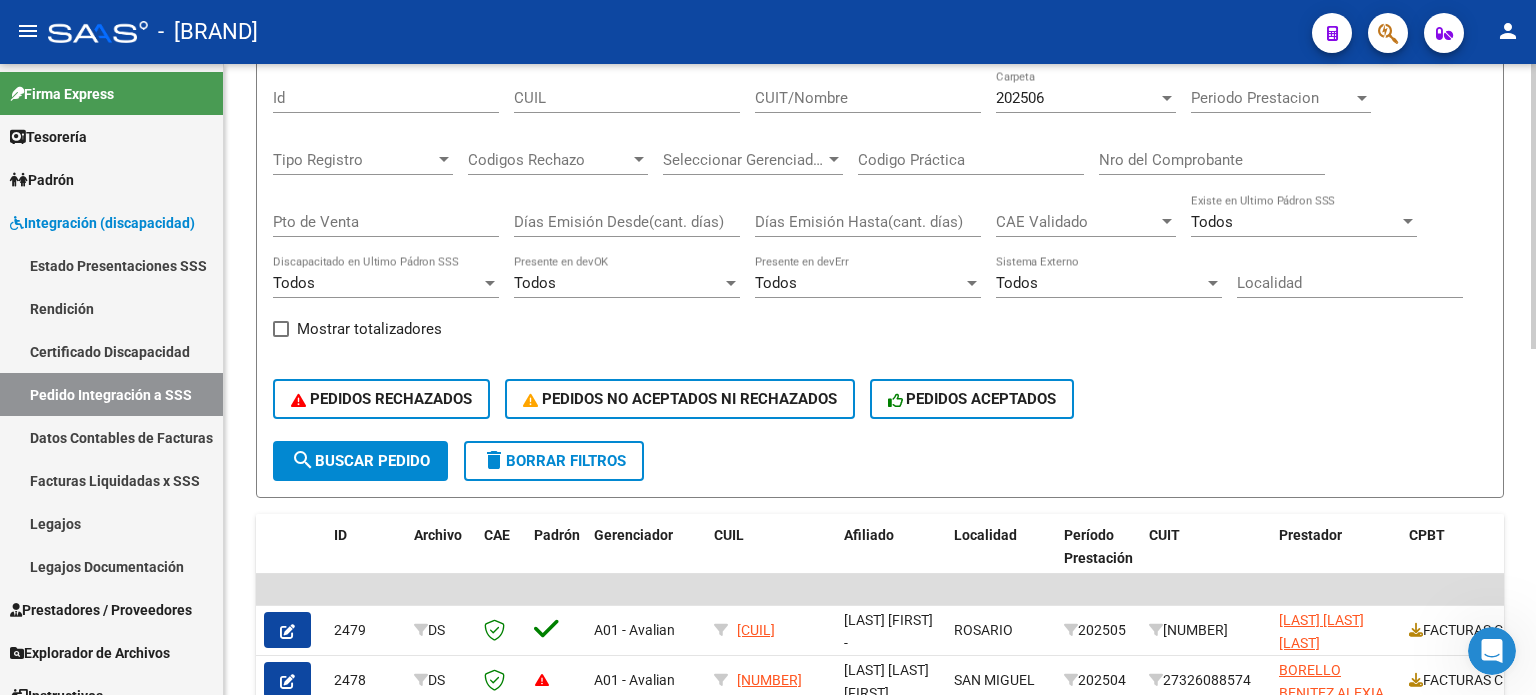 scroll, scrollTop: 230, scrollLeft: 0, axis: vertical 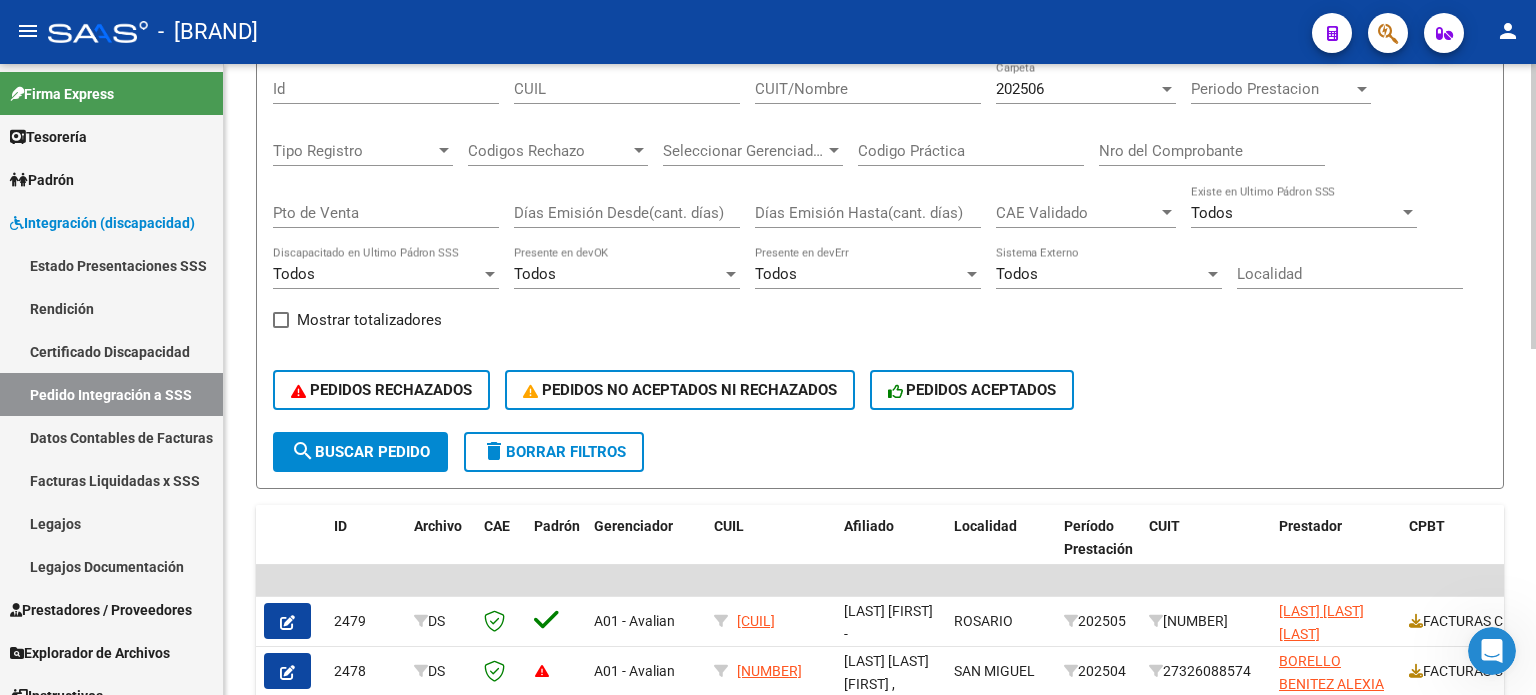 click on "PEDIDOS ACEPTADOS" 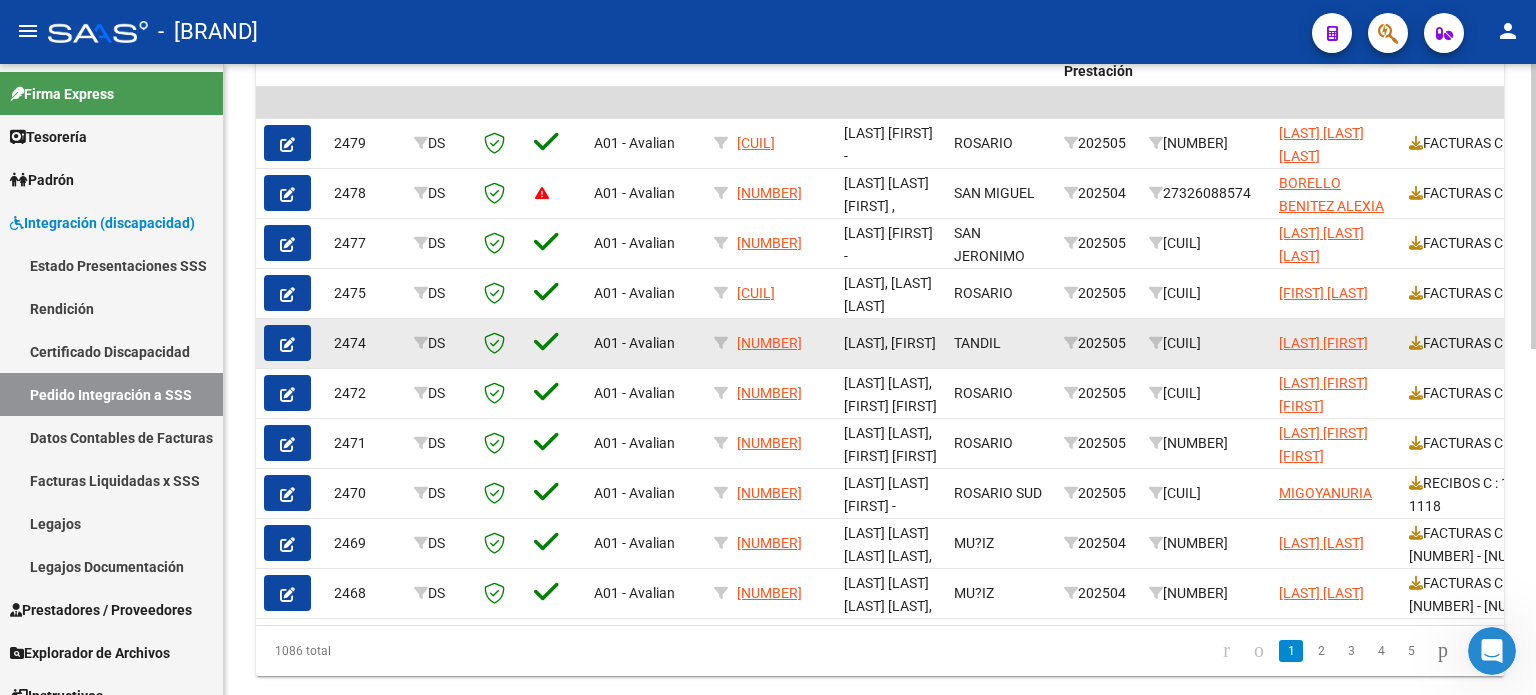 scroll, scrollTop: 764, scrollLeft: 0, axis: vertical 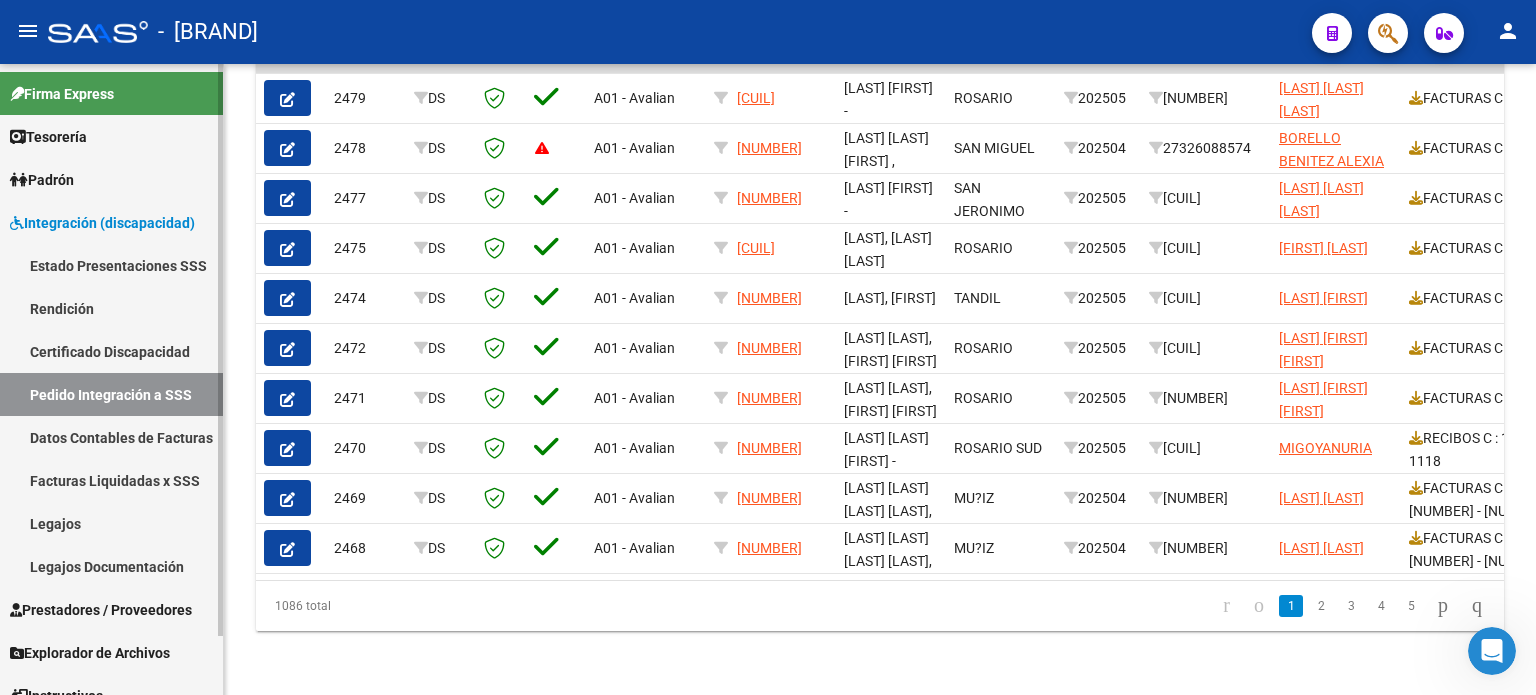 click on "Facturas Liquidadas x SSS" at bounding box center [111, 480] 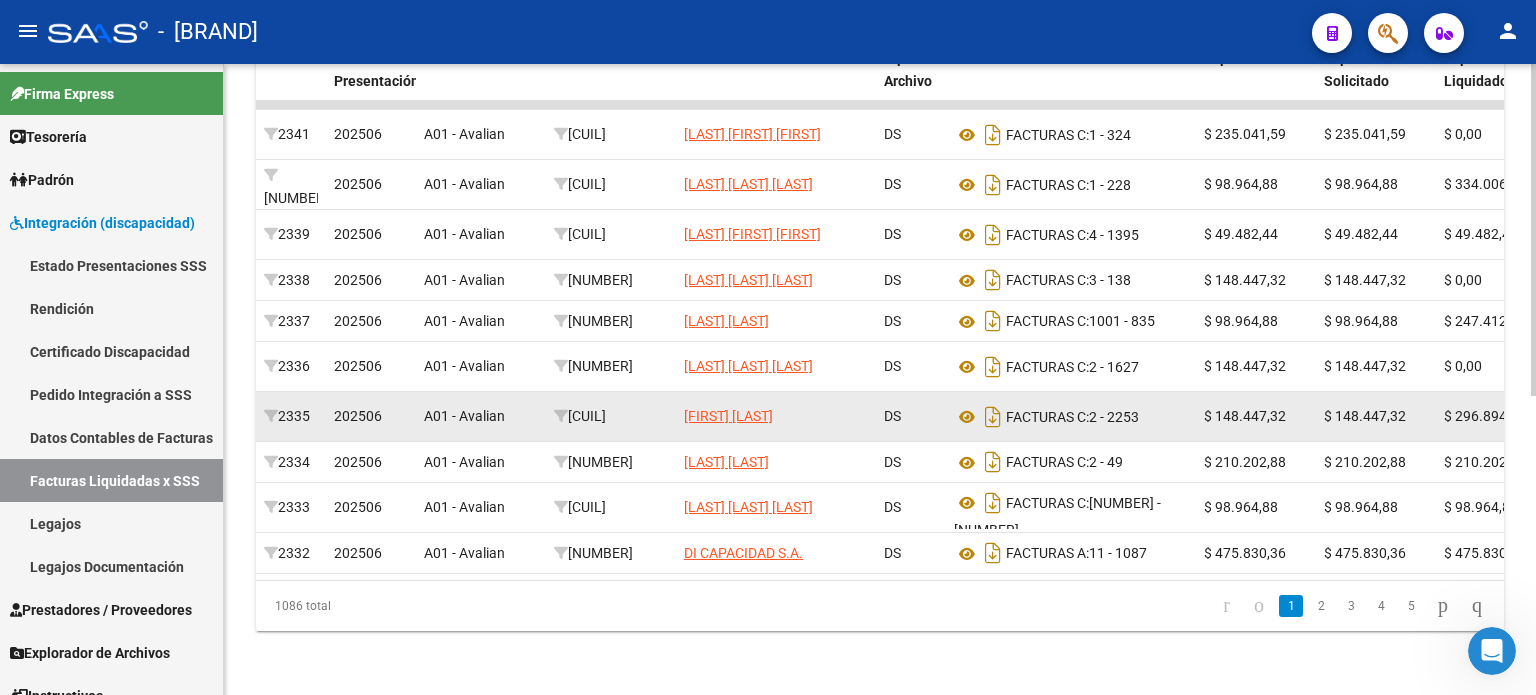 scroll, scrollTop: 568, scrollLeft: 0, axis: vertical 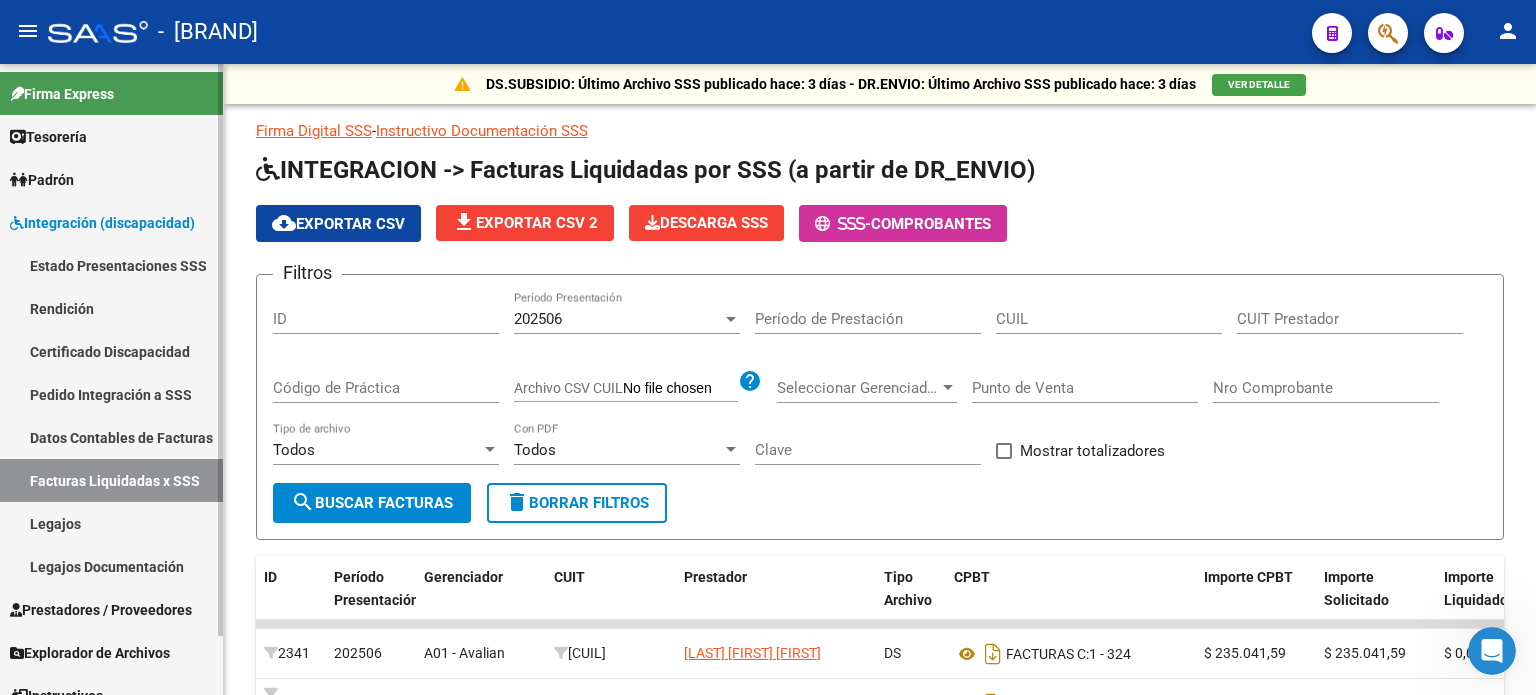 click on "Integración (discapacidad)" at bounding box center (102, 223) 